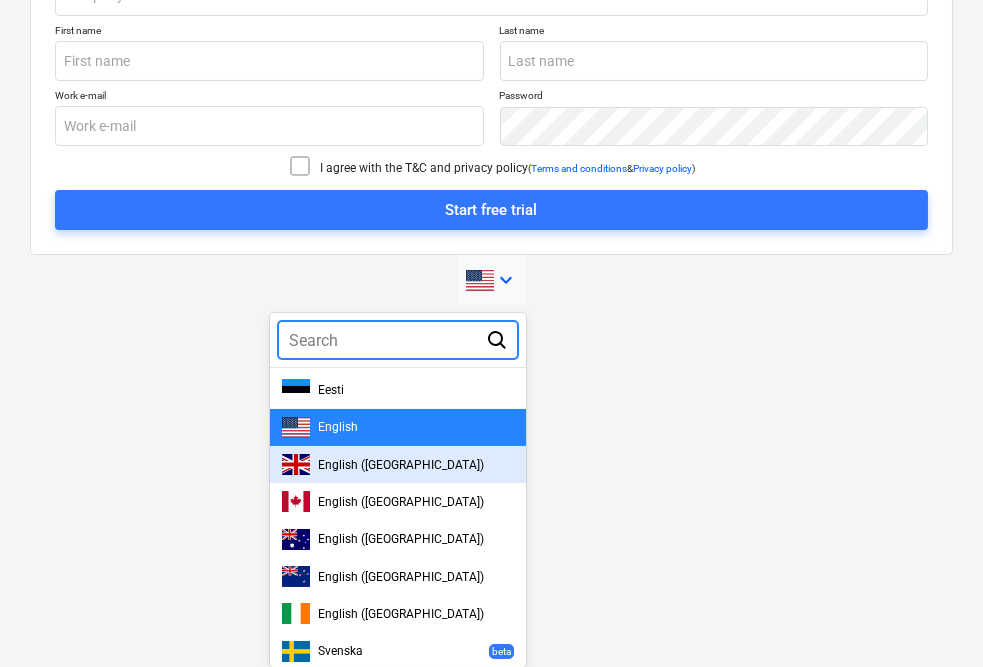 click on "English ([GEOGRAPHIC_DATA])" at bounding box center [401, 465] 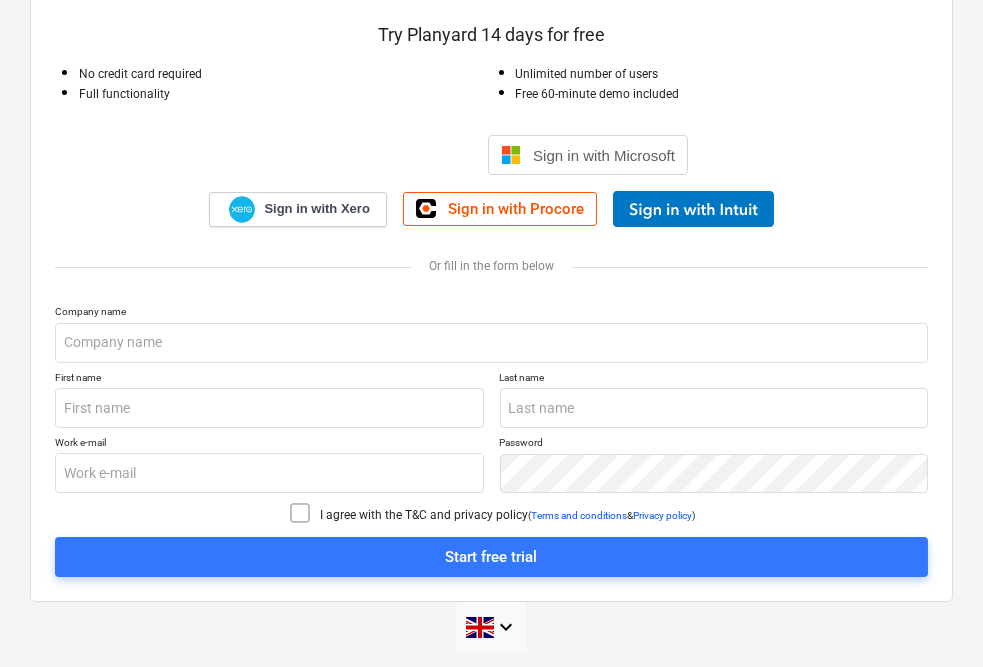 click 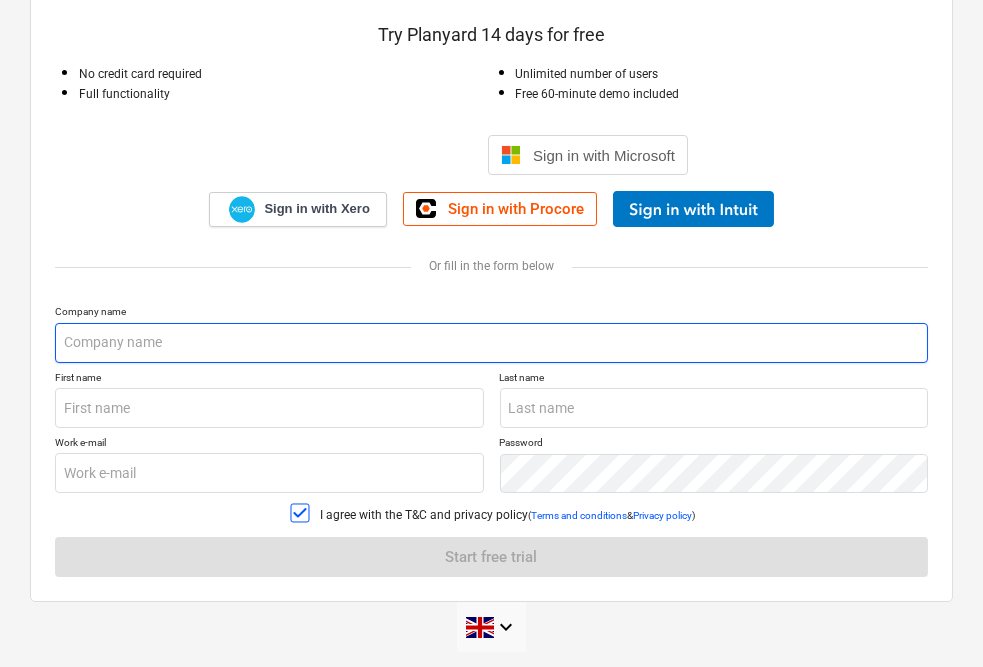 click at bounding box center (491, 343) 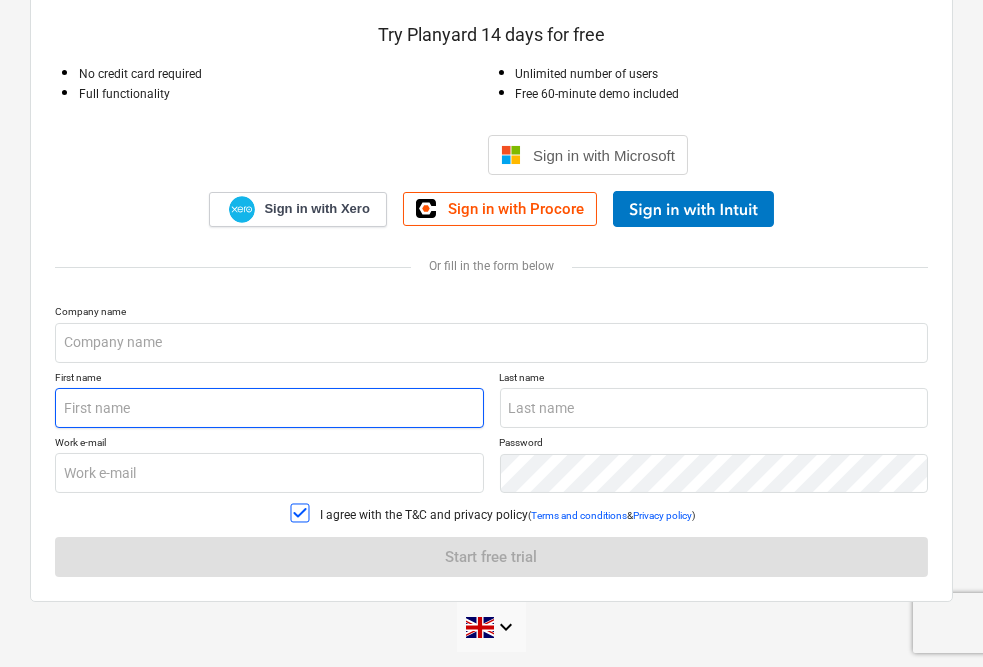 click at bounding box center [269, 408] 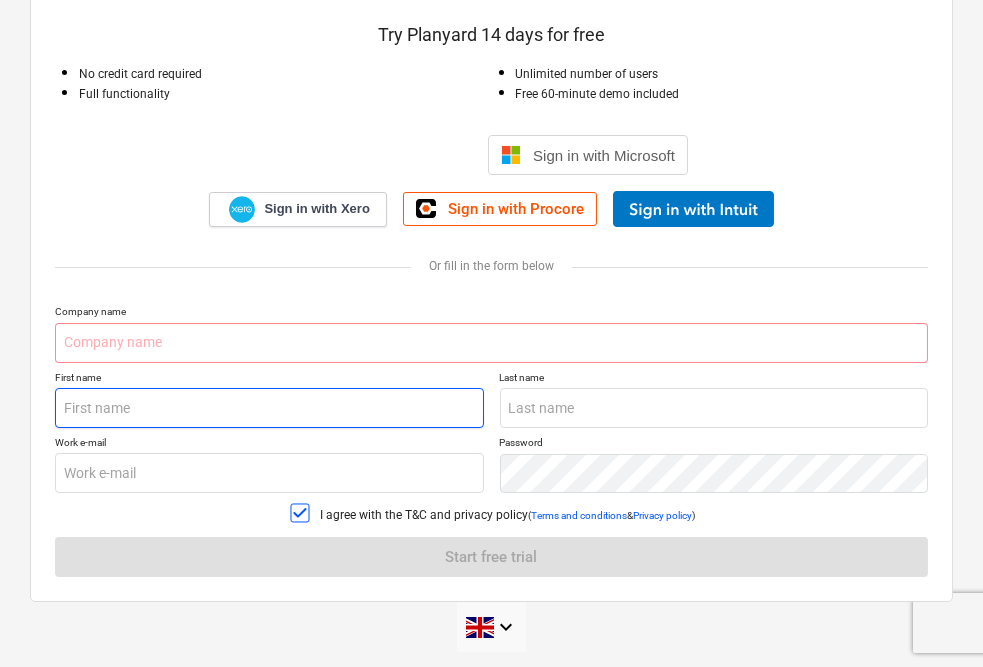 type on "[PERSON_NAME]" 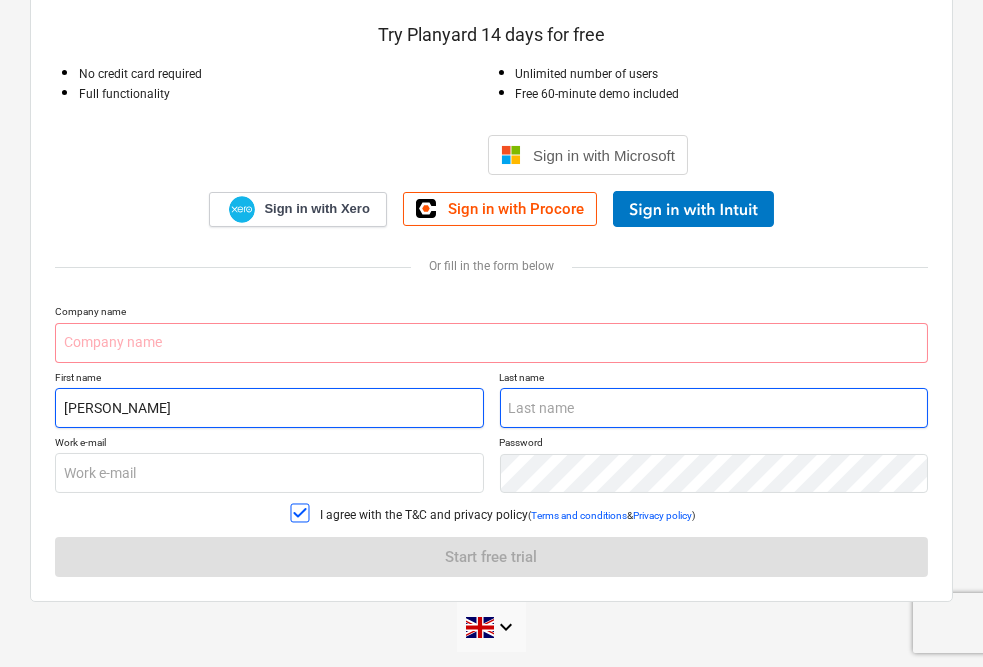 type on "[PERSON_NAME]" 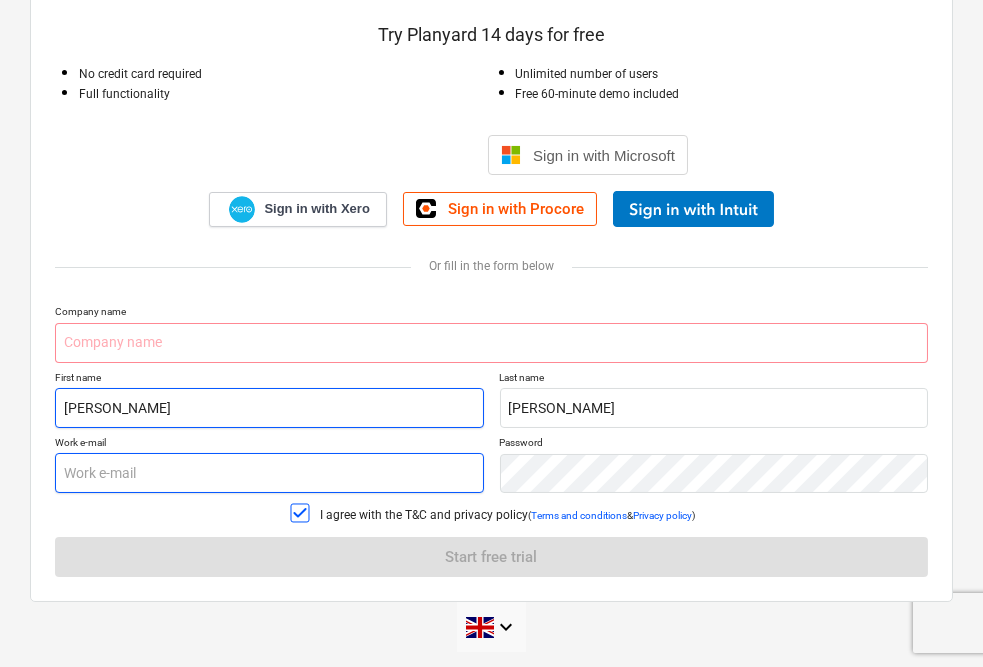 type on "[PERSON_NAME][EMAIL_ADDRESS][DOMAIN_NAME]" 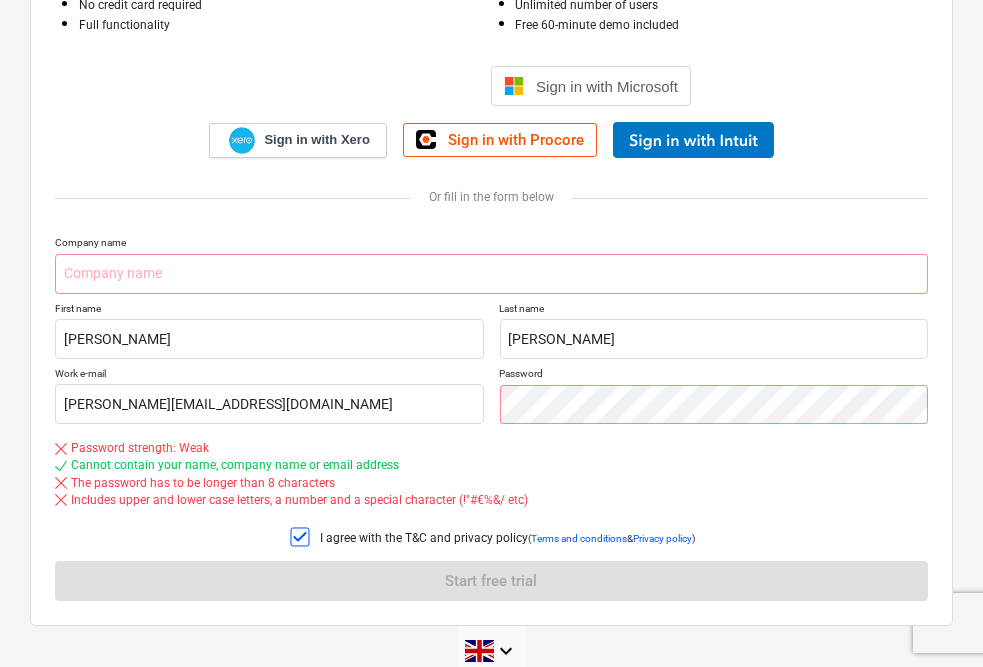 scroll, scrollTop: 233, scrollLeft: 0, axis: vertical 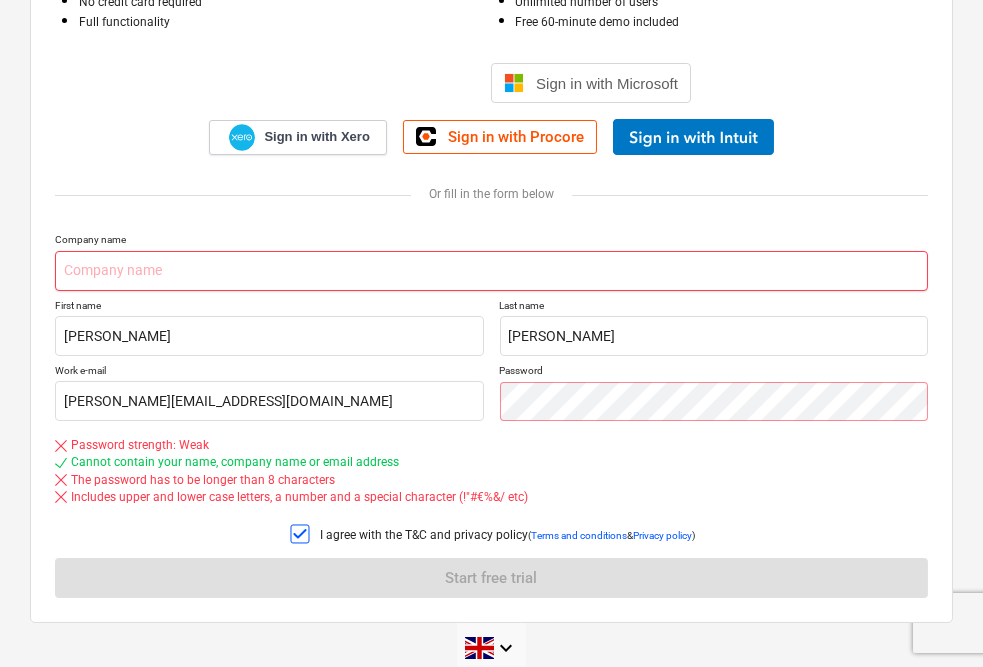 click at bounding box center [491, 271] 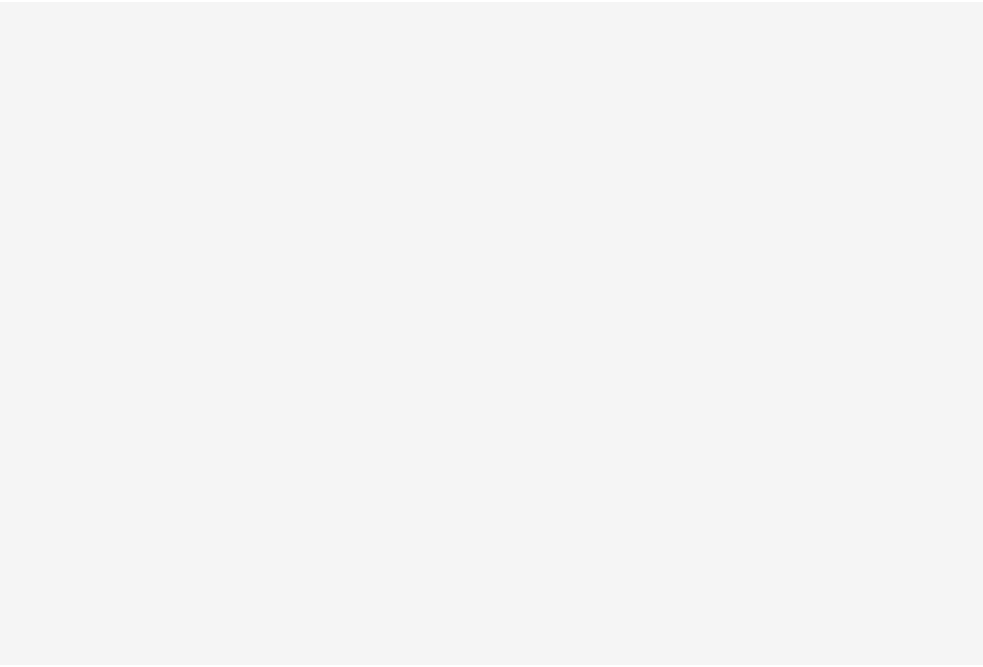 scroll, scrollTop: 0, scrollLeft: 0, axis: both 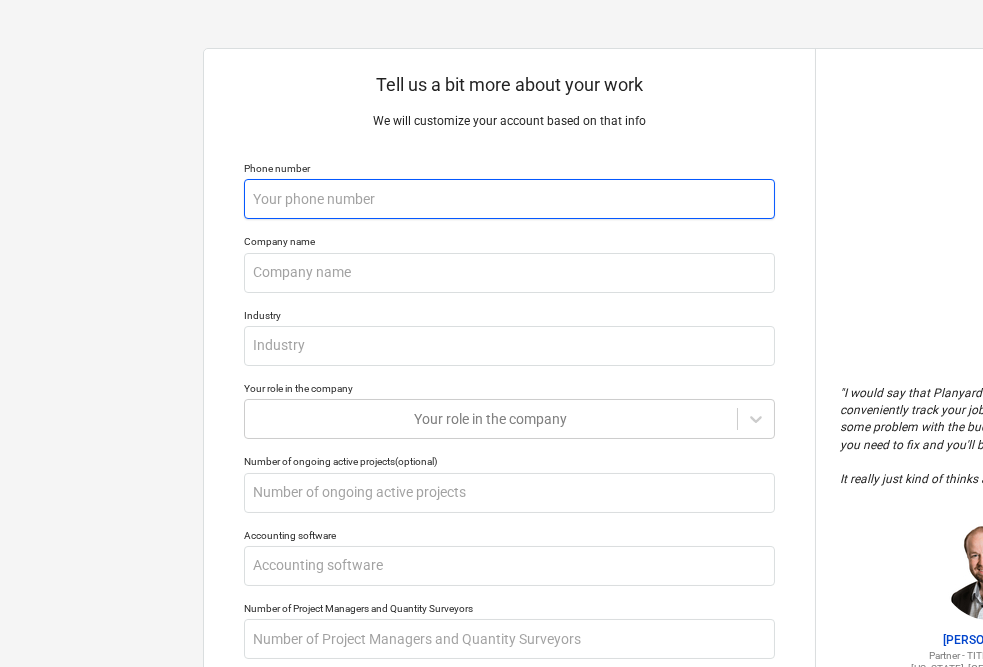click at bounding box center [509, 199] 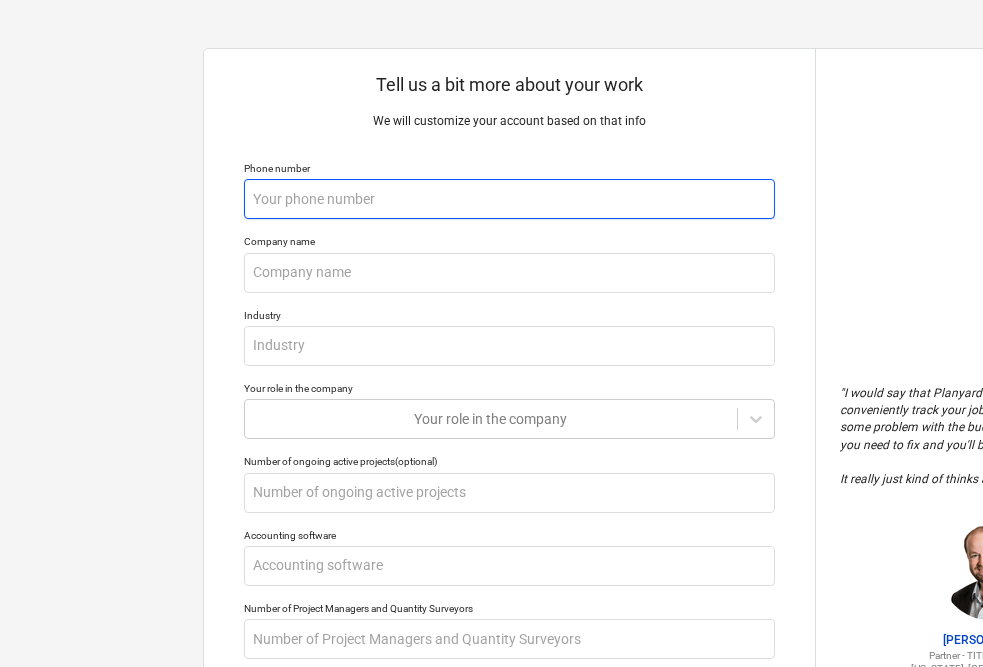 scroll, scrollTop: 233, scrollLeft: 0, axis: vertical 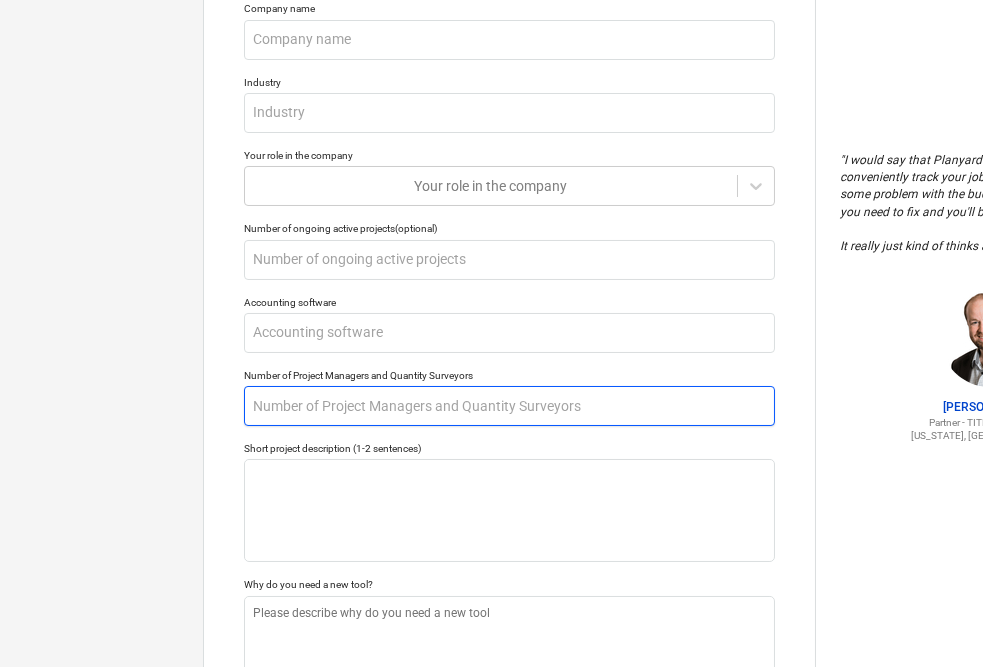 click at bounding box center (509, 406) 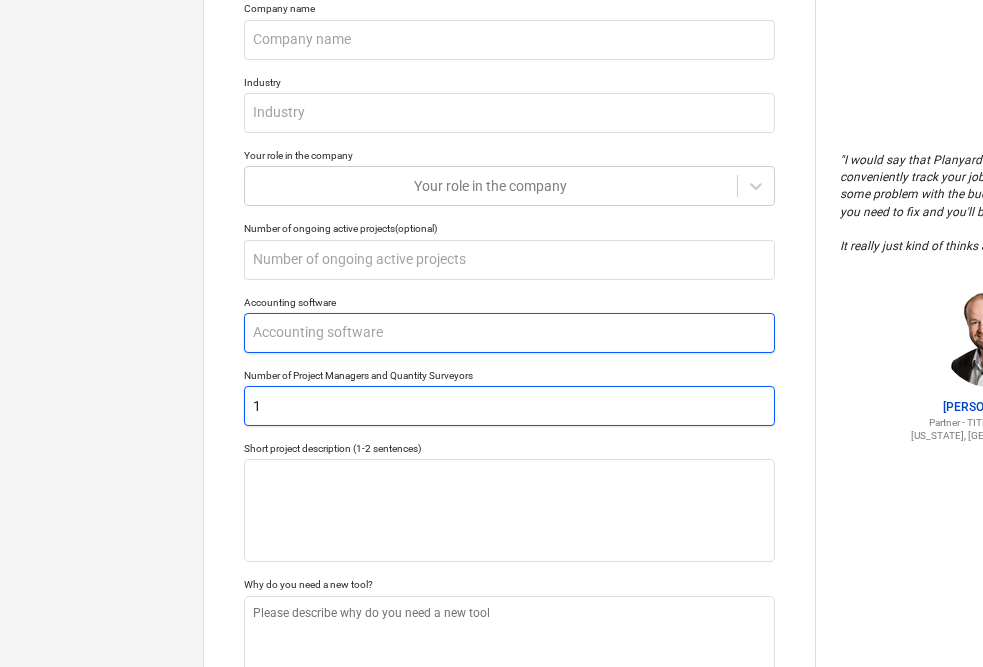 type on "1" 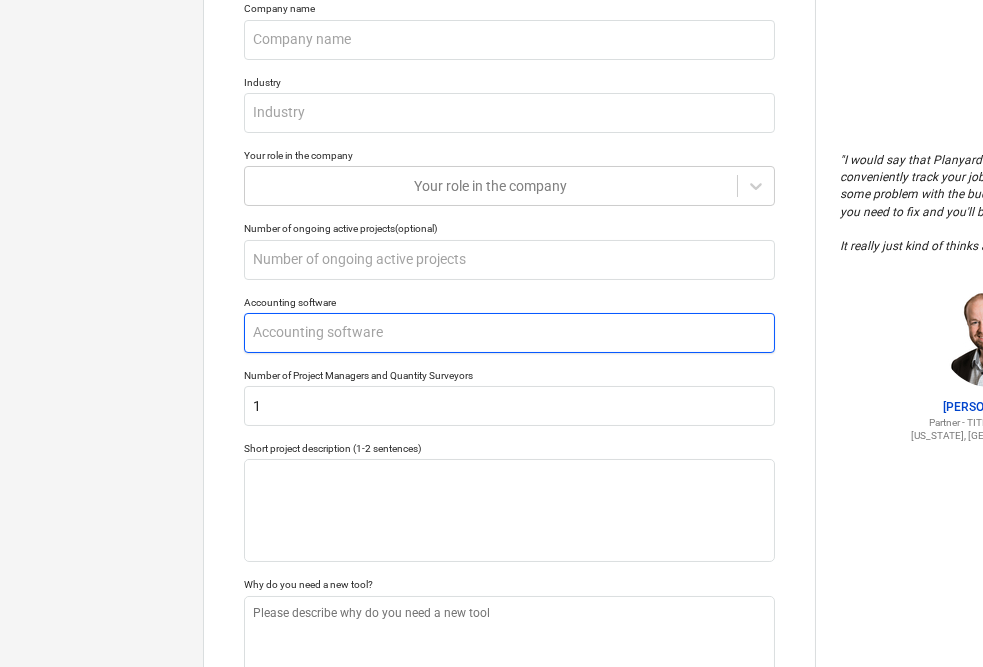 click at bounding box center [509, 333] 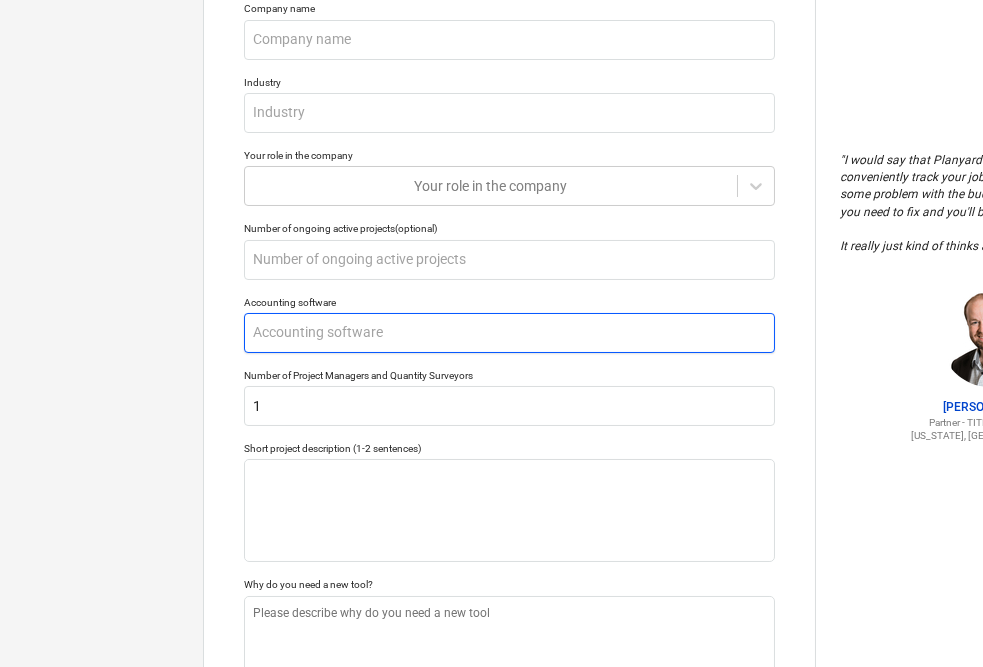 type on "x" 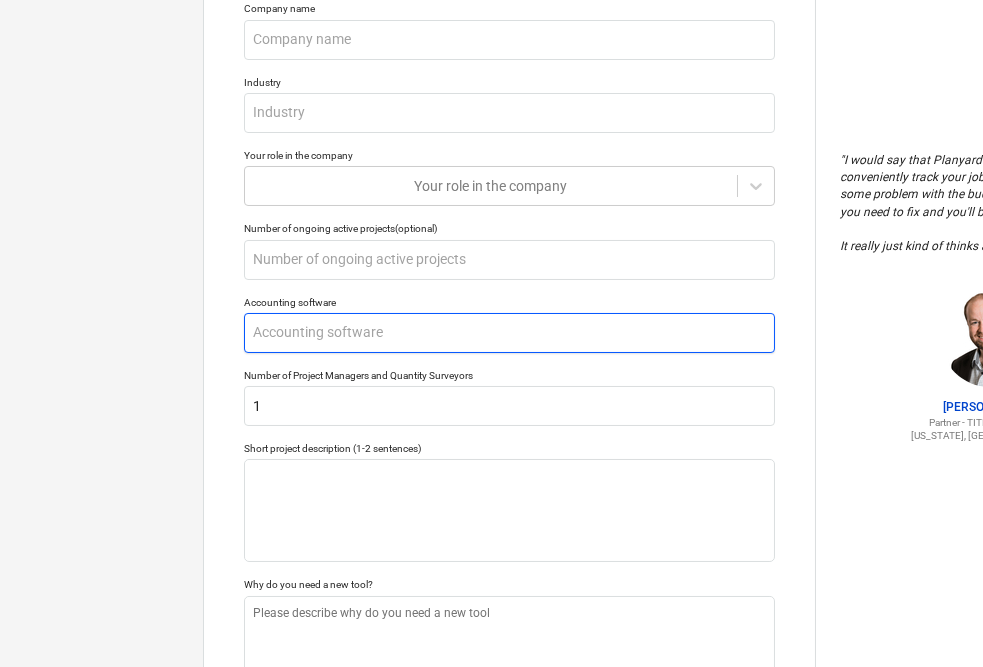 type on "x" 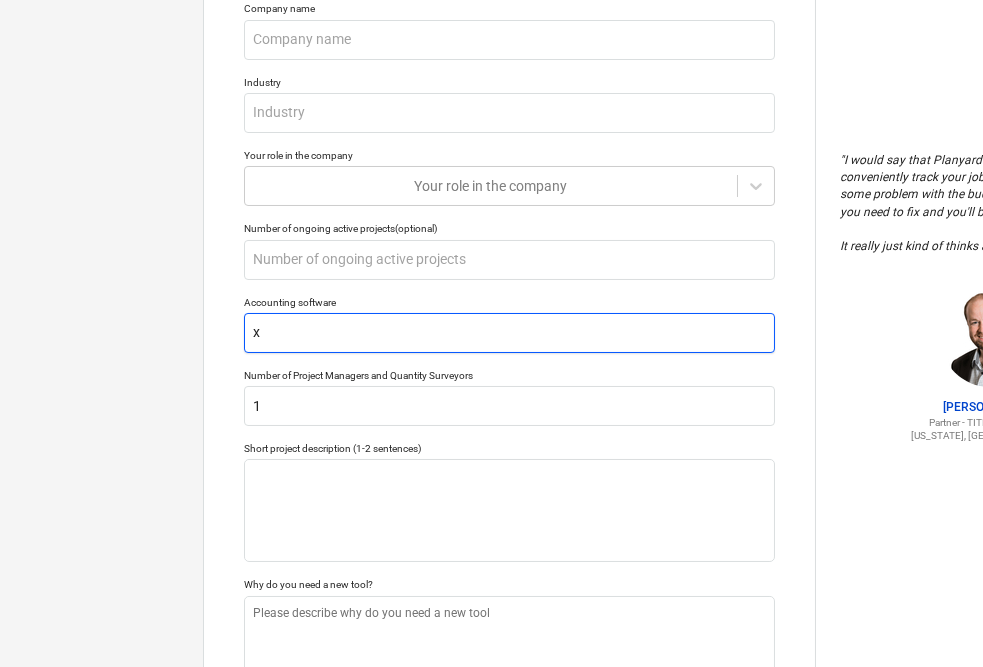 type on "x" 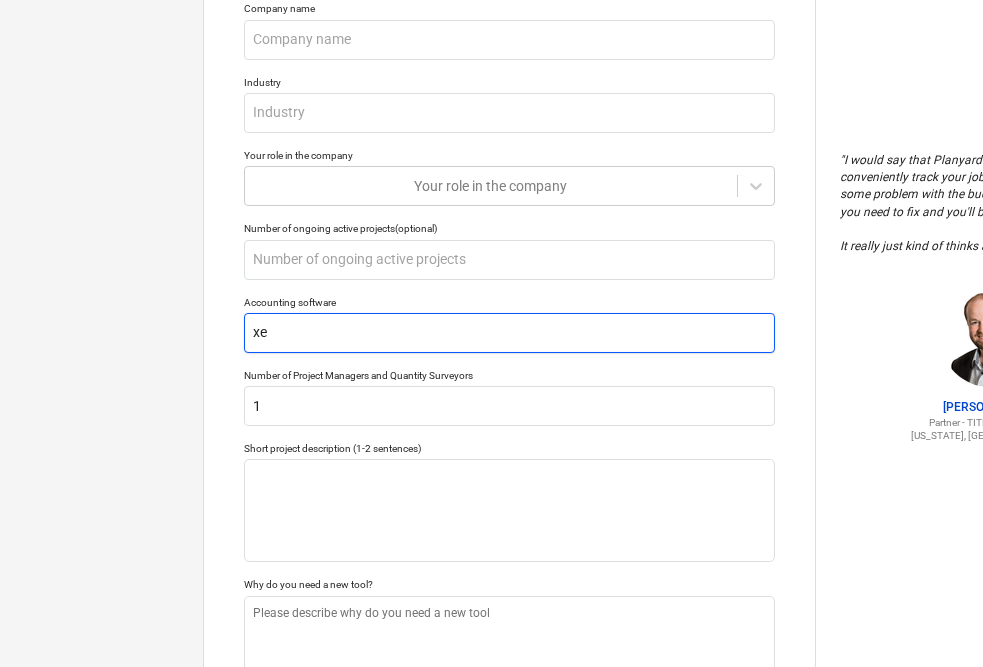 type on "x" 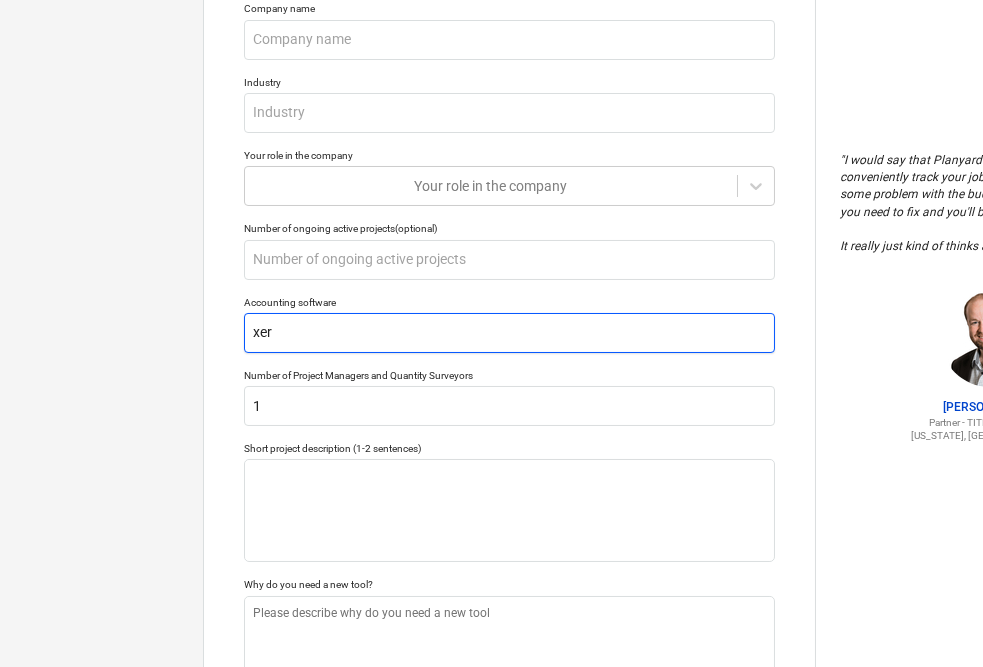 type on "x" 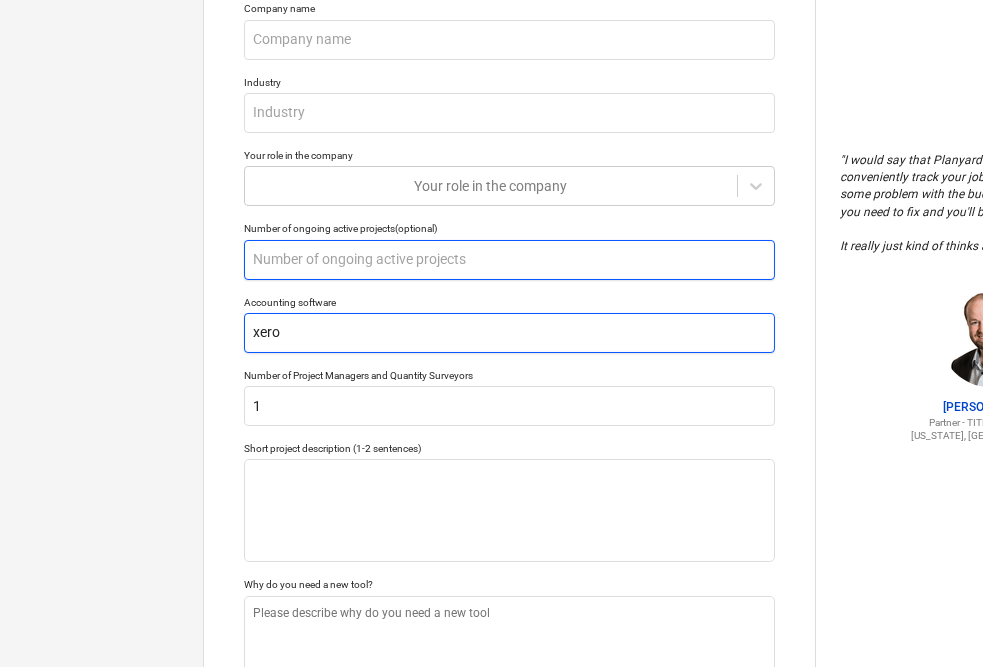 type on "xero" 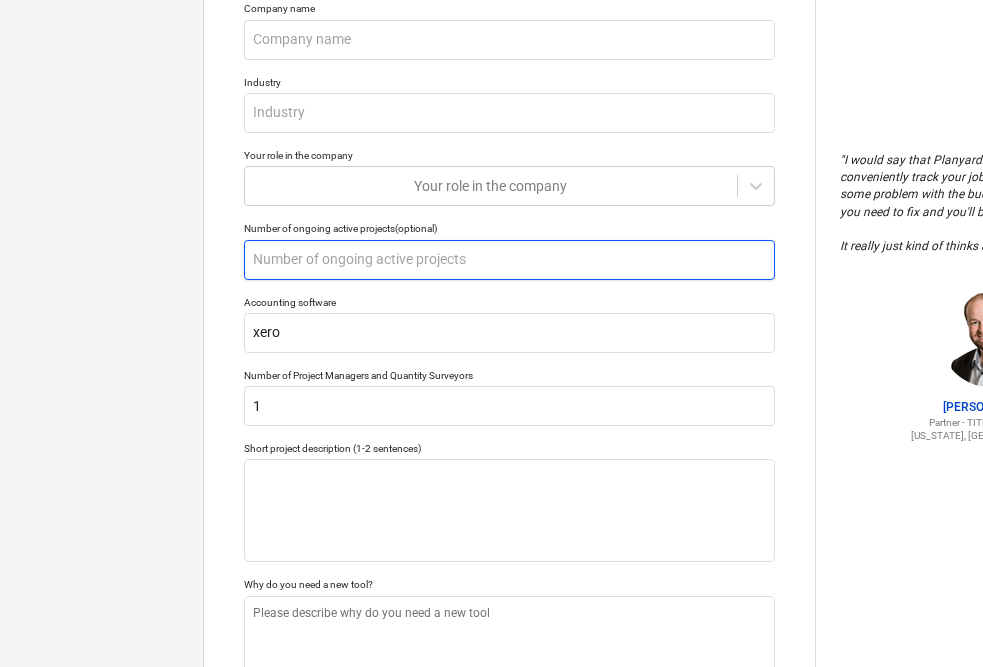 click at bounding box center [509, 260] 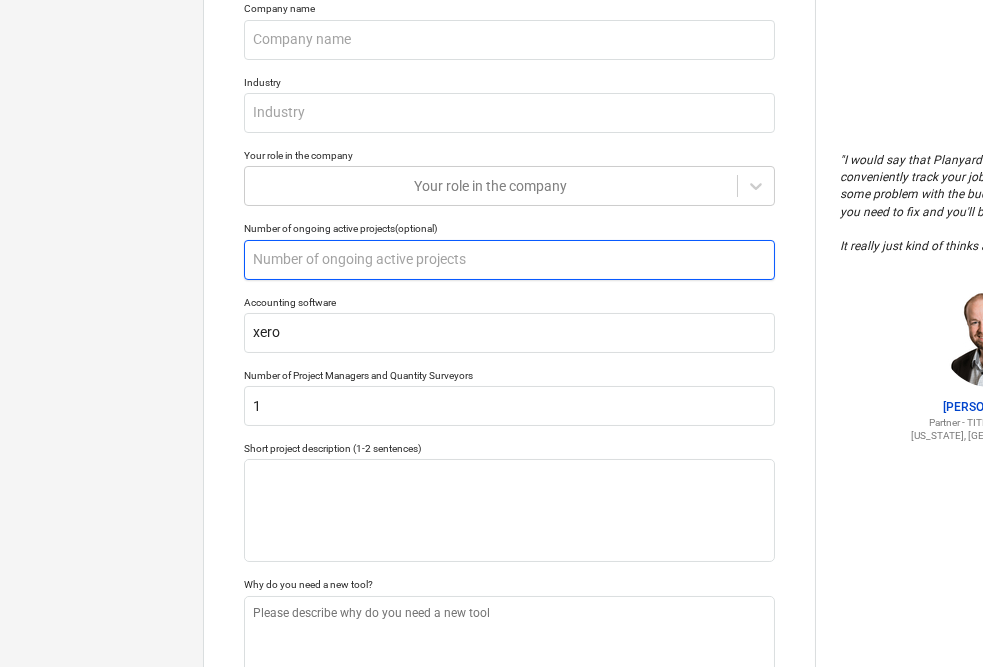 type on "x" 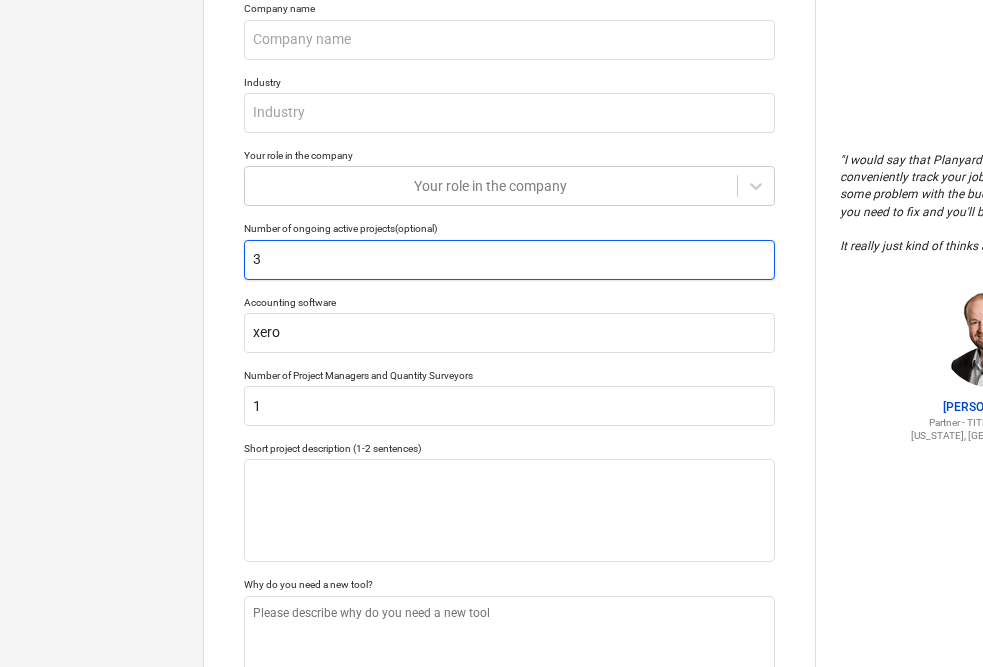 type on "3-" 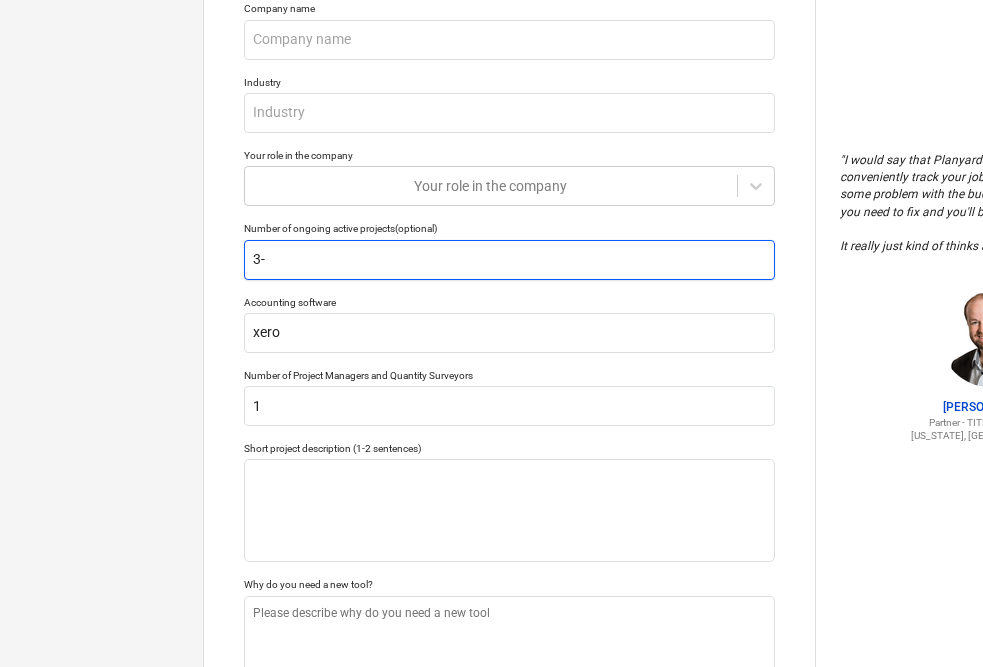 type on "x" 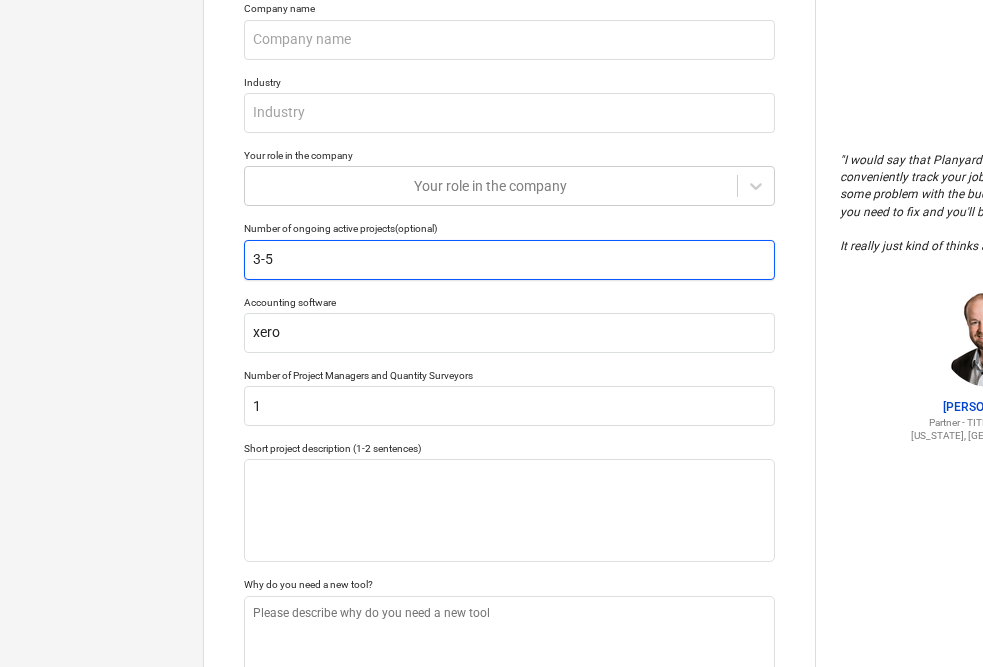 type on "x" 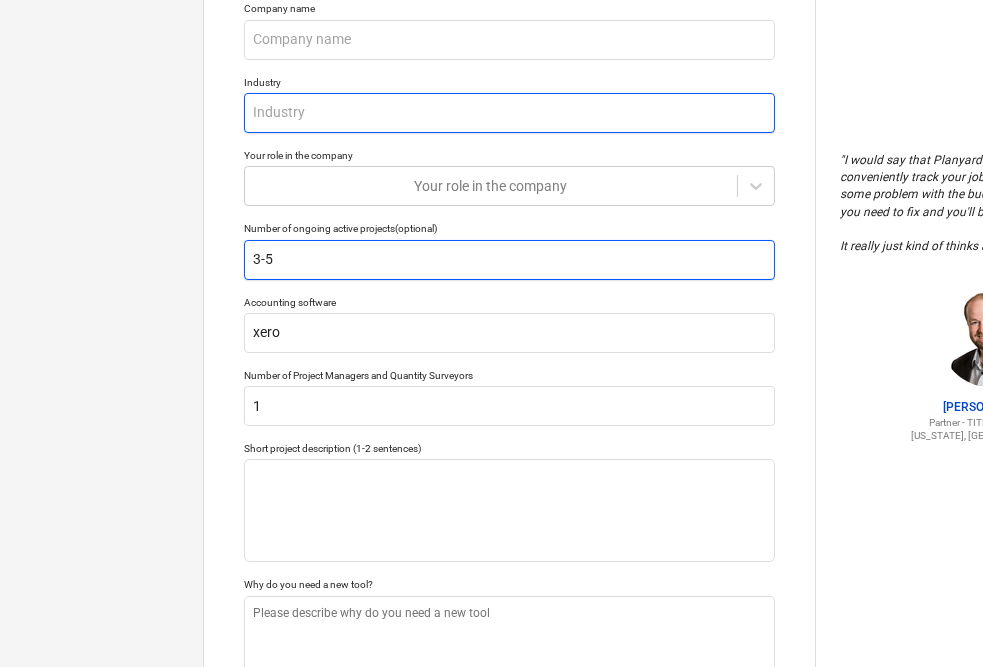 type on "3-5" 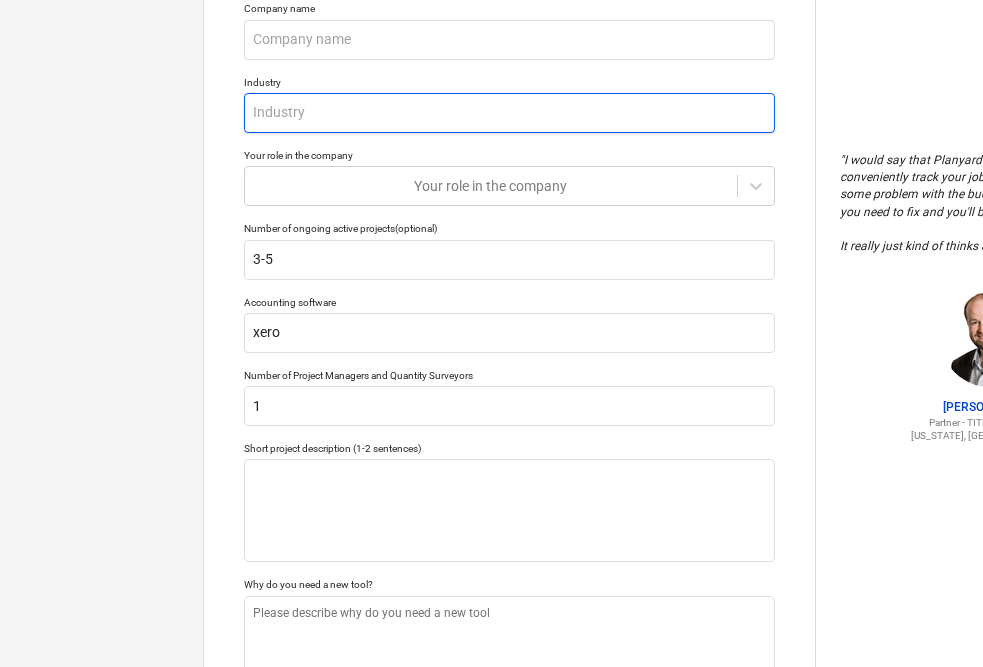 click at bounding box center (509, 113) 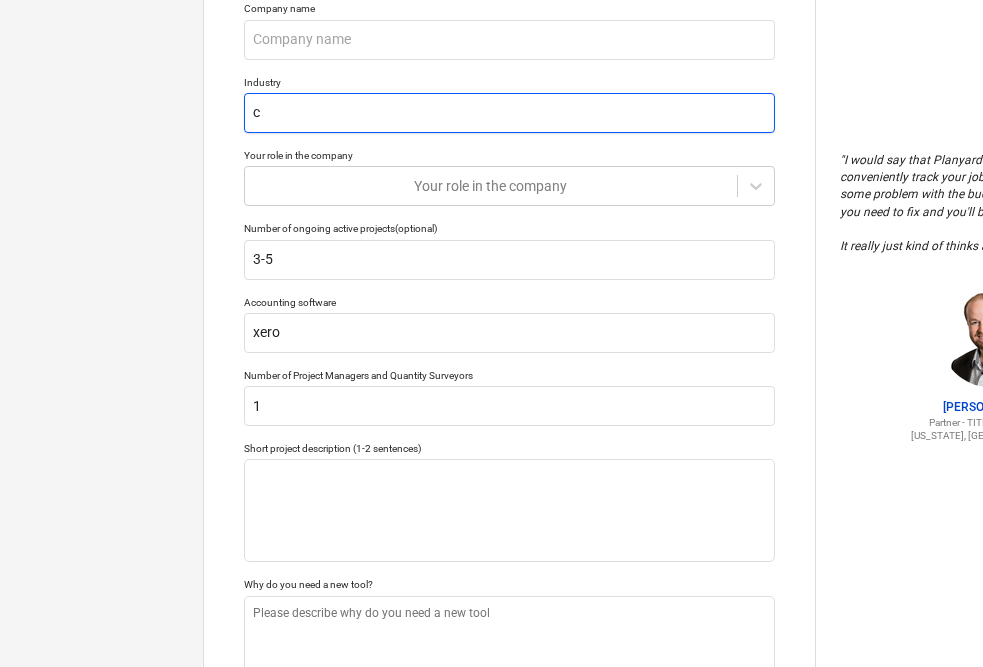 type on "x" 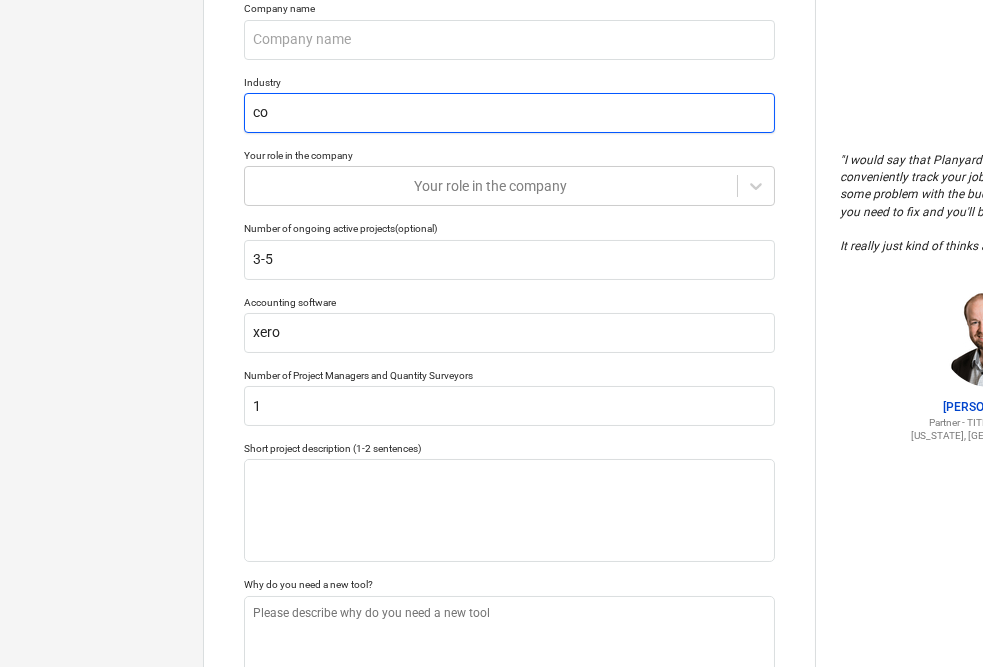 type on "x" 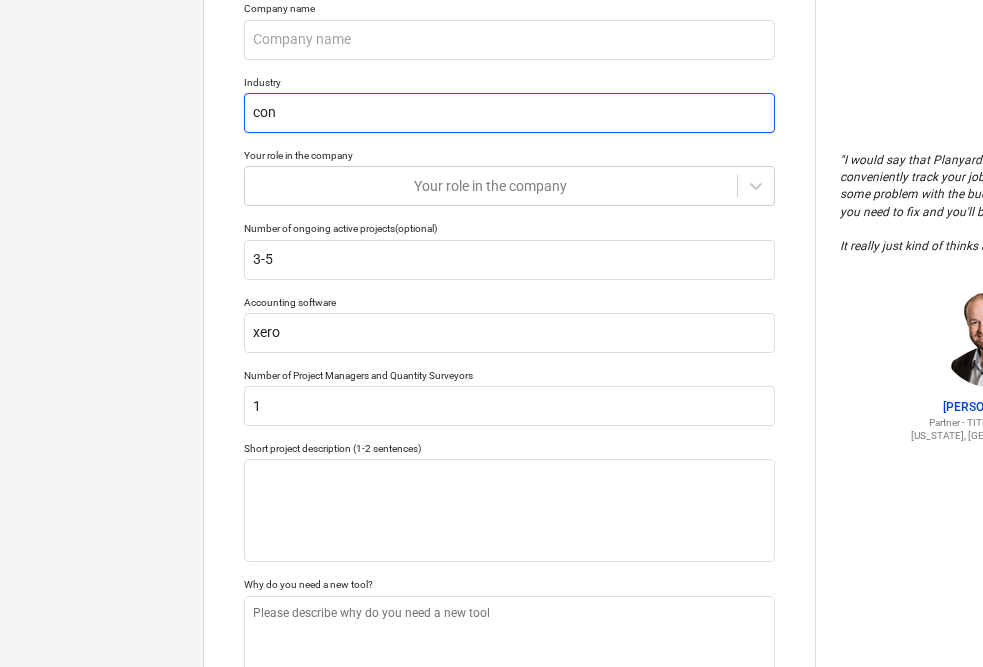 type on "x" 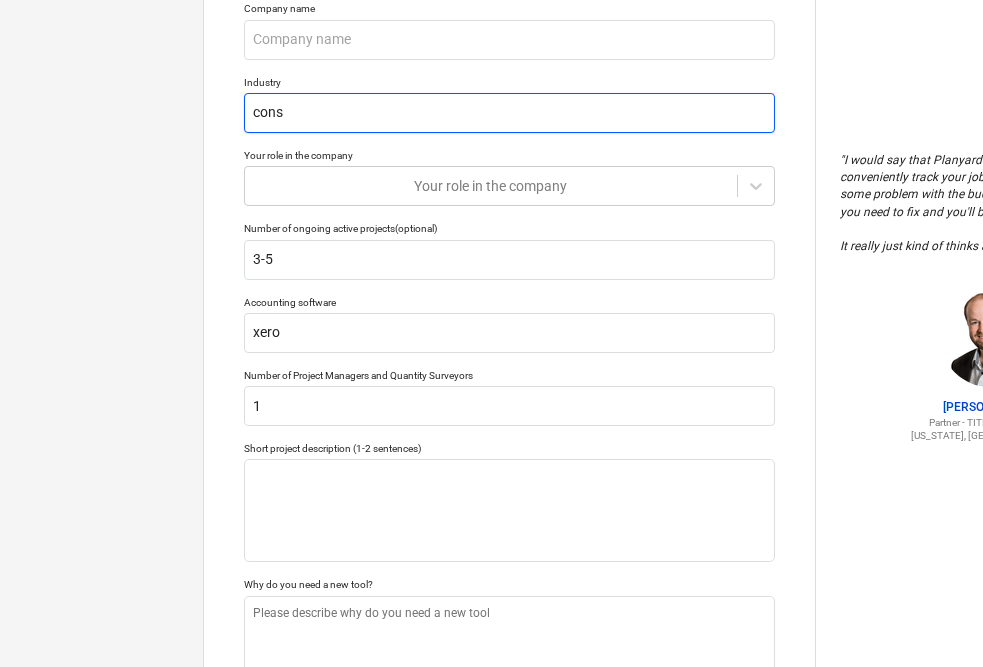 type on "x" 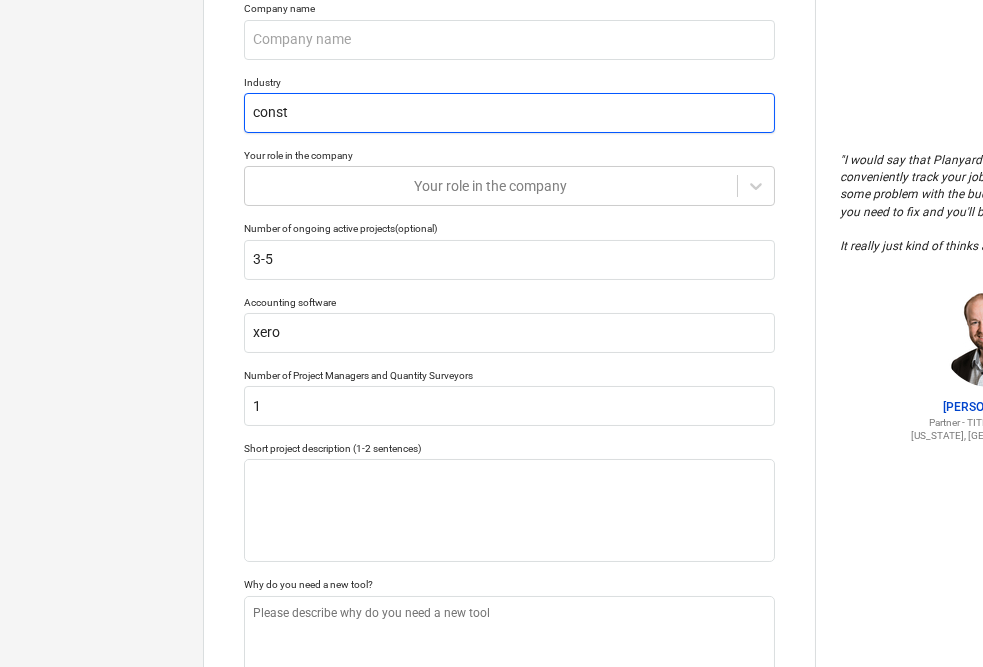 type on "x" 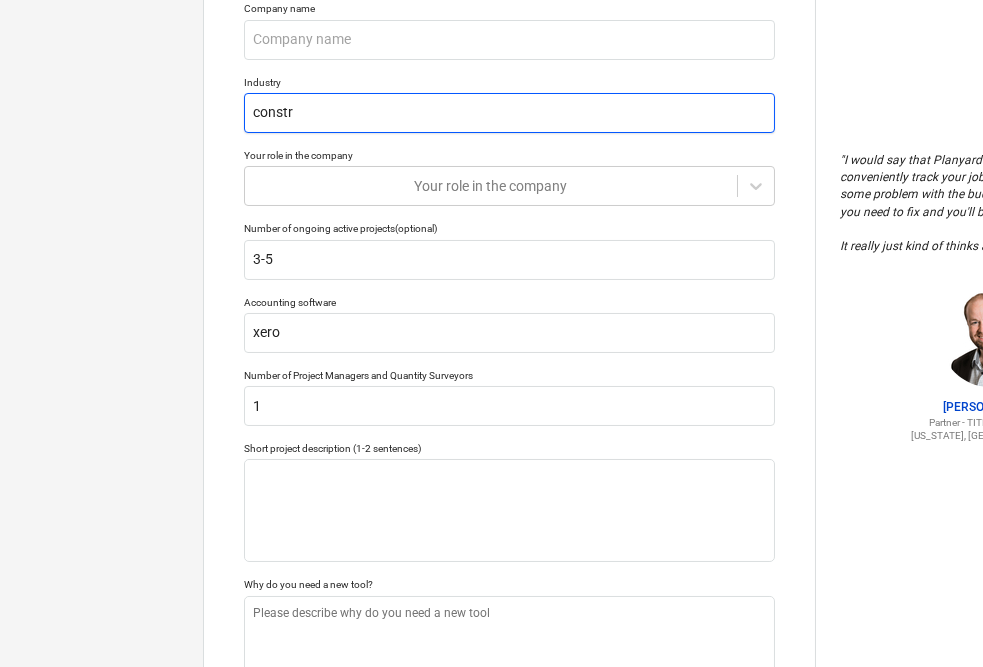 type on "x" 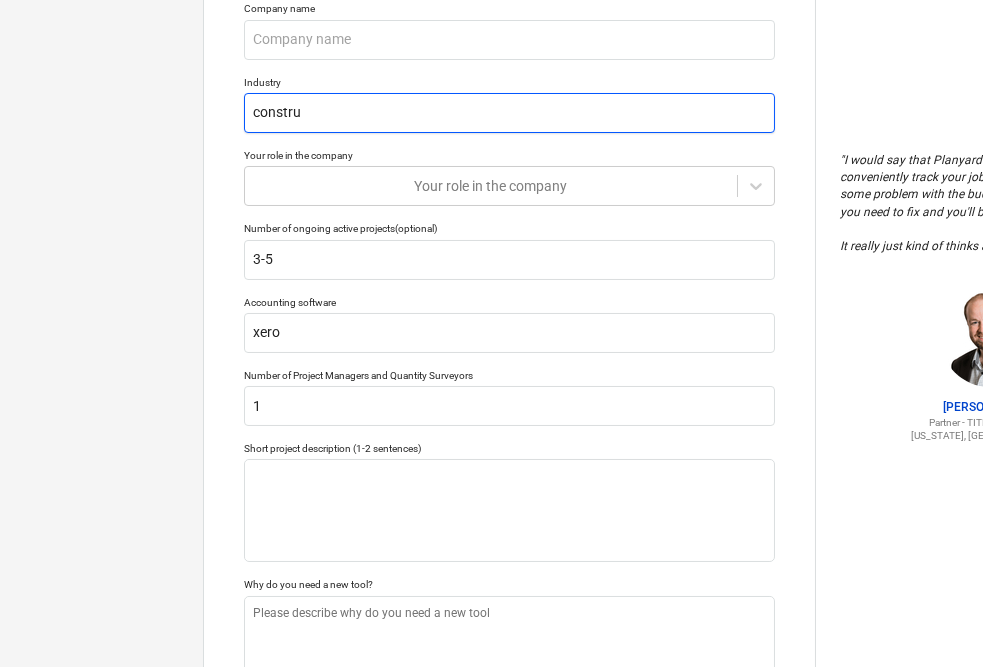 type on "x" 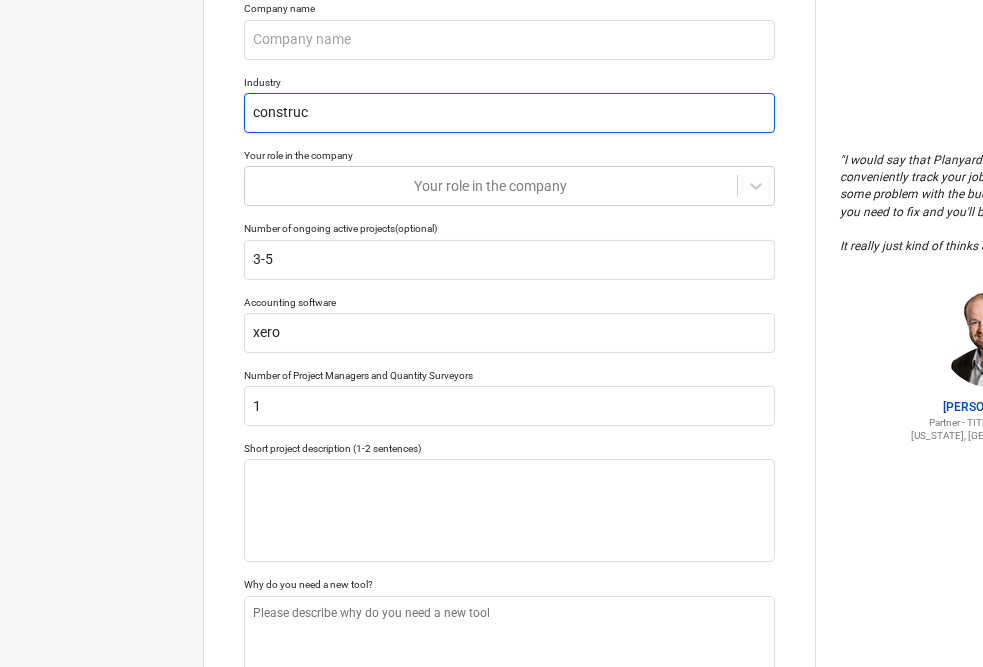 type on "x" 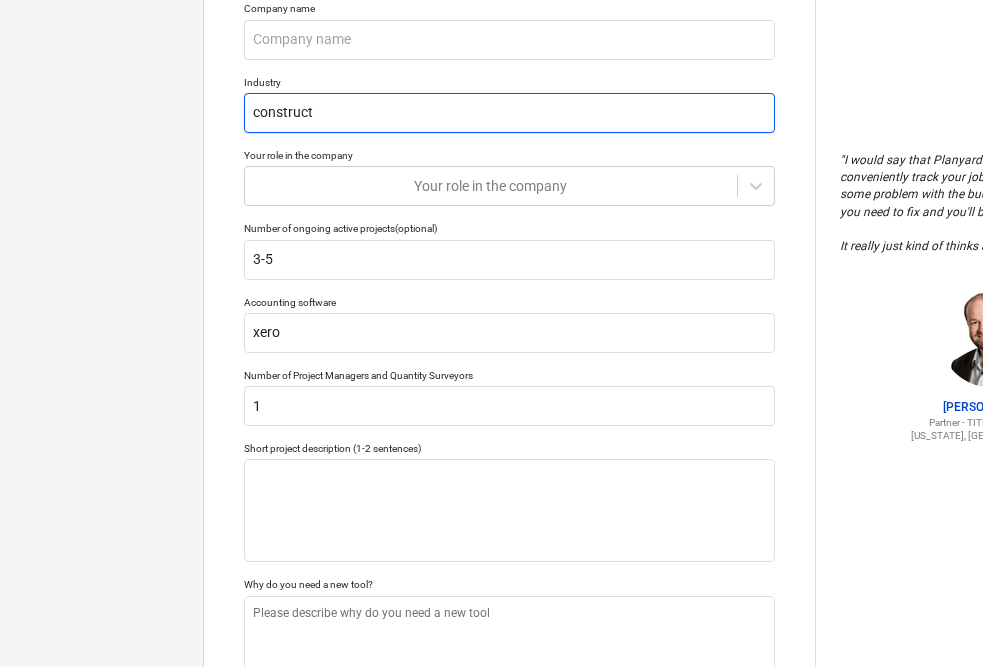 type on "x" 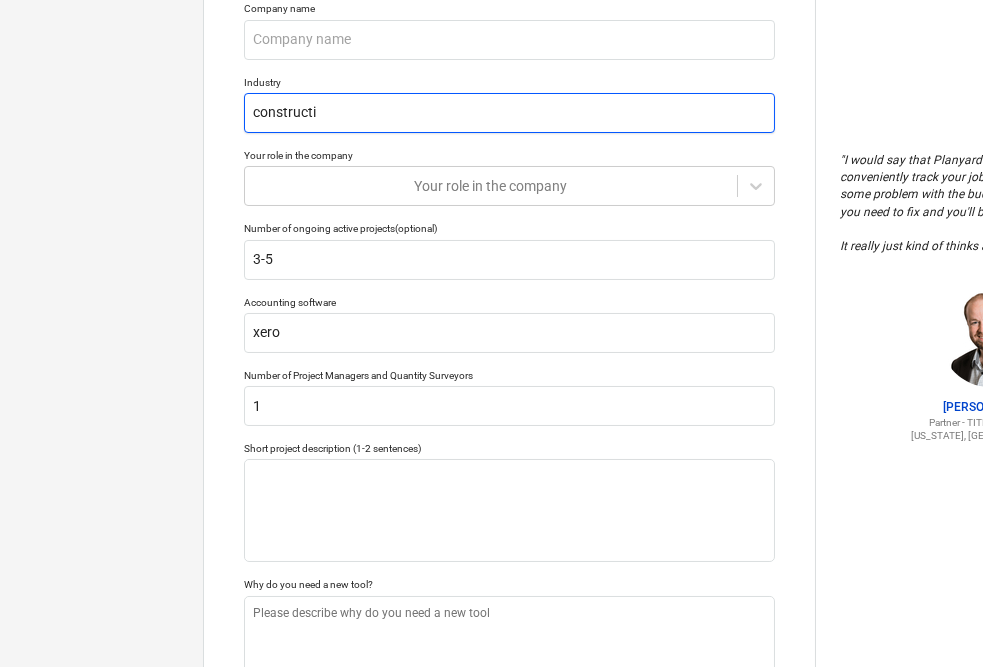 type on "x" 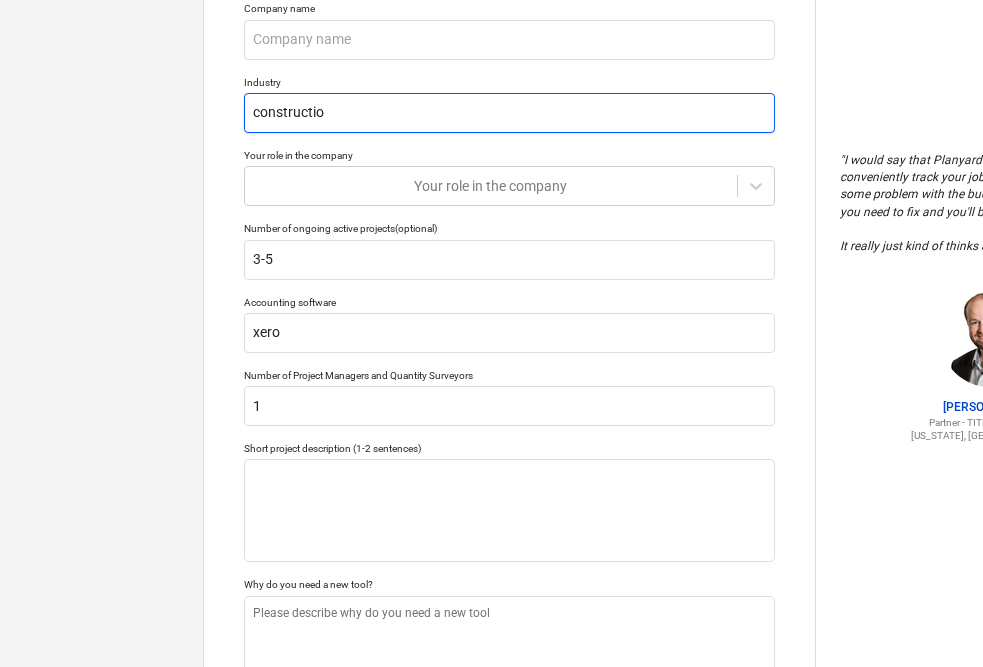 type on "x" 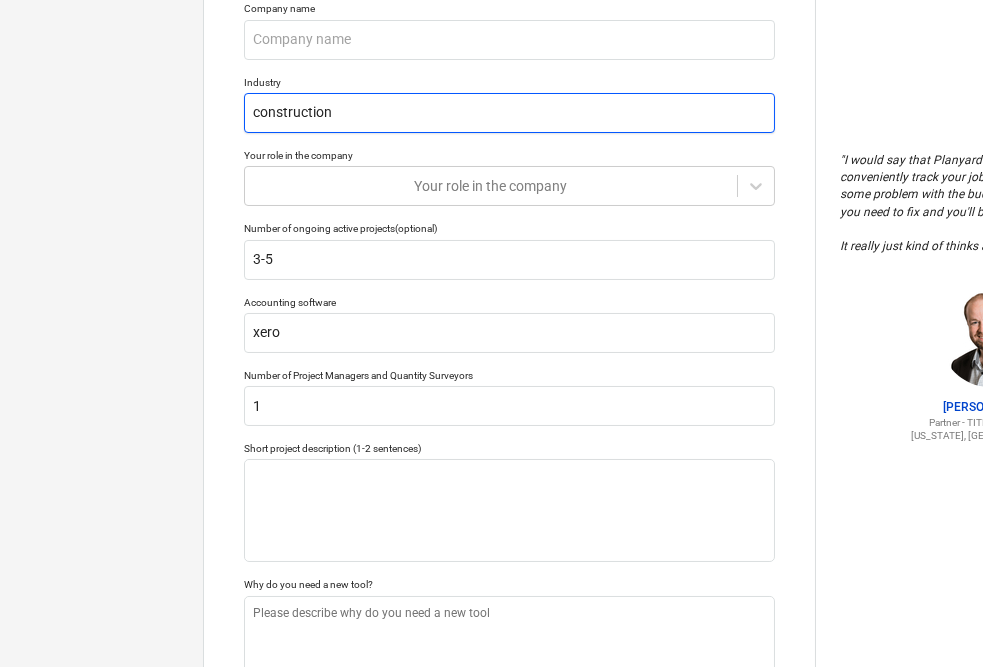 type on "x" 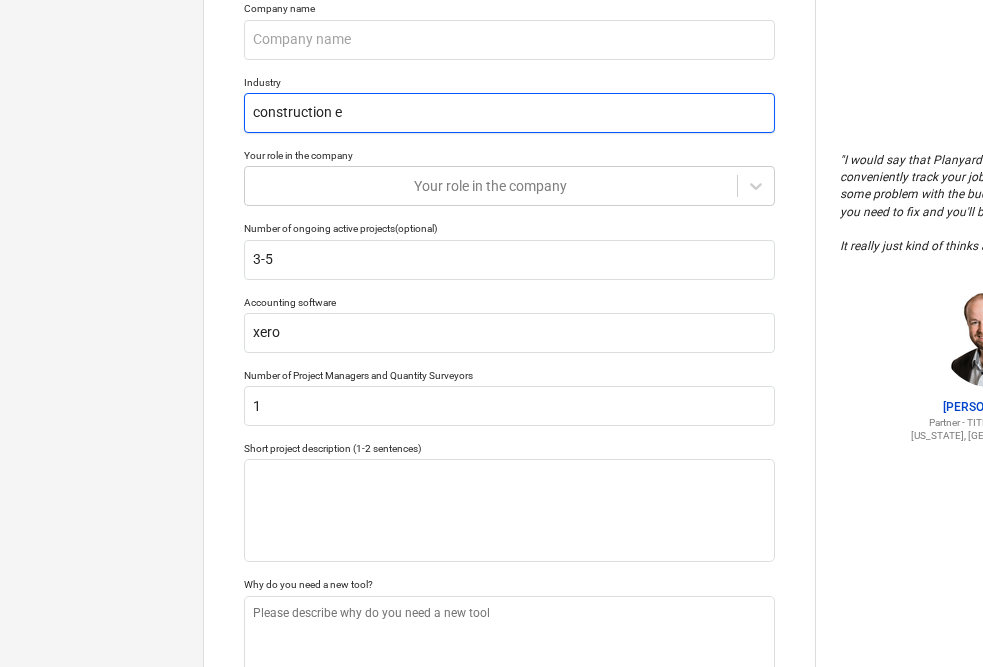 type on "x" 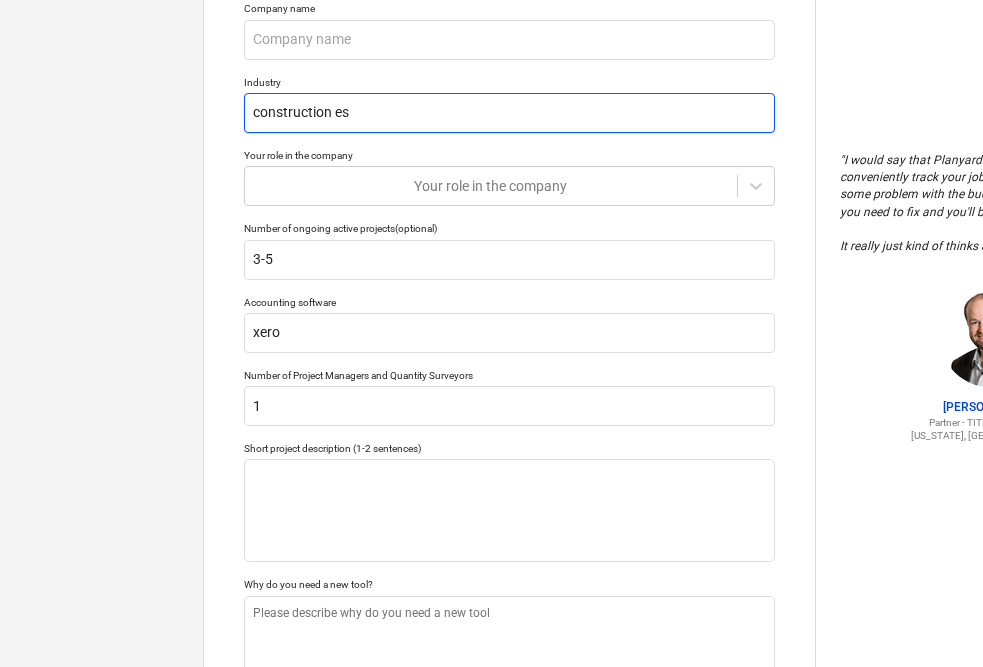type on "x" 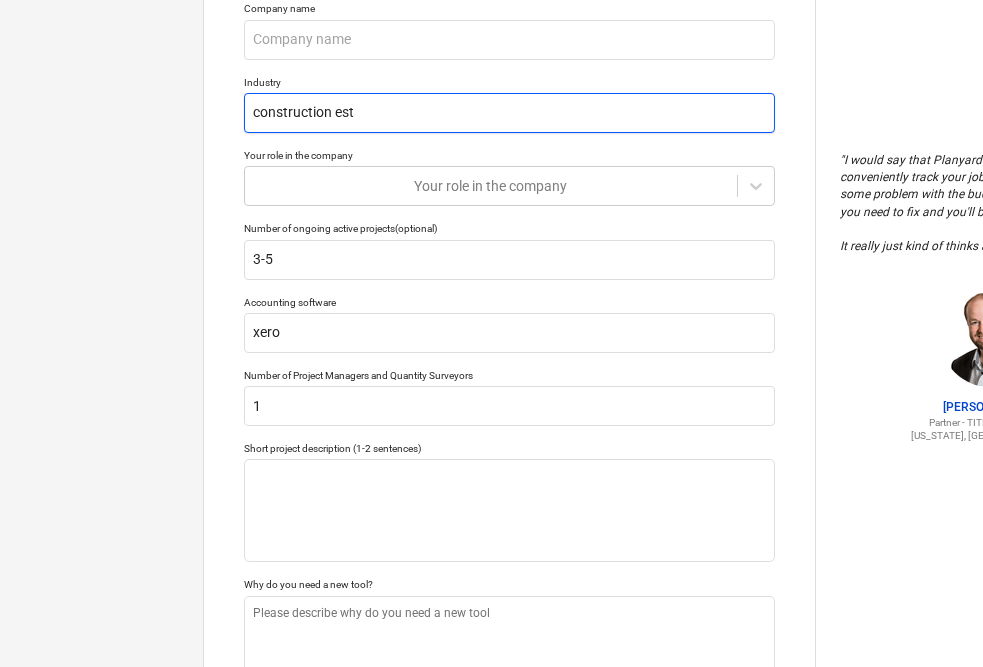 type on "x" 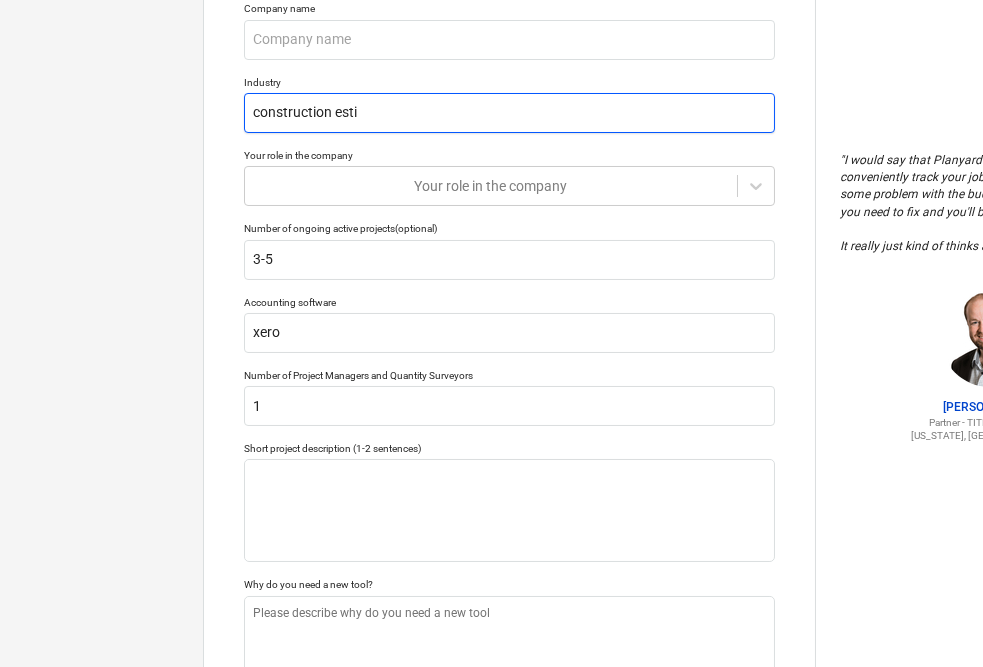 type on "x" 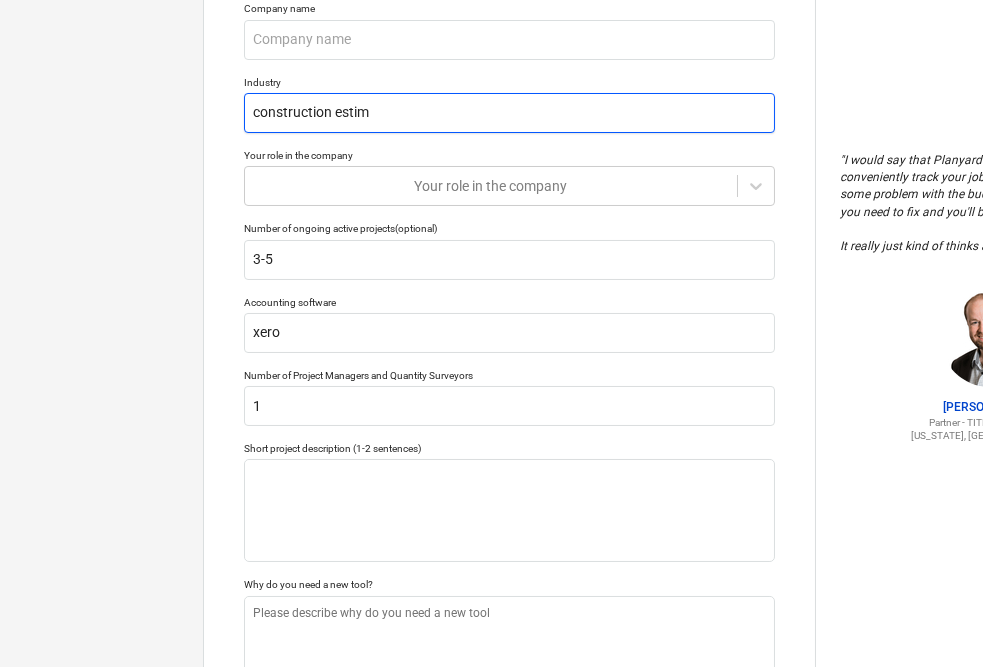 type on "x" 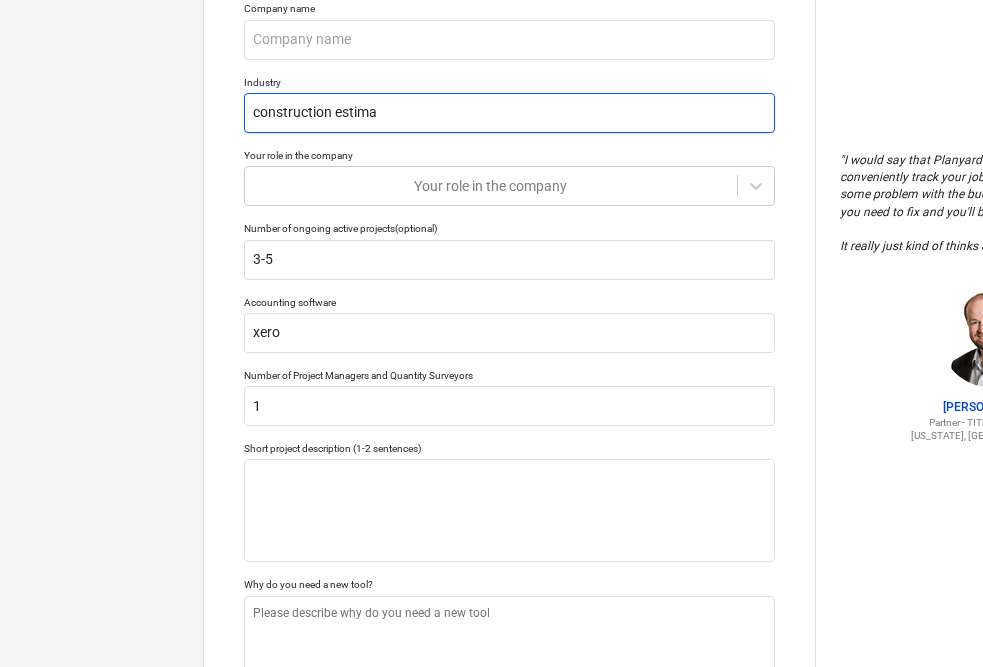 type on "x" 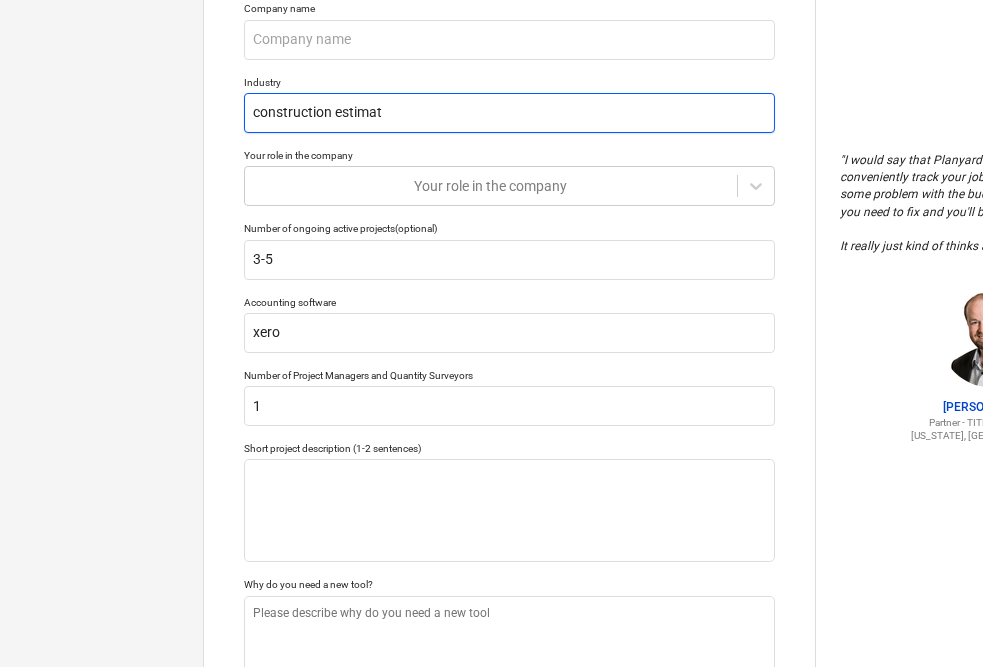 type on "x" 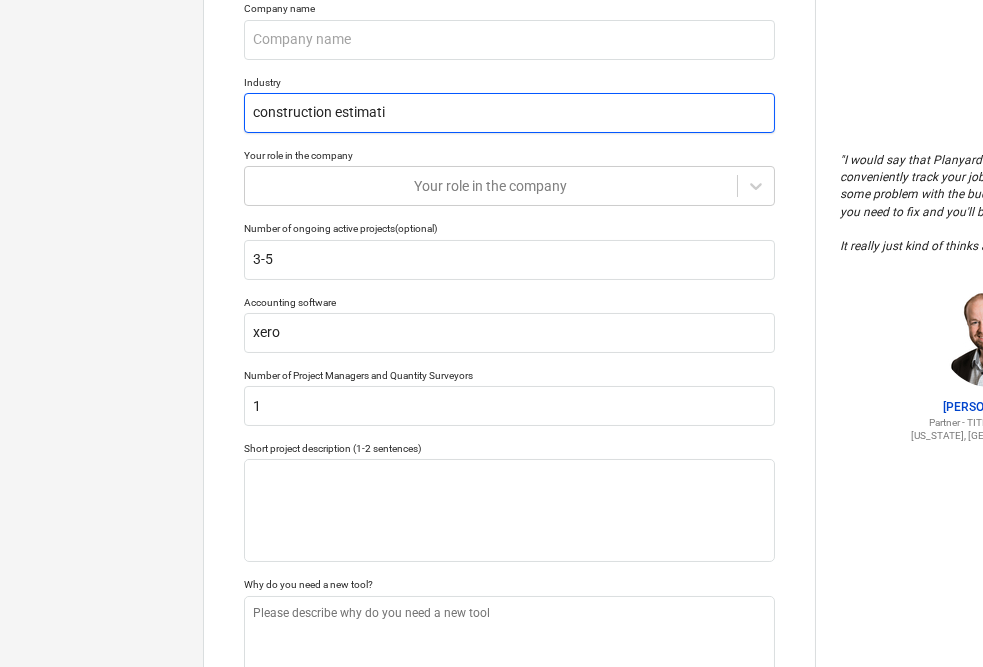 type on "x" 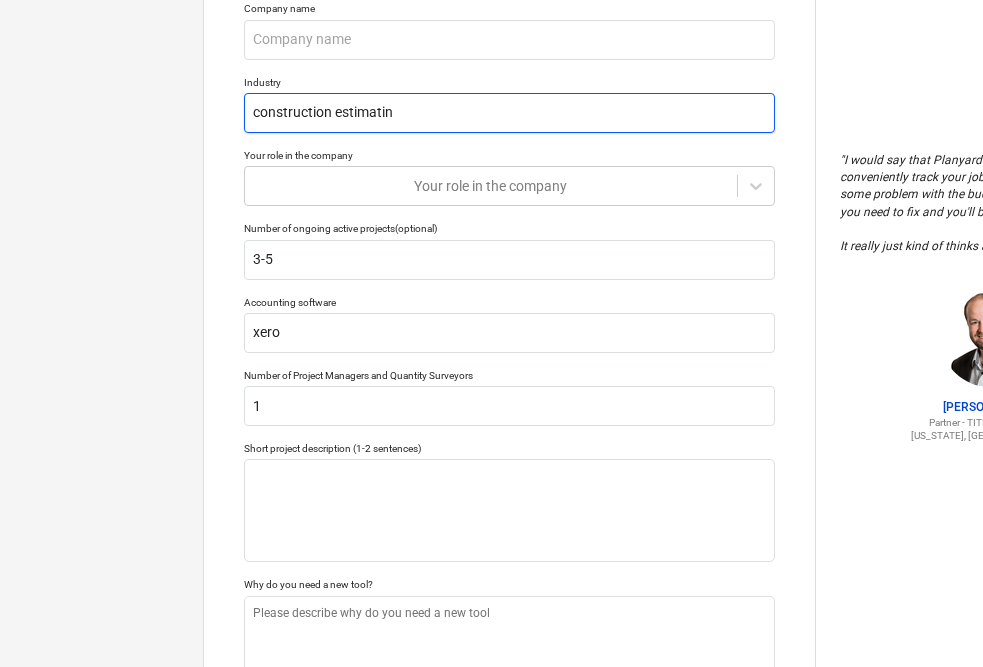 type on "x" 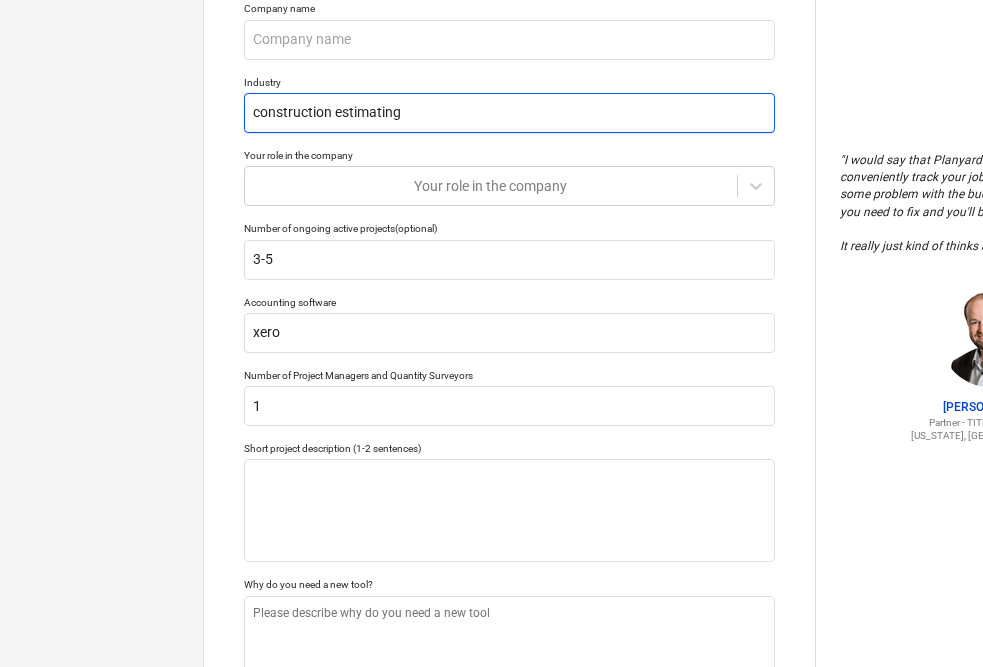 type on "x" 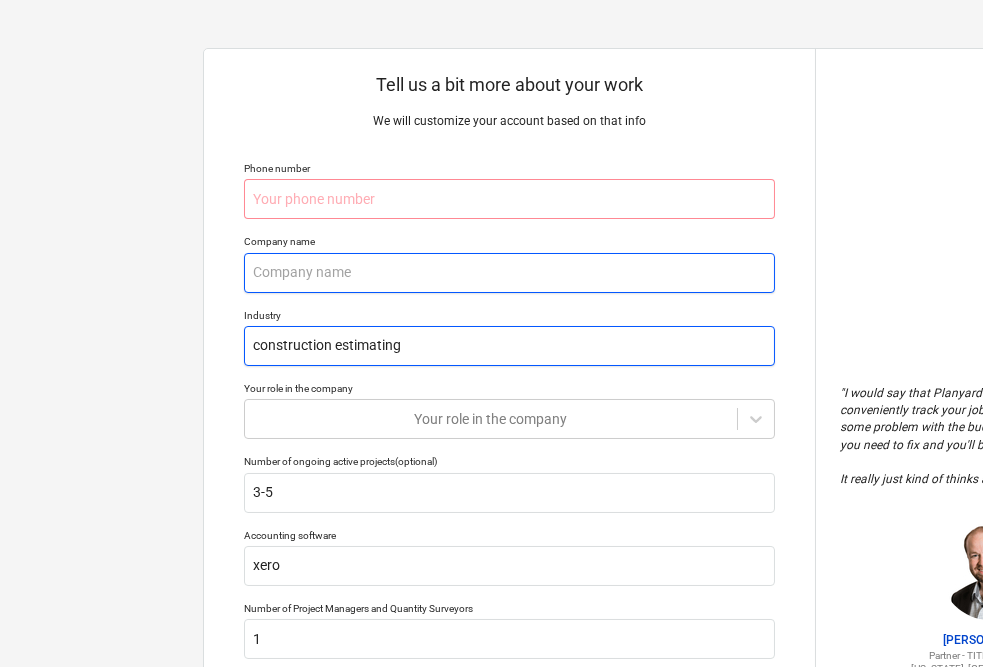 type on "construction estimating" 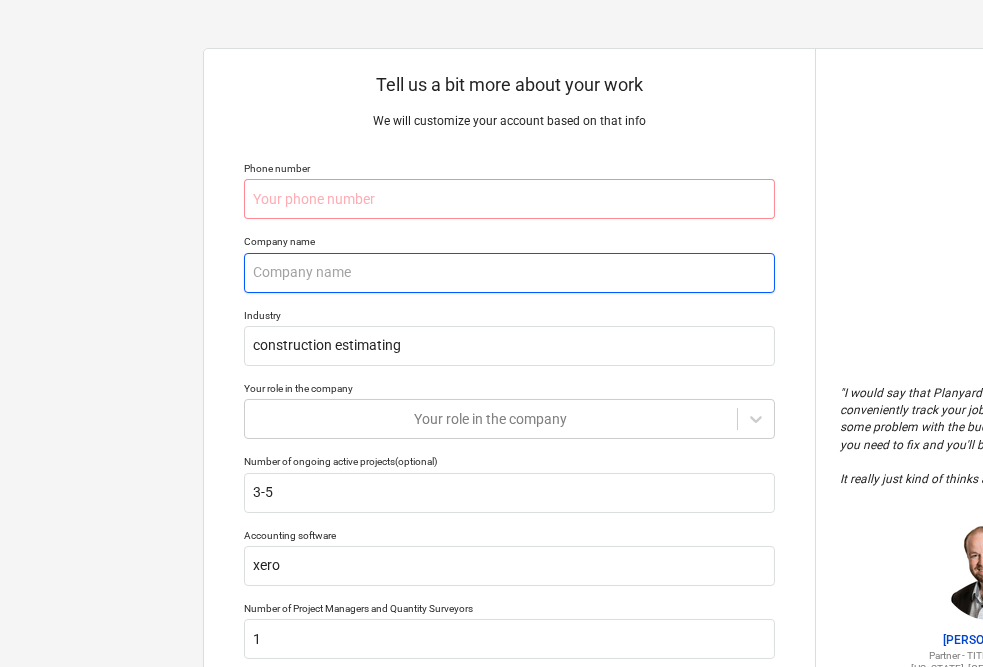 click at bounding box center [509, 273] 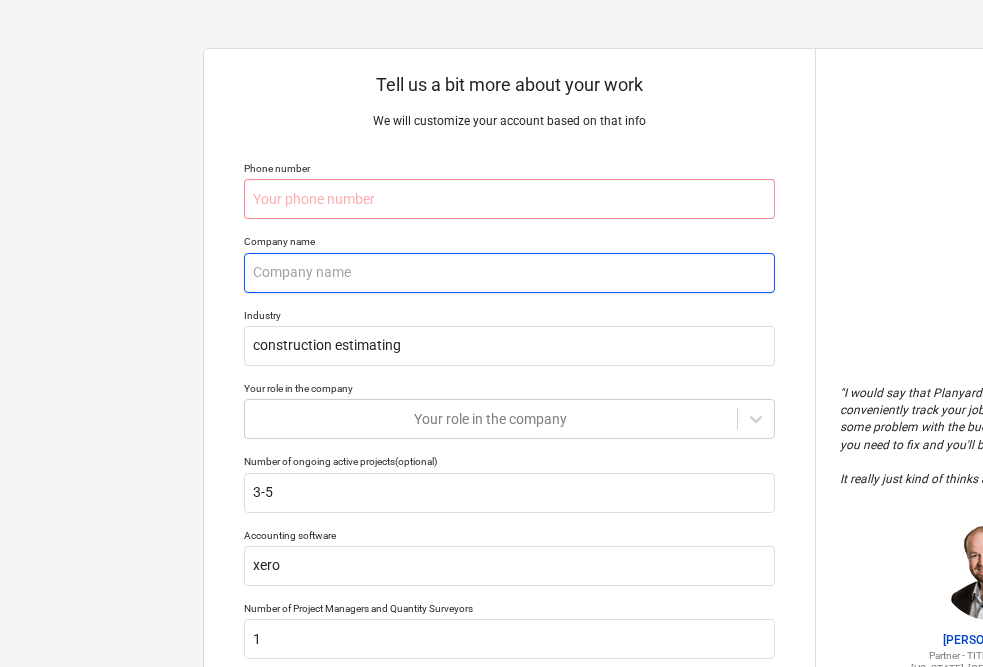 type on "x" 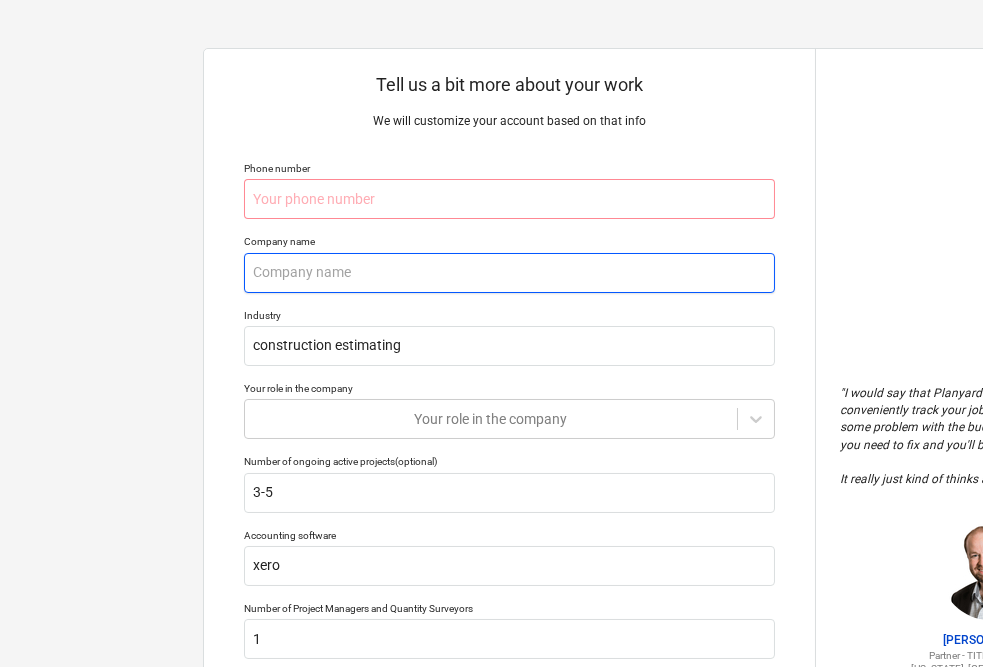 type on "O" 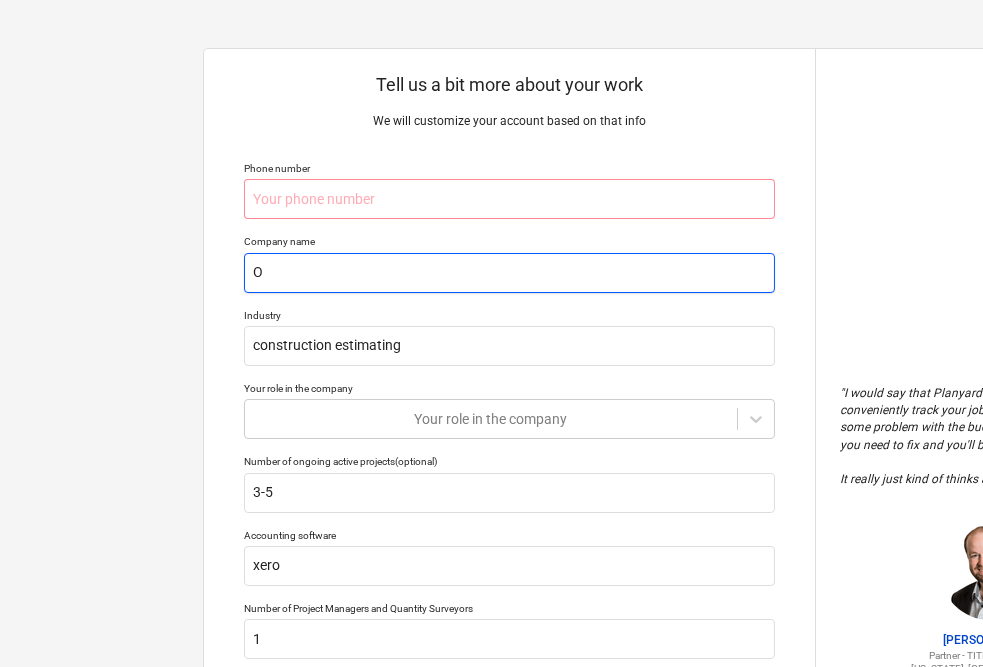 type on "x" 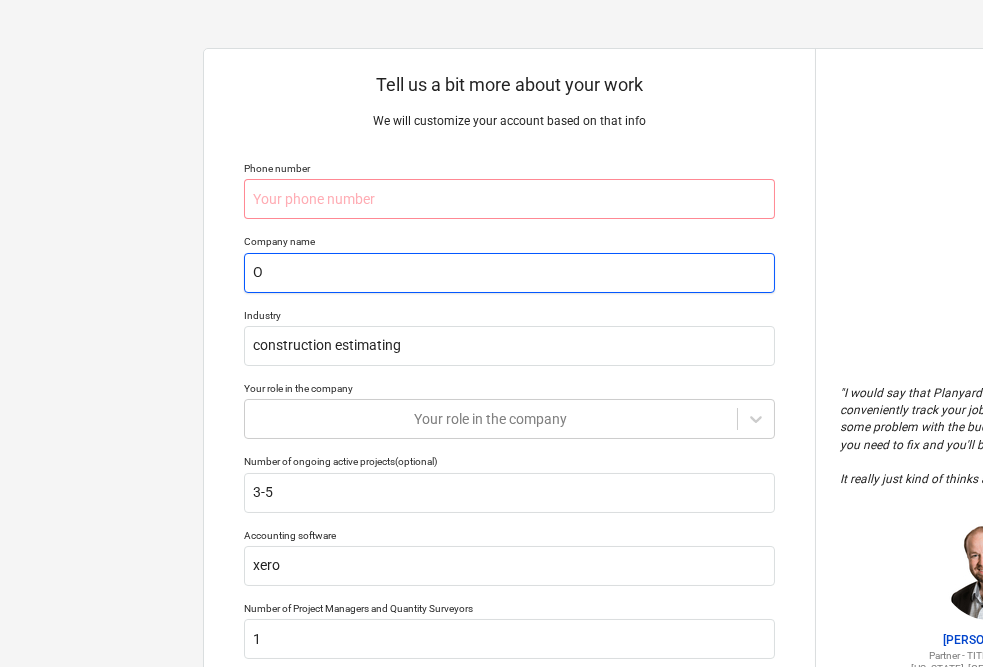 type on "Os" 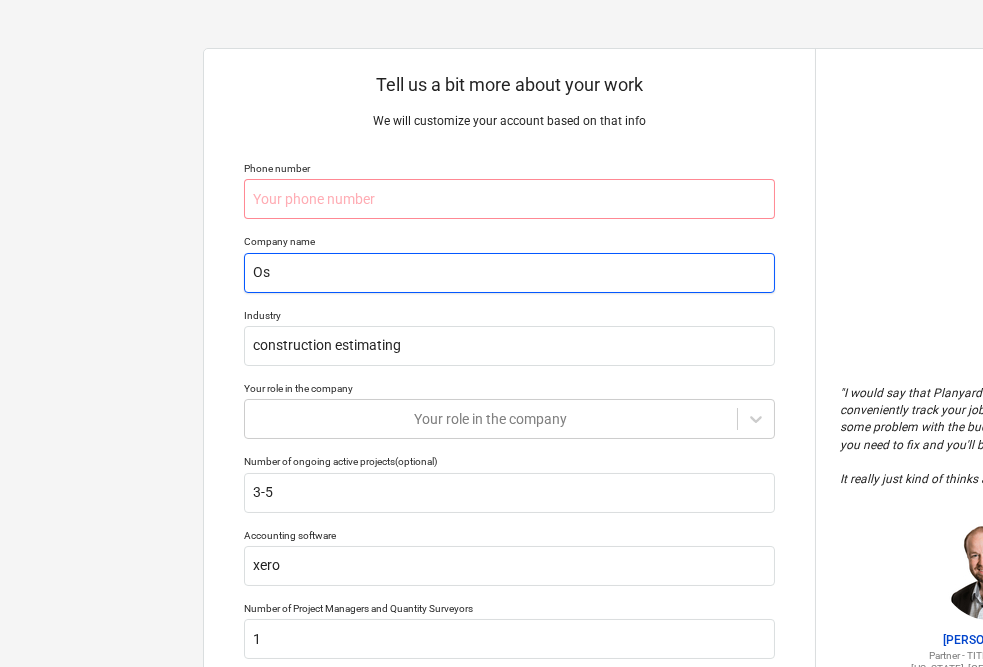 type on "x" 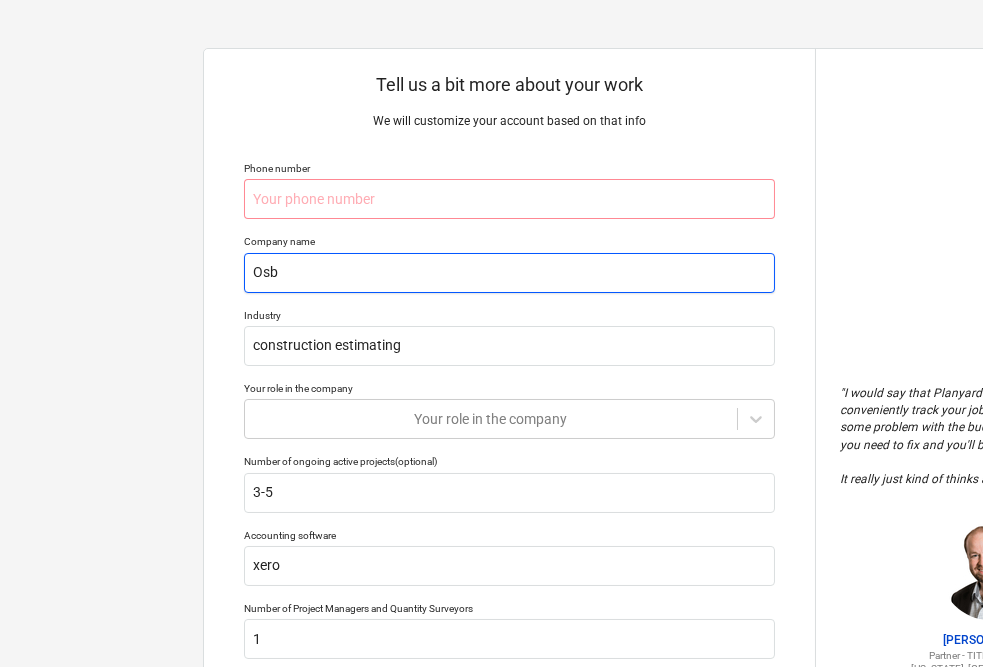 type on "x" 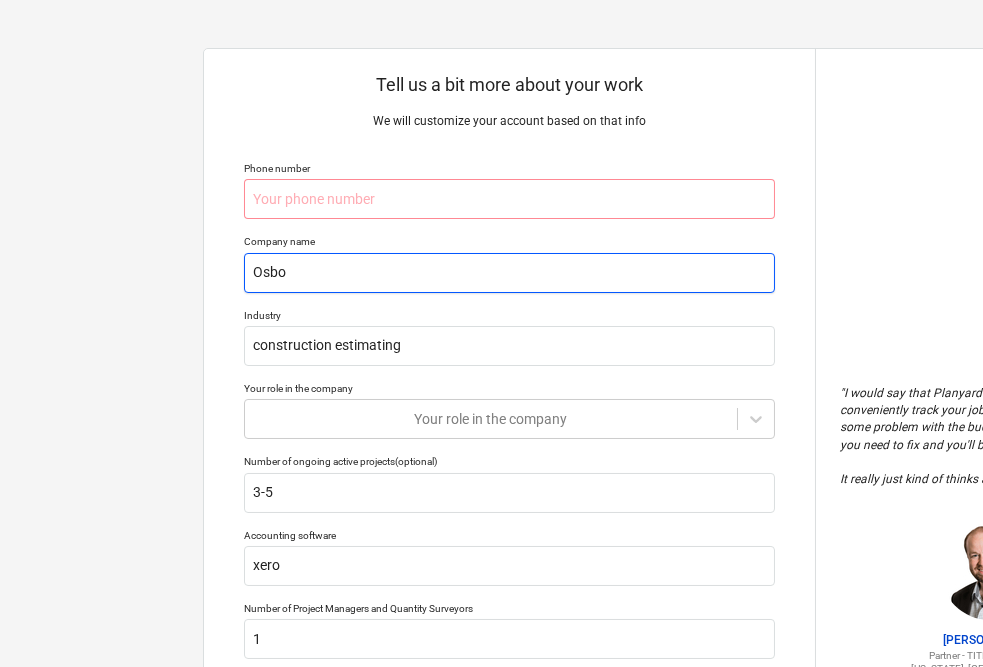 type on "x" 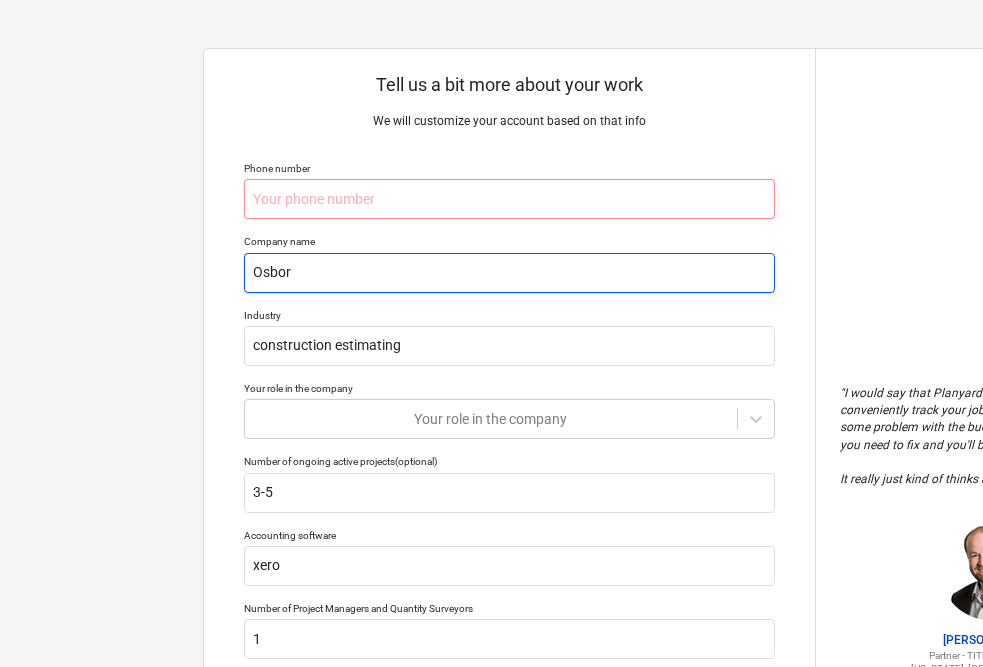 type on "x" 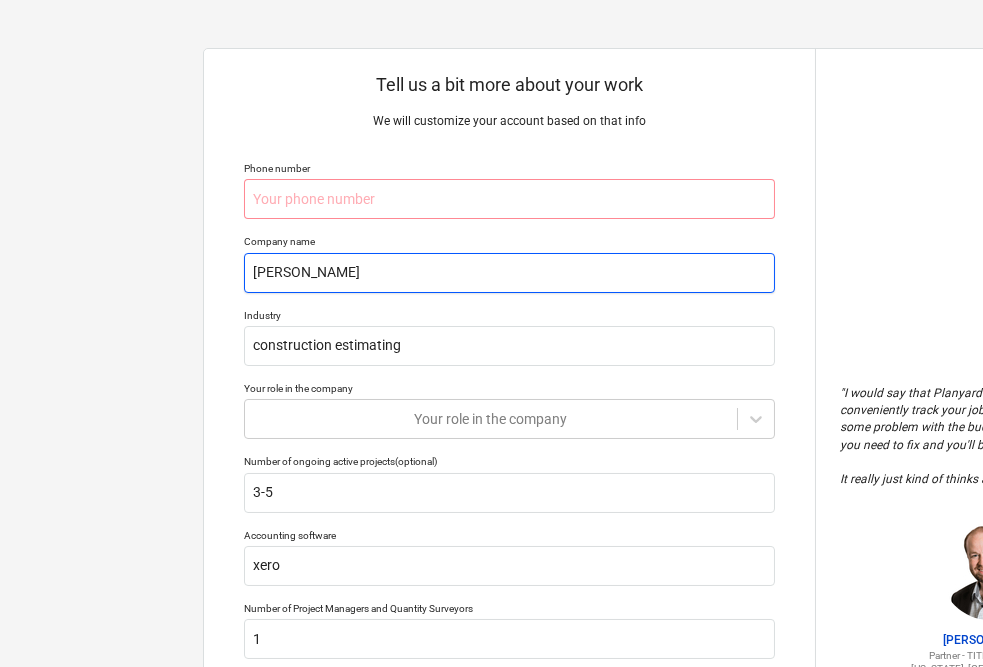 type on "x" 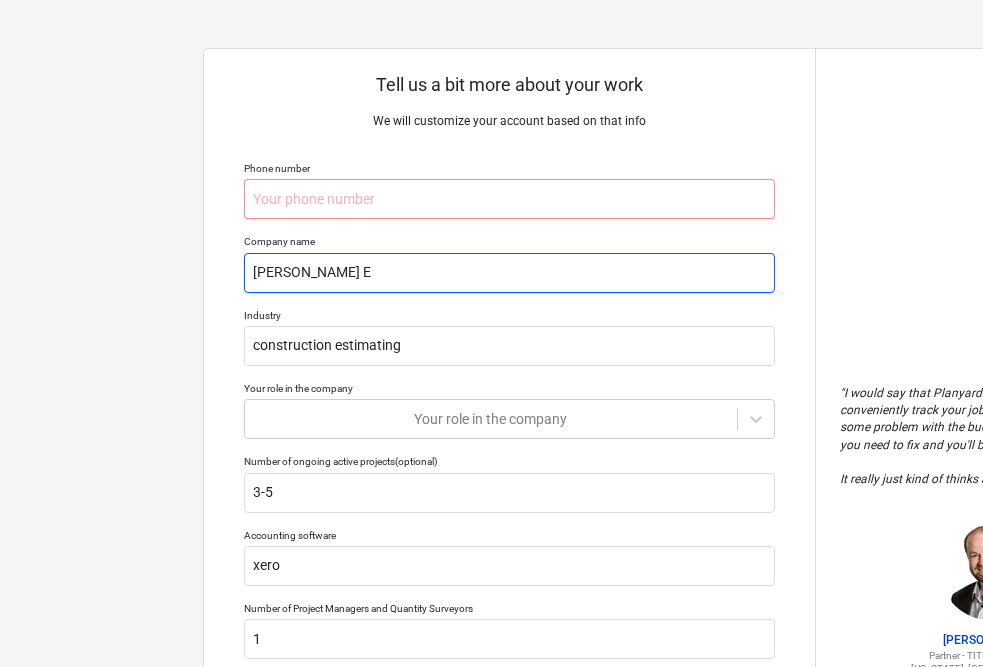 type on "x" 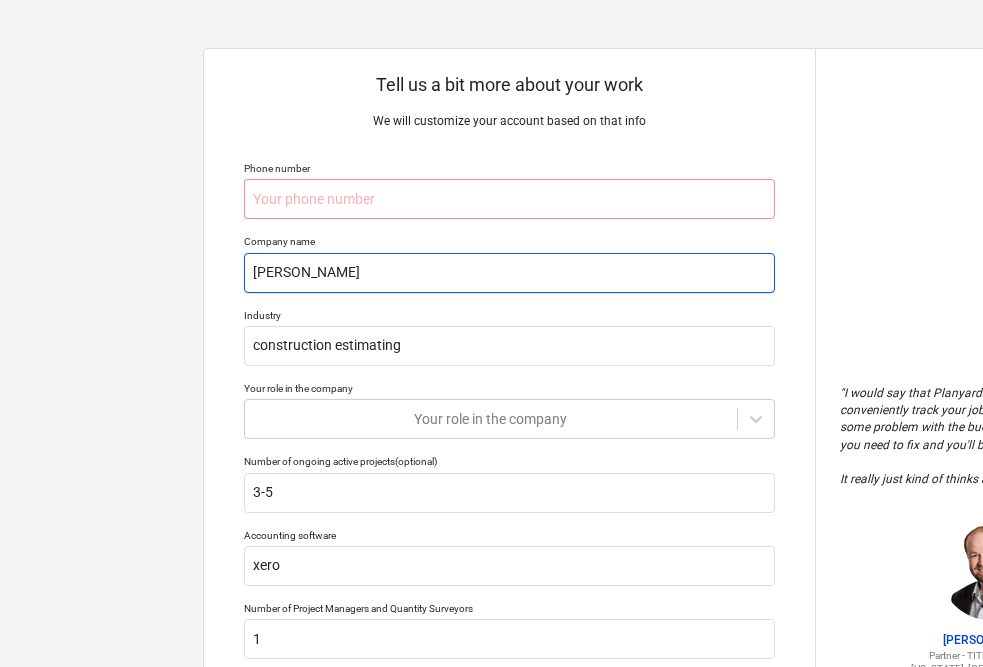 type on "x" 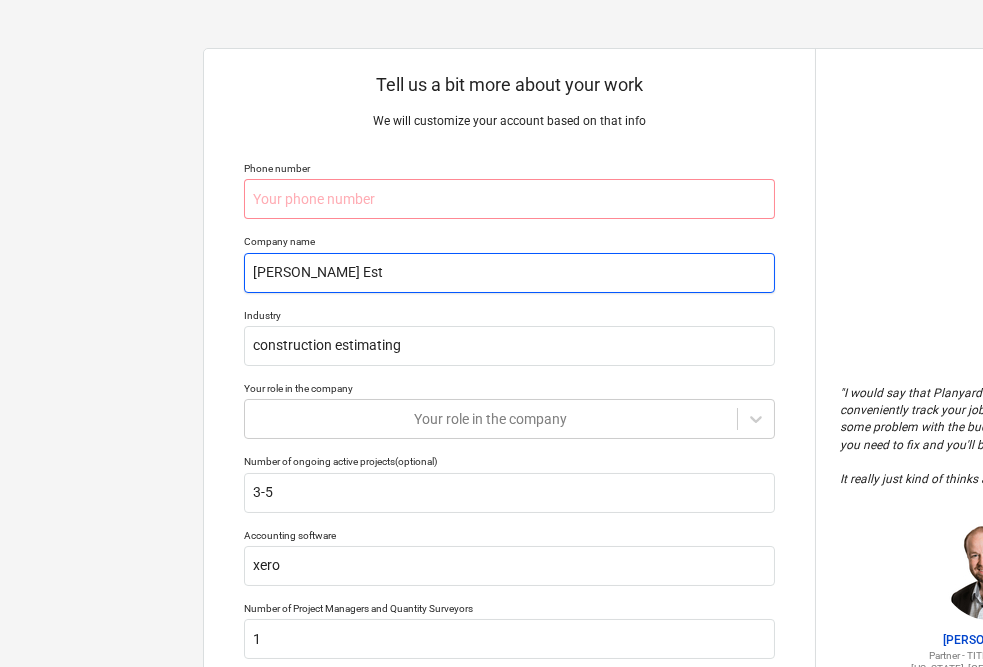 type on "x" 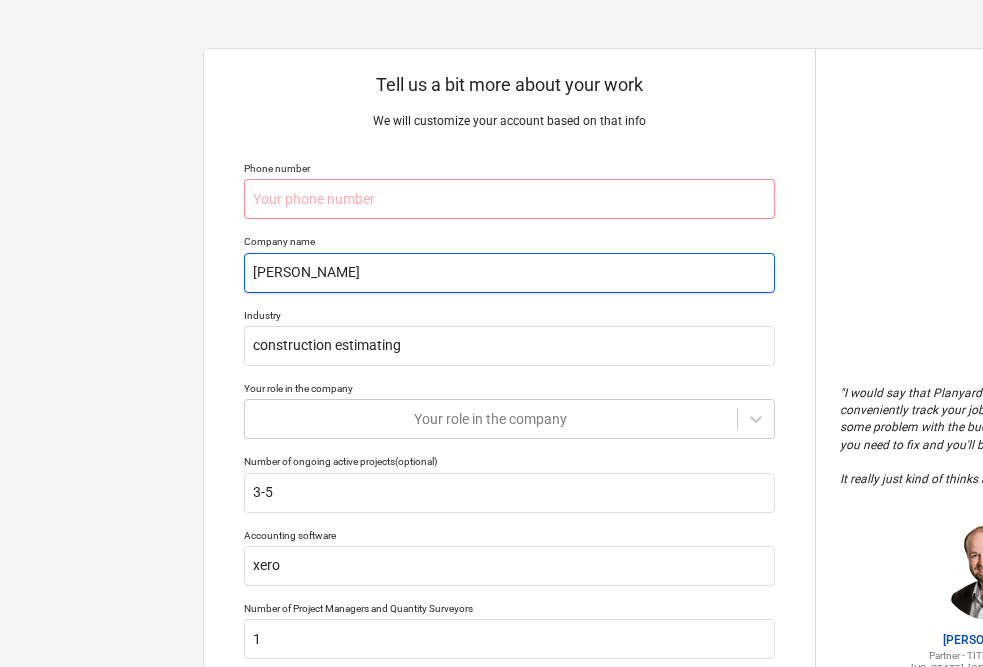 type on "x" 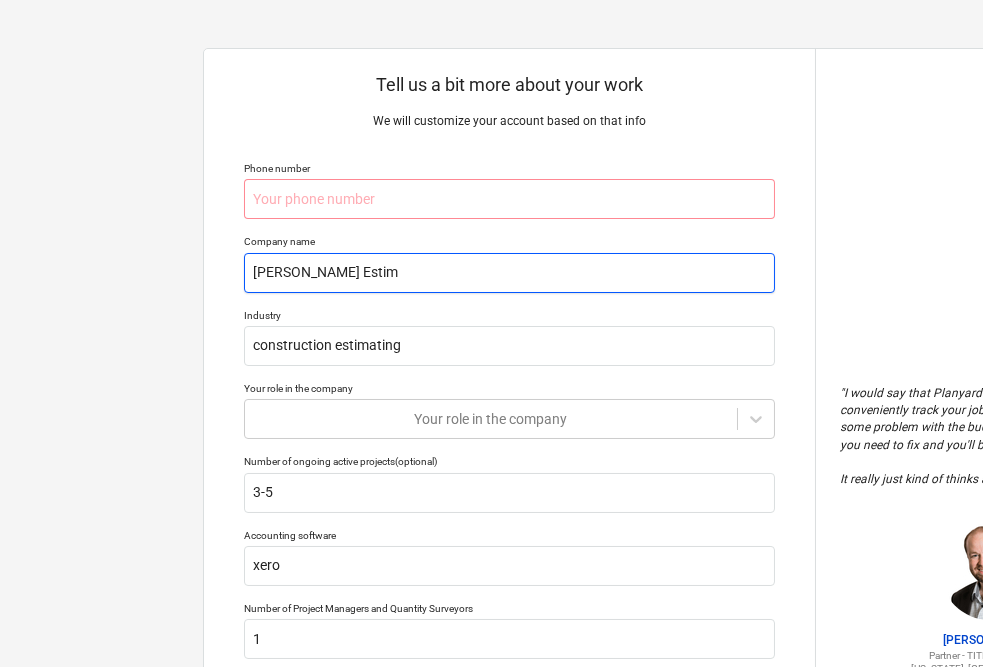 type on "x" 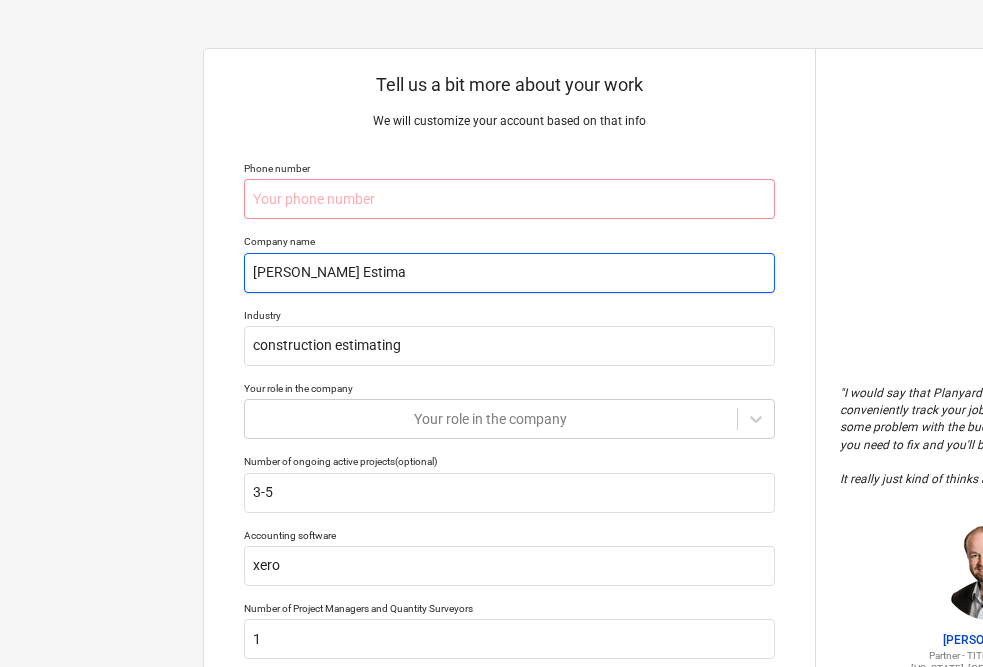 type on "x" 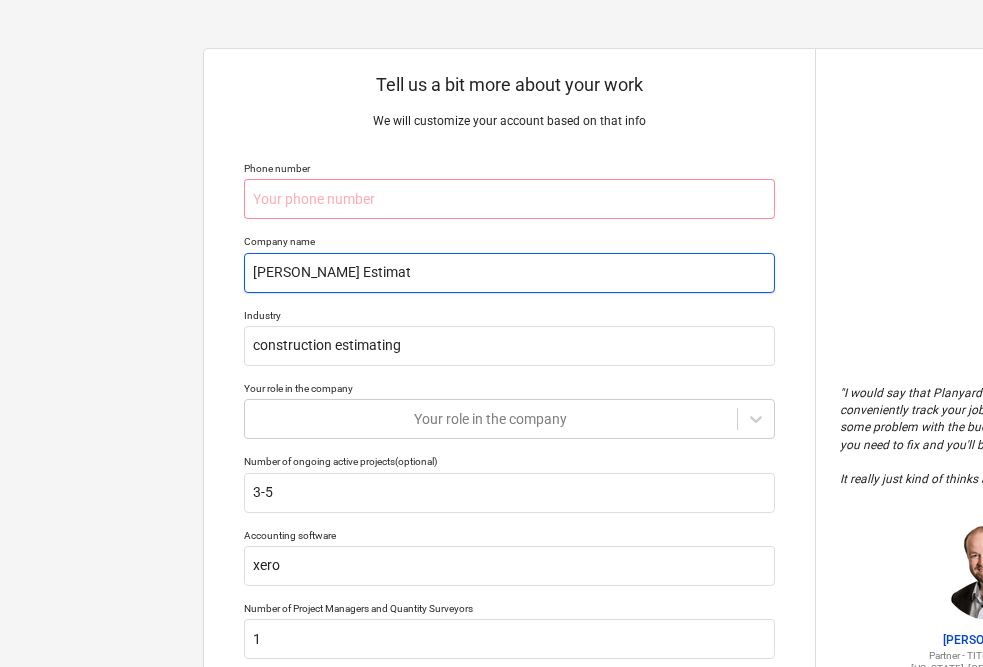 type on "x" 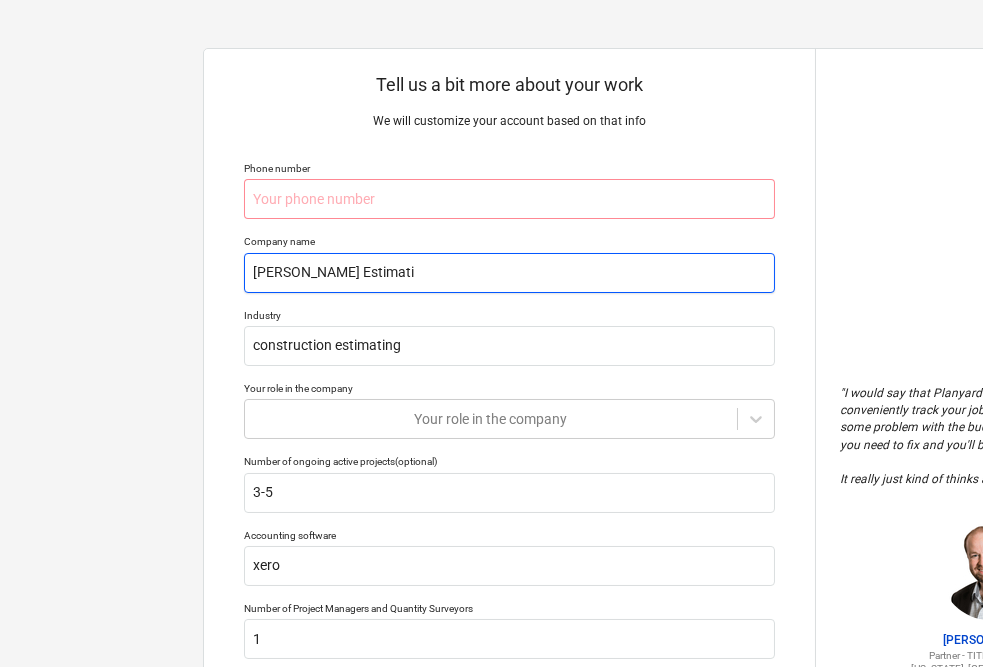 type on "x" 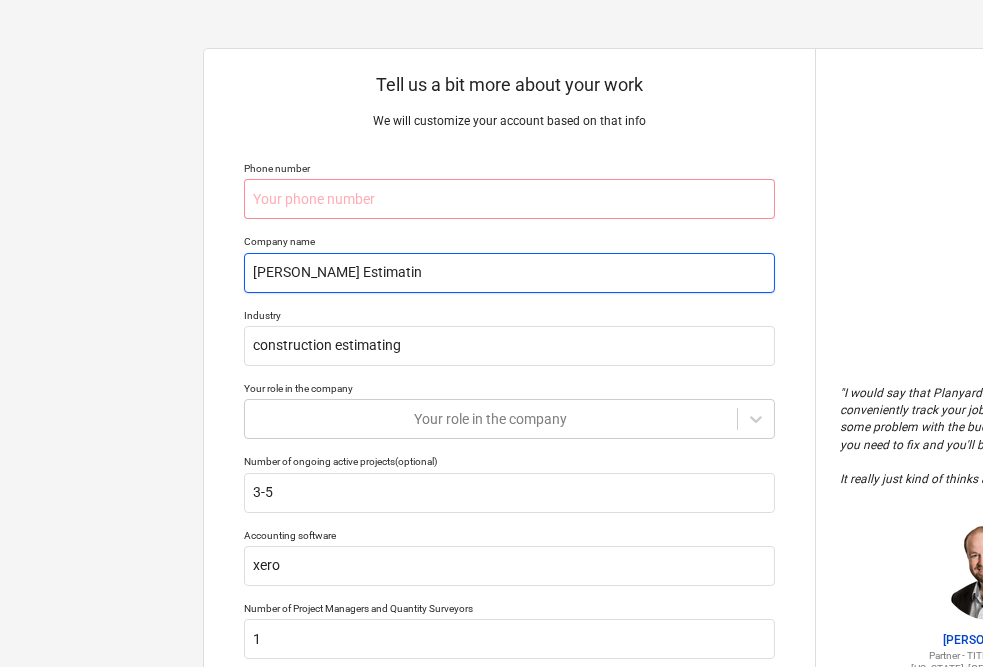 type on "x" 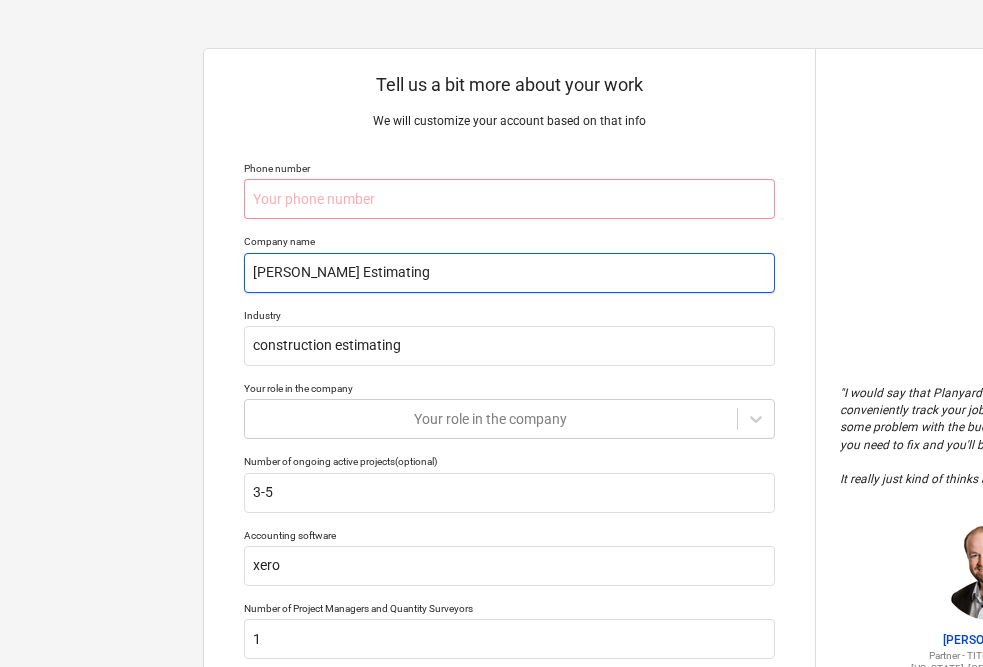 type on "x" 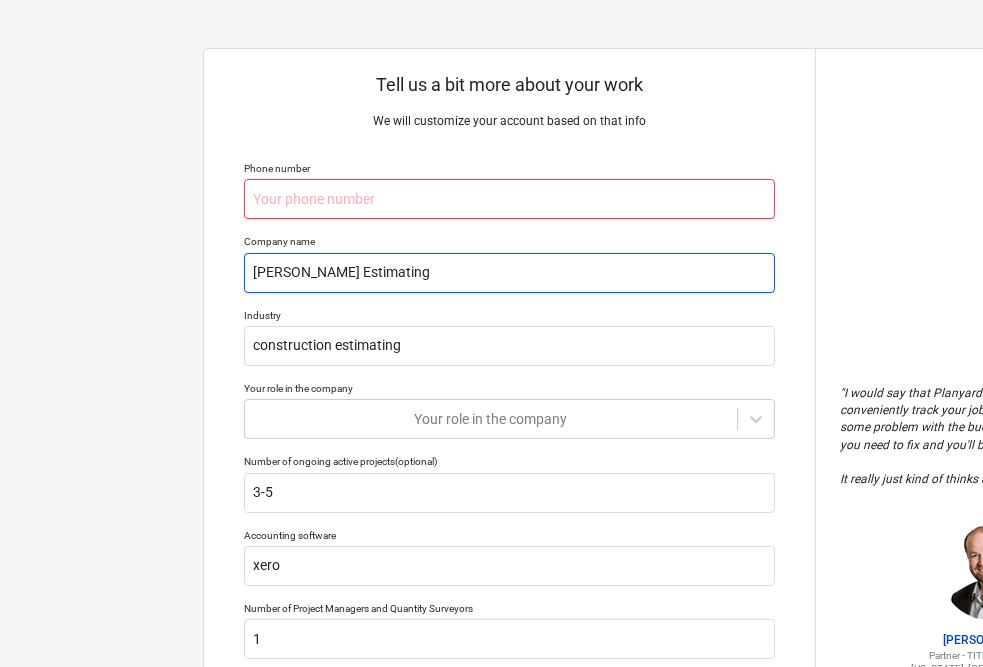 type on "Osborne Estimating" 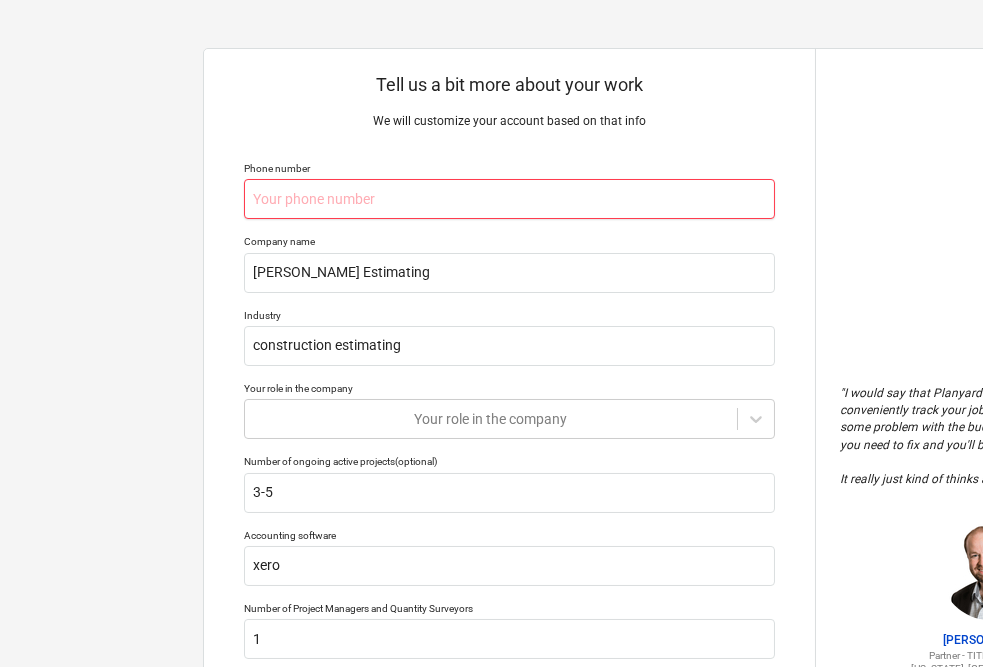 click at bounding box center [509, 199] 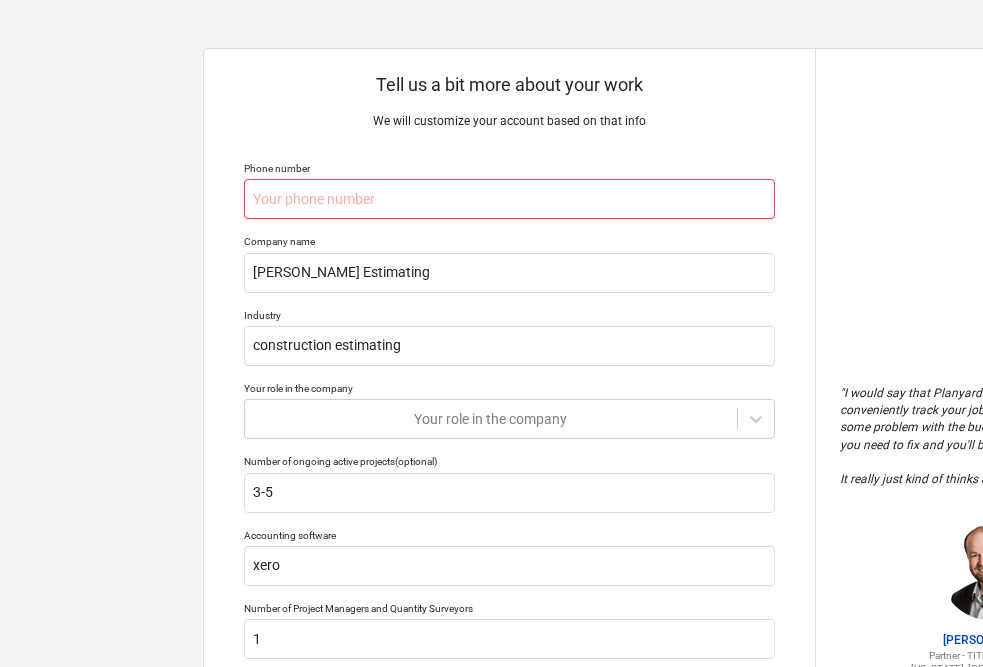 type on "x" 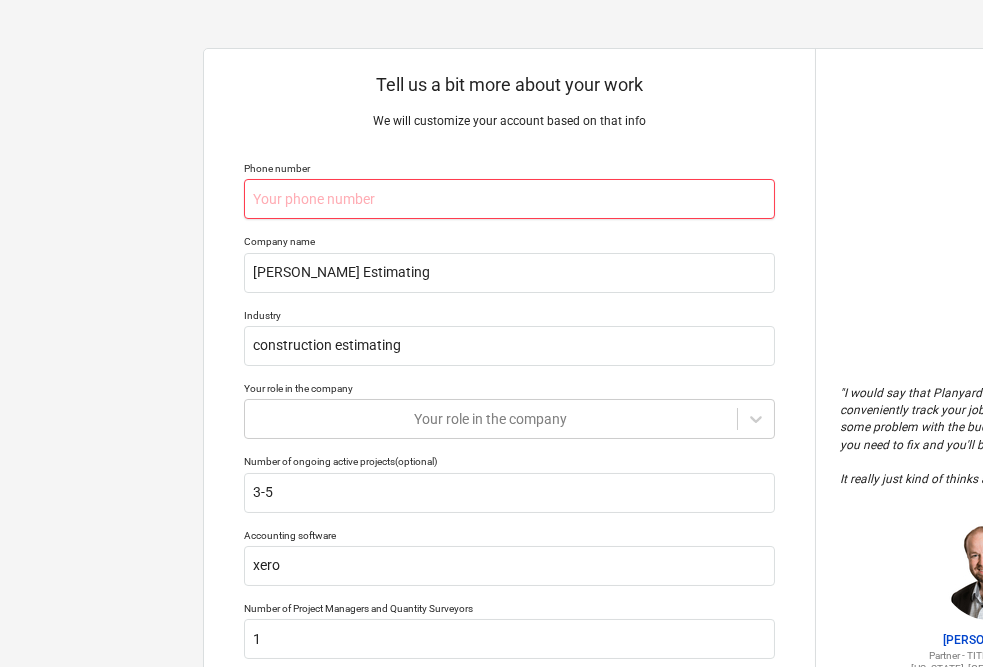 type on "0" 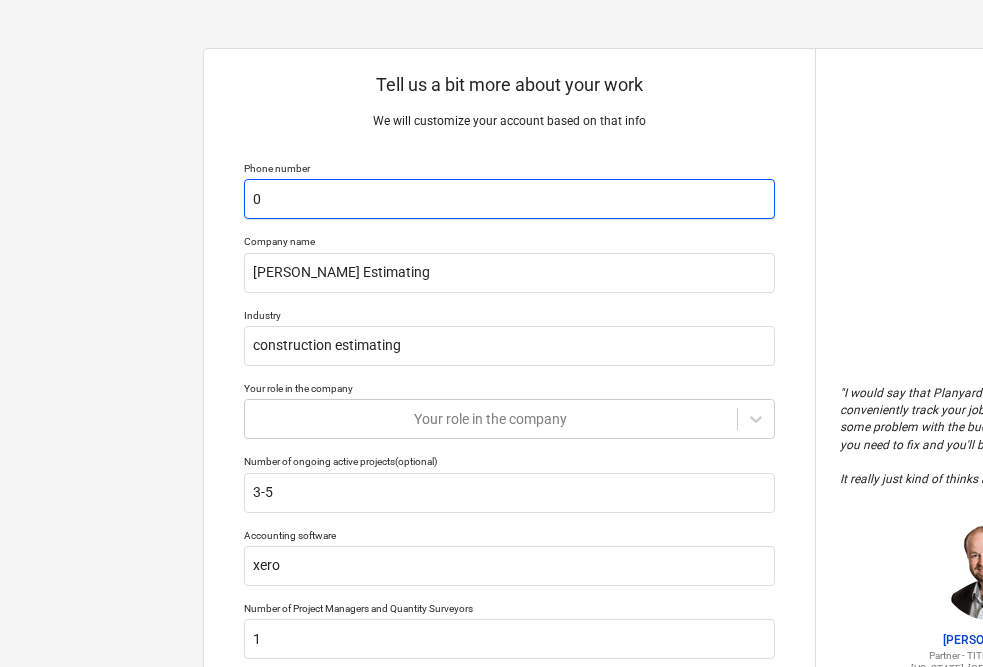 type on "x" 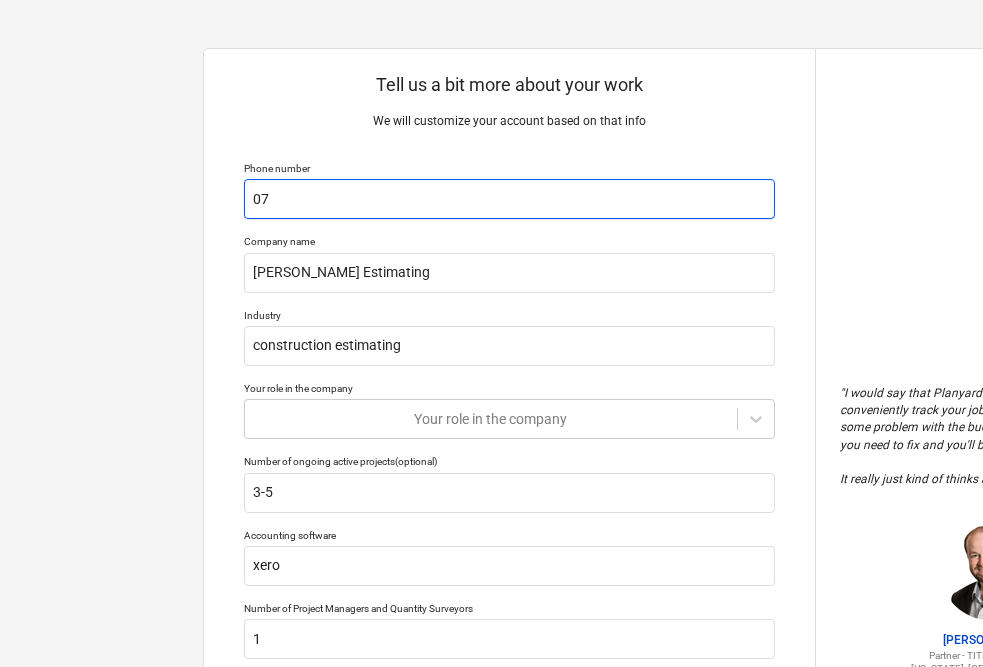 type on "x" 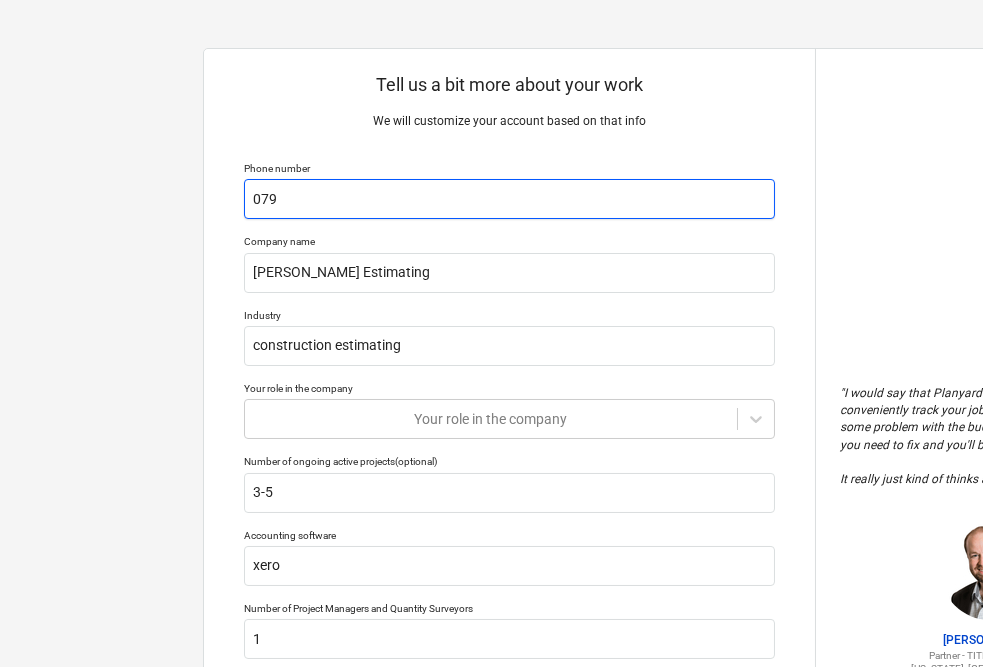 type on "x" 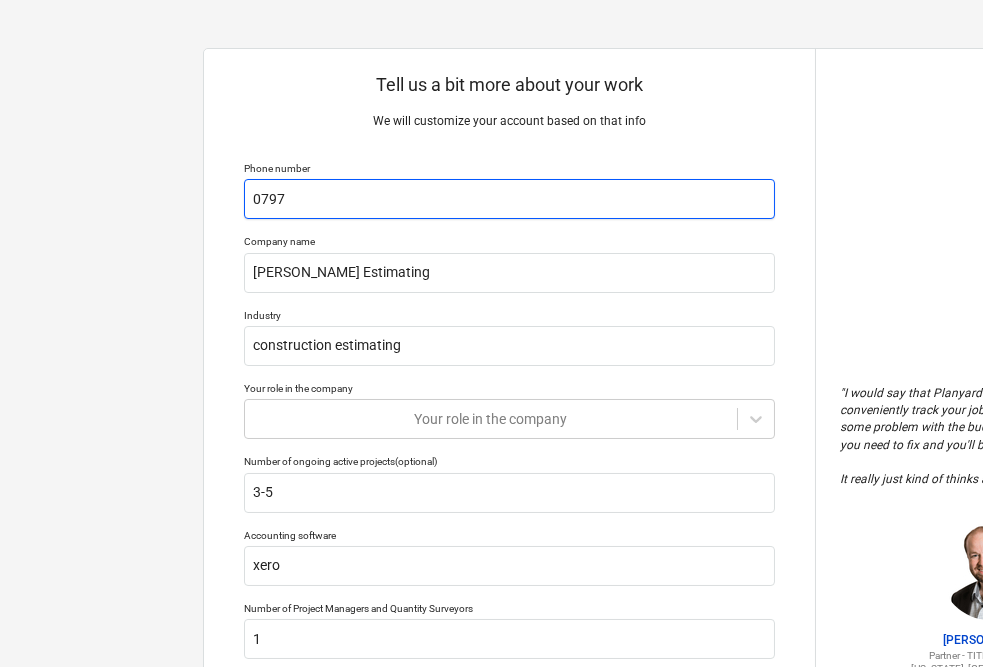type on "x" 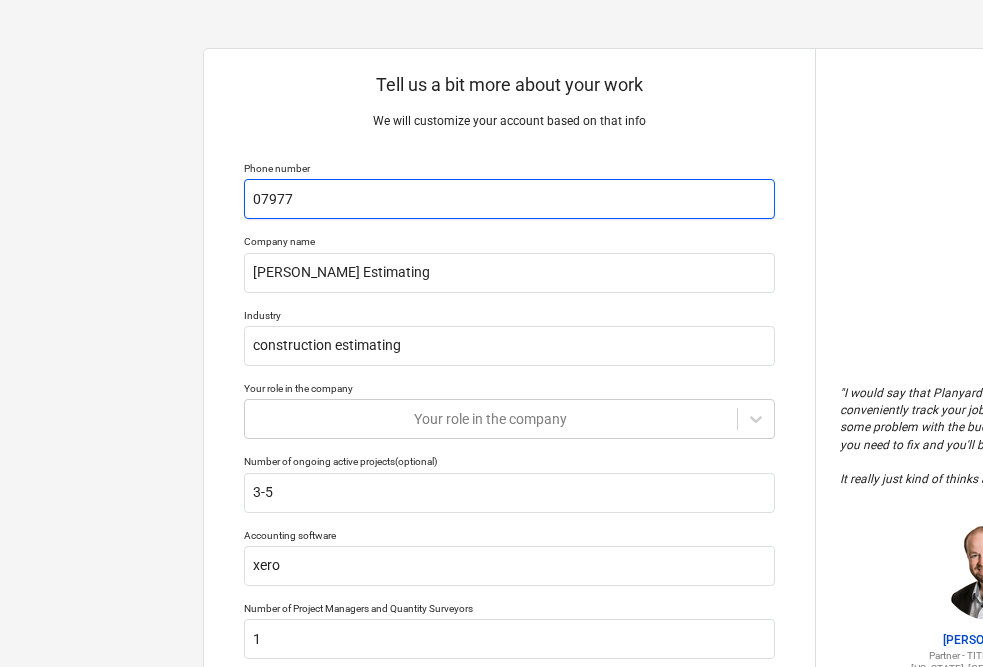 type on "x" 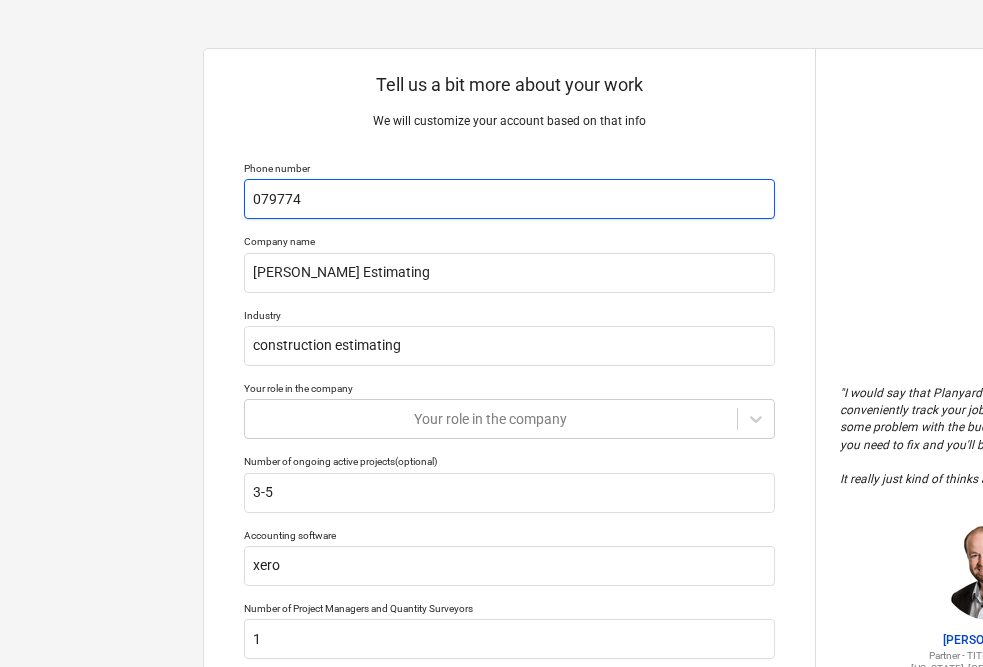 type on "x" 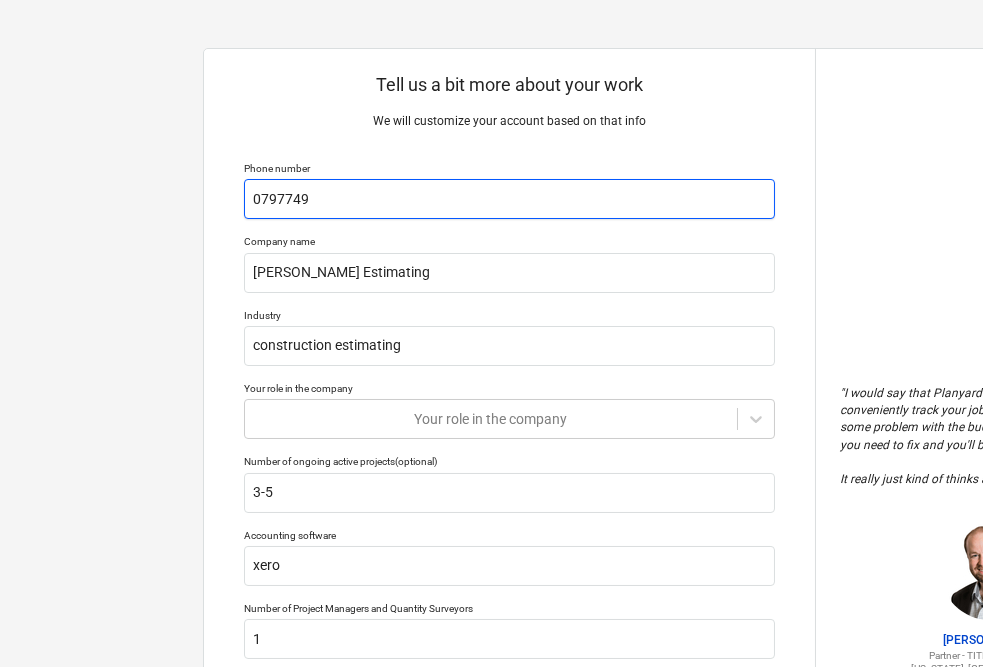 type on "x" 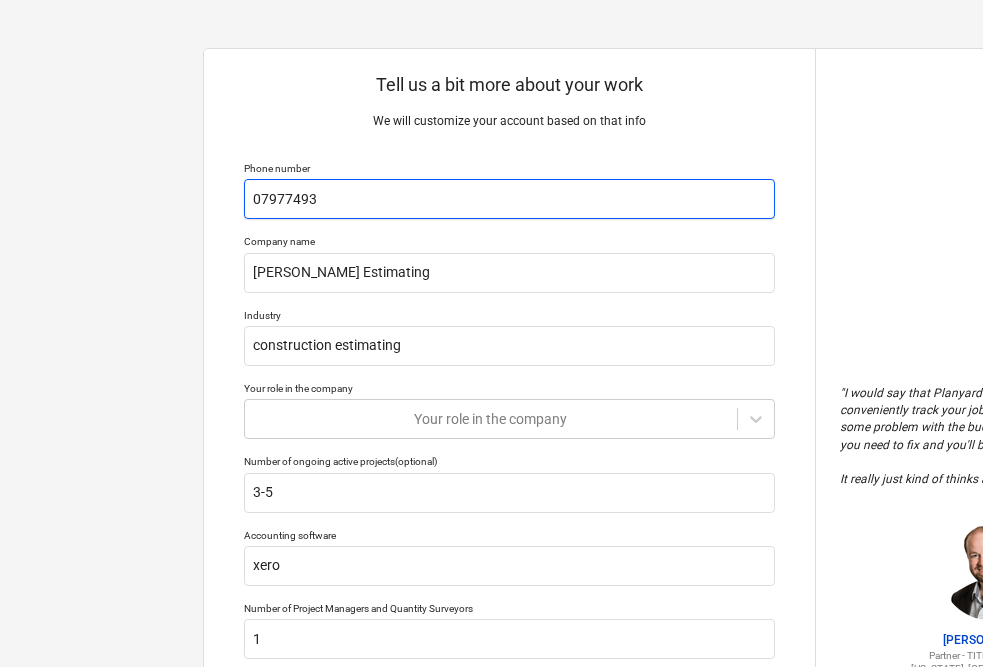 type on "x" 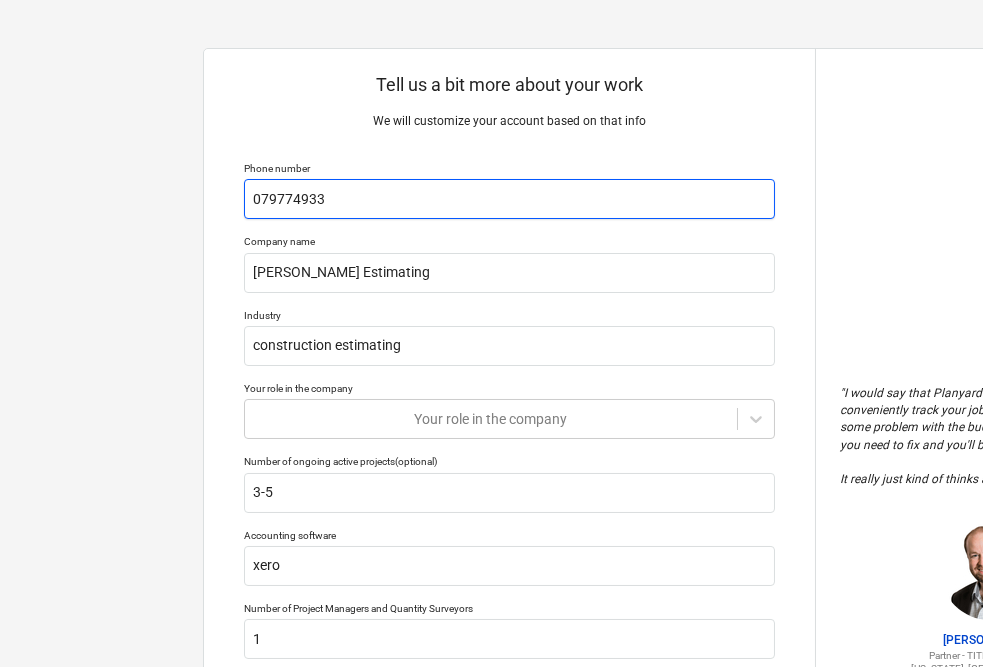 type on "x" 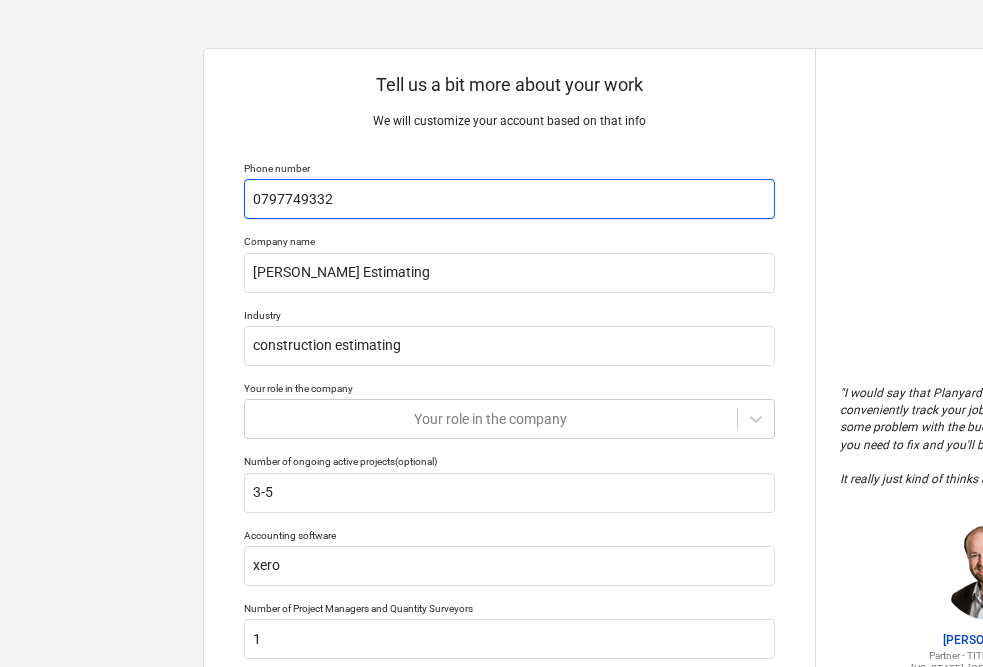 type on "x" 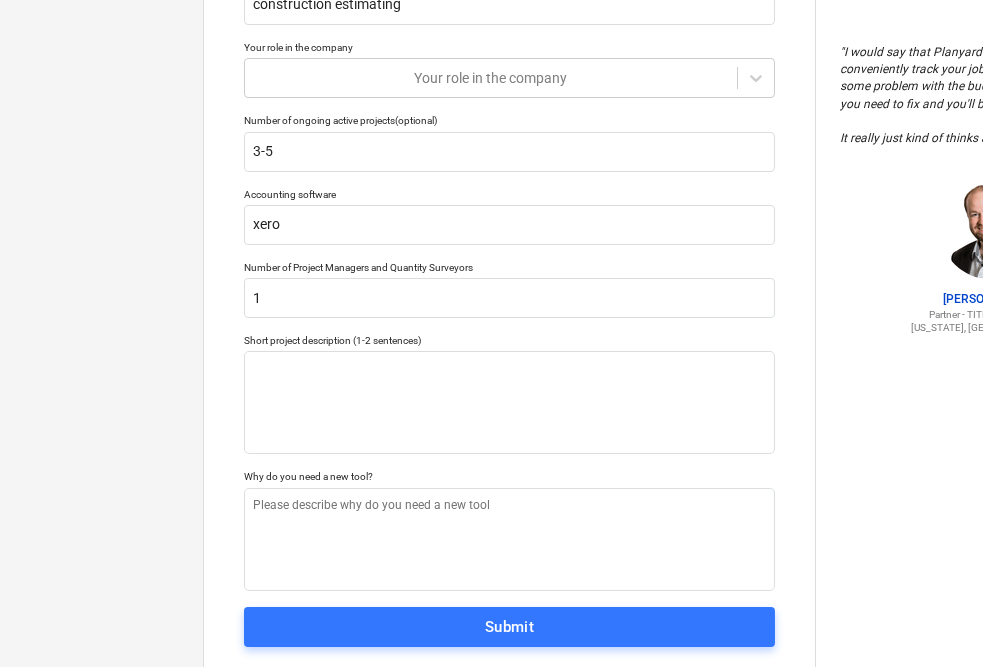 scroll, scrollTop: 391, scrollLeft: 0, axis: vertical 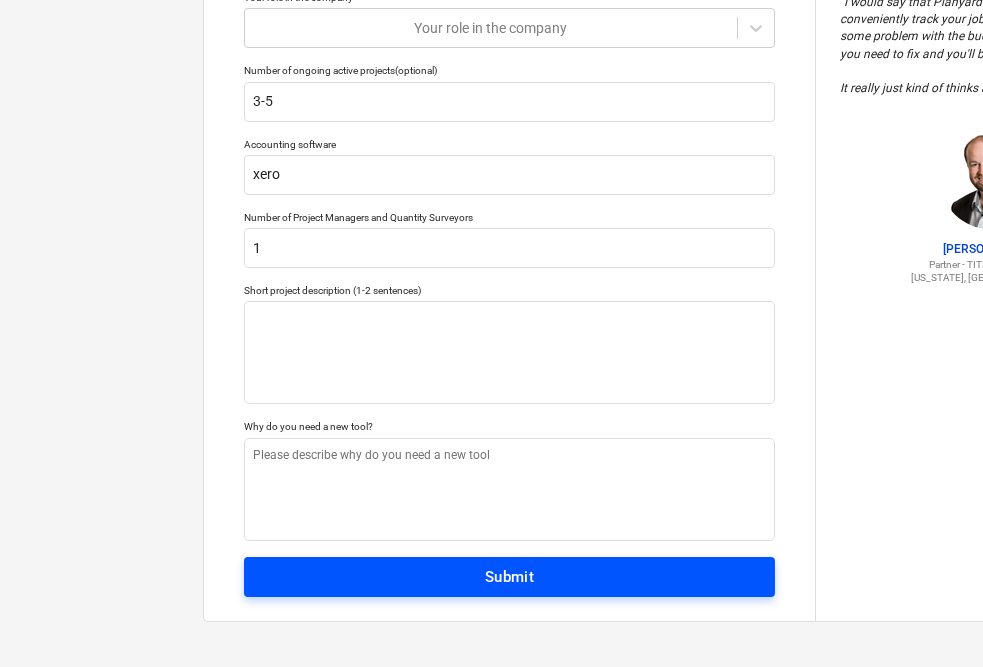 type on "07977493321" 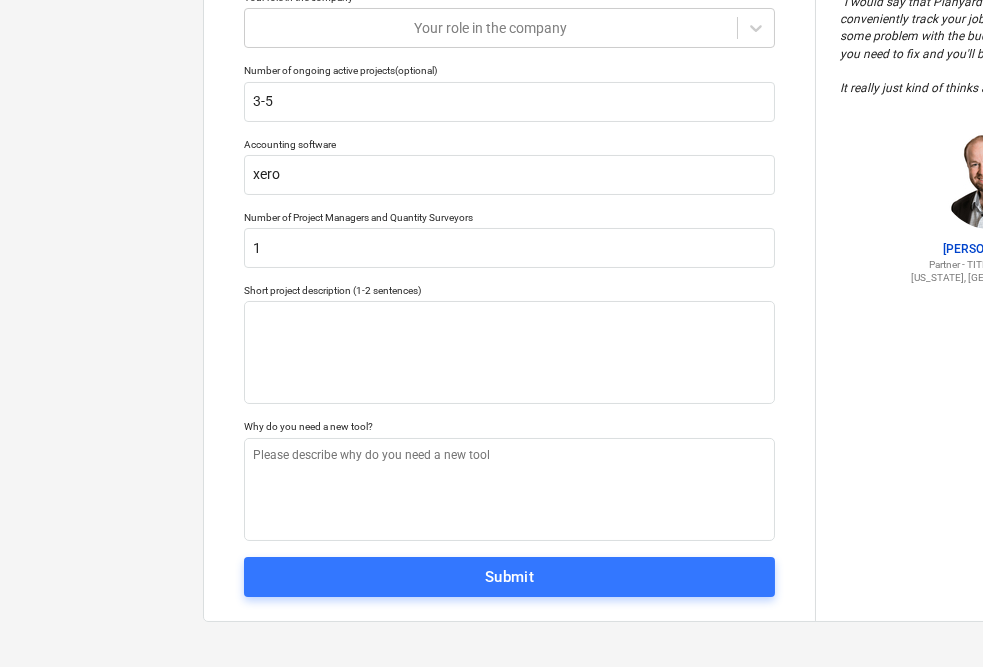 click on "Submit" at bounding box center [510, 577] 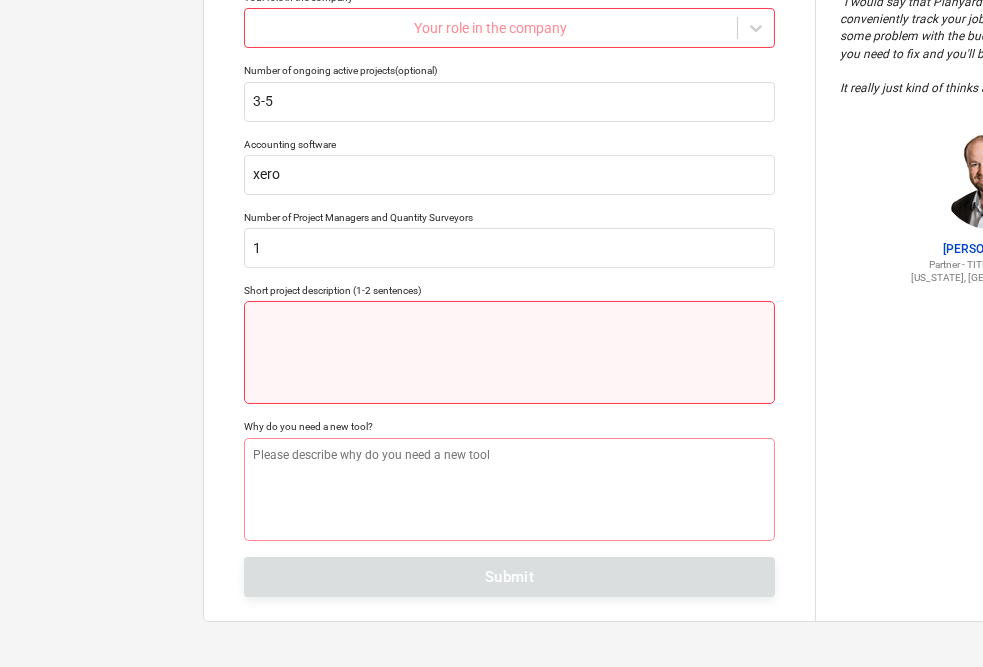 click at bounding box center [509, 352] 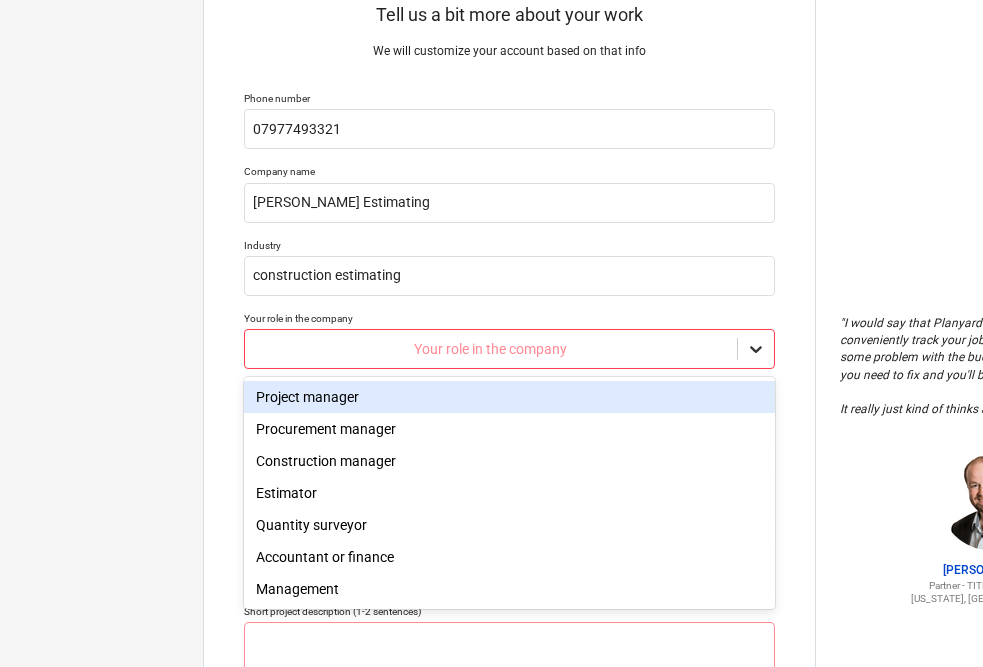 click on "Tell us a bit more about your work We will customize your account based on that info Phone number 07977493321 Company name Osborne Estimating Industry construction estimating Your role in the company option Project manager focused, 1 of 11. 11 results available. Use Up and Down to choose options, press Enter to select the currently focused option, press Escape to exit the menu, press Tab to select the option and exit the menu. Your role in the company Number of ongoing active projects  (optional) 3-5 Accounting software xero Number of Project Managers and Quantity Surveyors 1 Short project description (1-2 sentences) Why do you need a new tool? Submit " I would say that Planyard is a great way to easily and conveniently track your job costs in one place. If there's some problem with the budget, it just tells you what you need to fix and you'll be fine.
It really just kind of thinks a step ahead for you. " Jordan Cohen Partner - TITN Development Florida, USA
x Project manager Estimator" at bounding box center [491, 273] 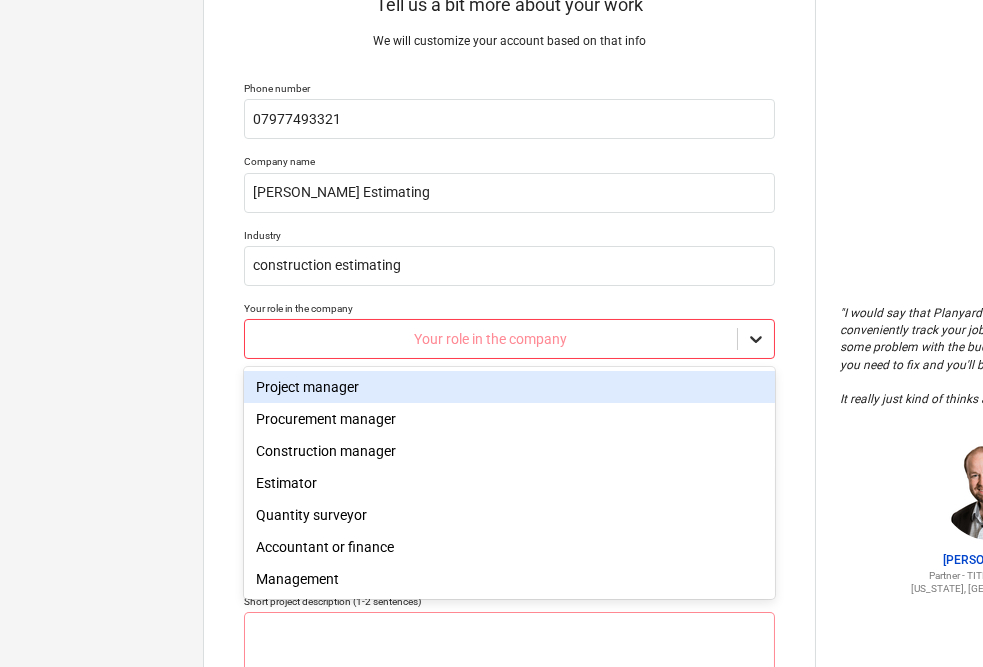 scroll, scrollTop: 87, scrollLeft: 0, axis: vertical 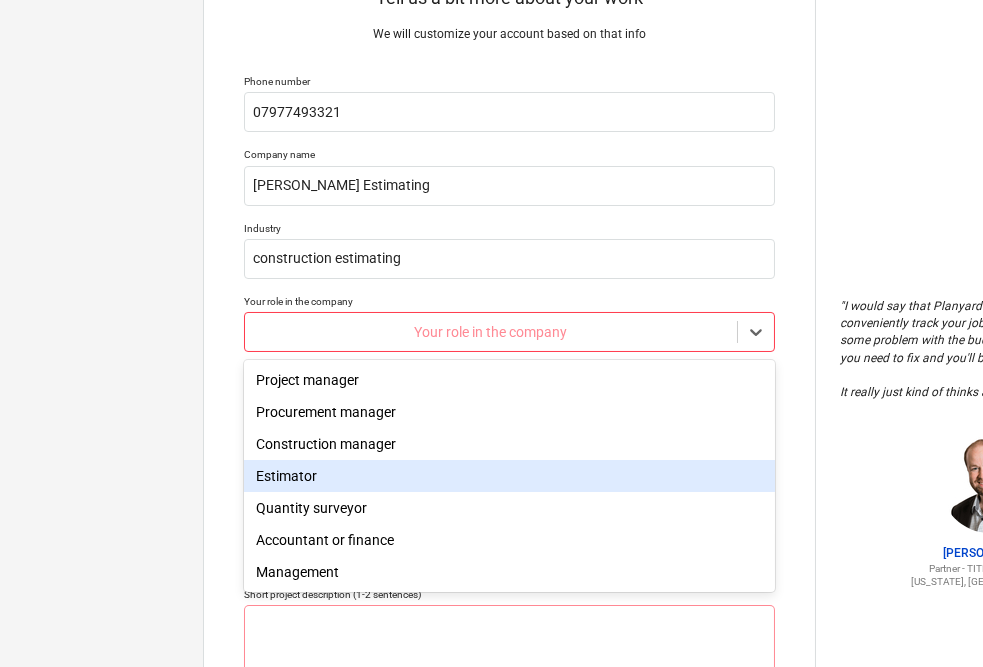 click on "Estimator" at bounding box center [509, 476] 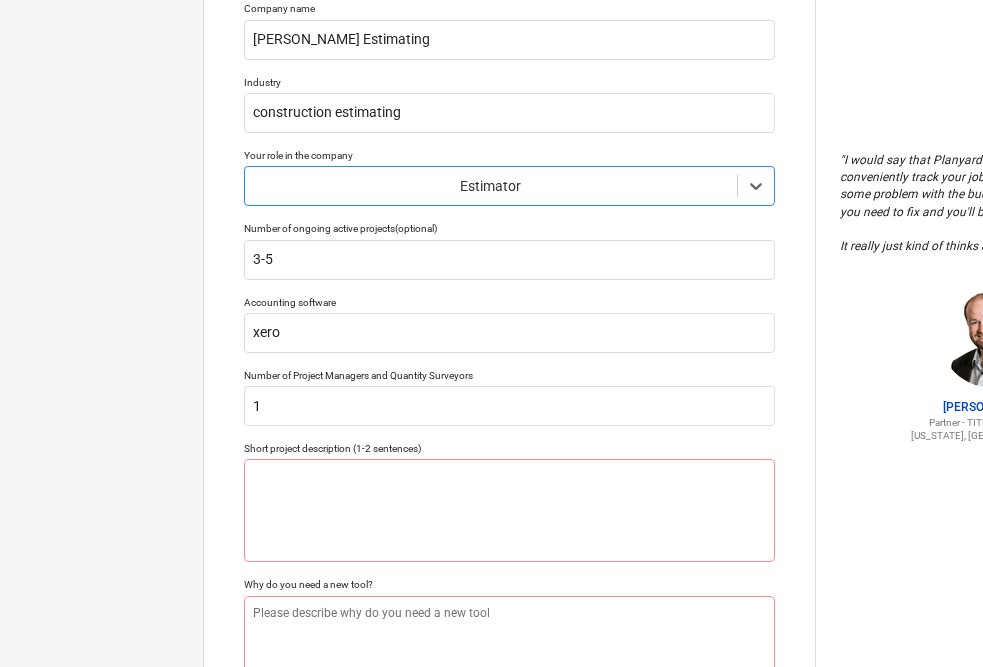 scroll, scrollTop: 391, scrollLeft: 0, axis: vertical 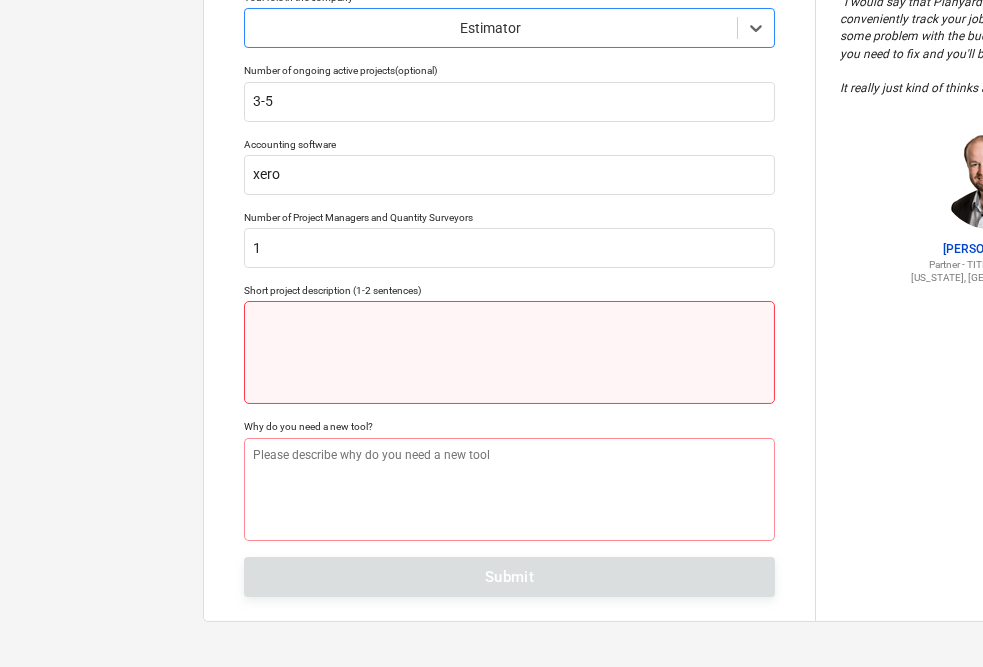 type on "x" 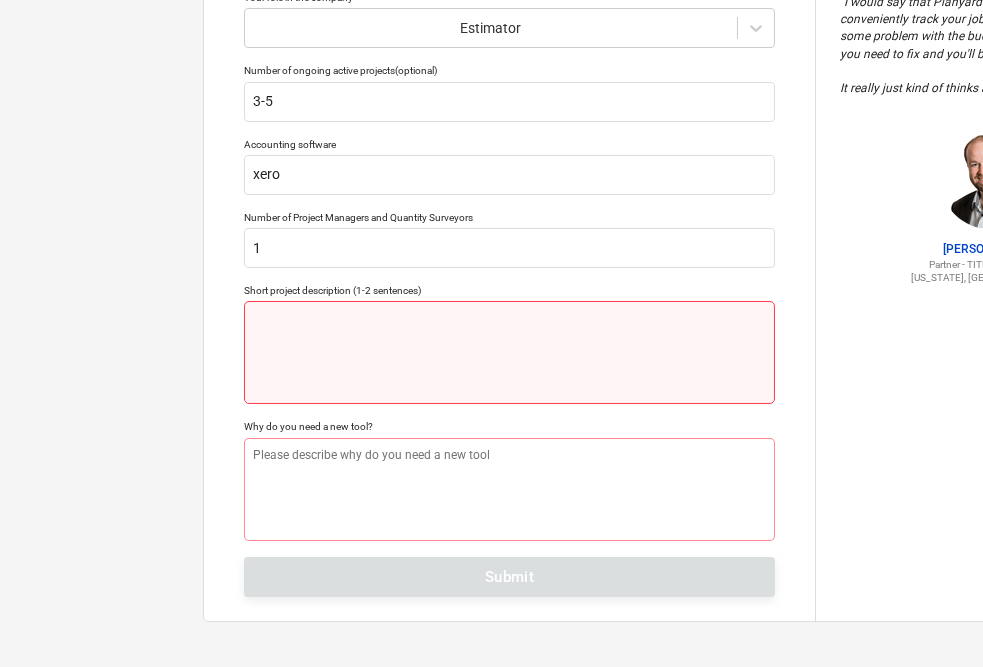 type on "m" 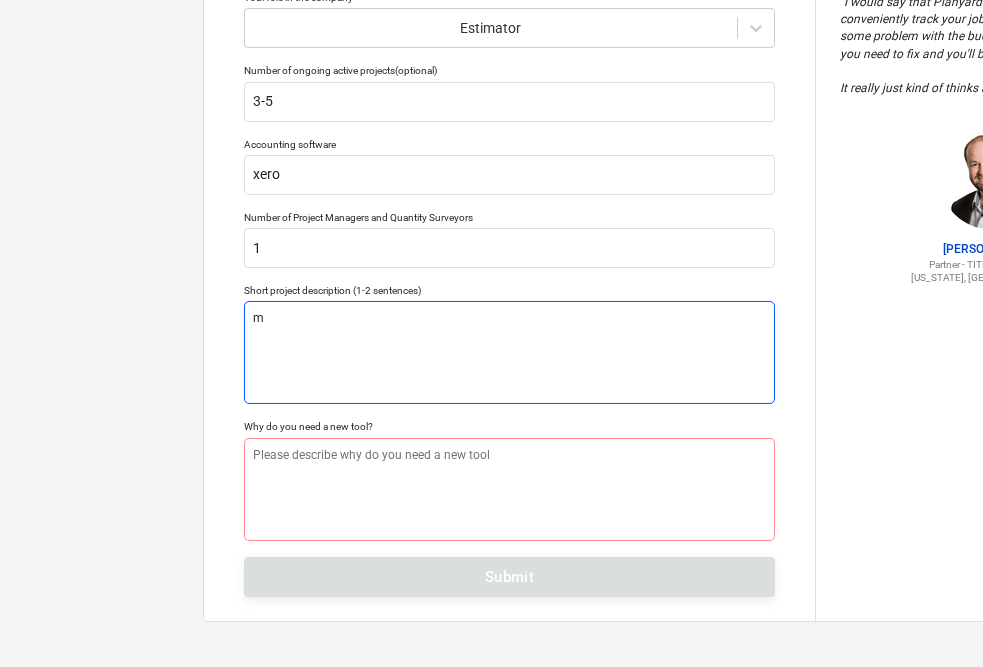 type on "x" 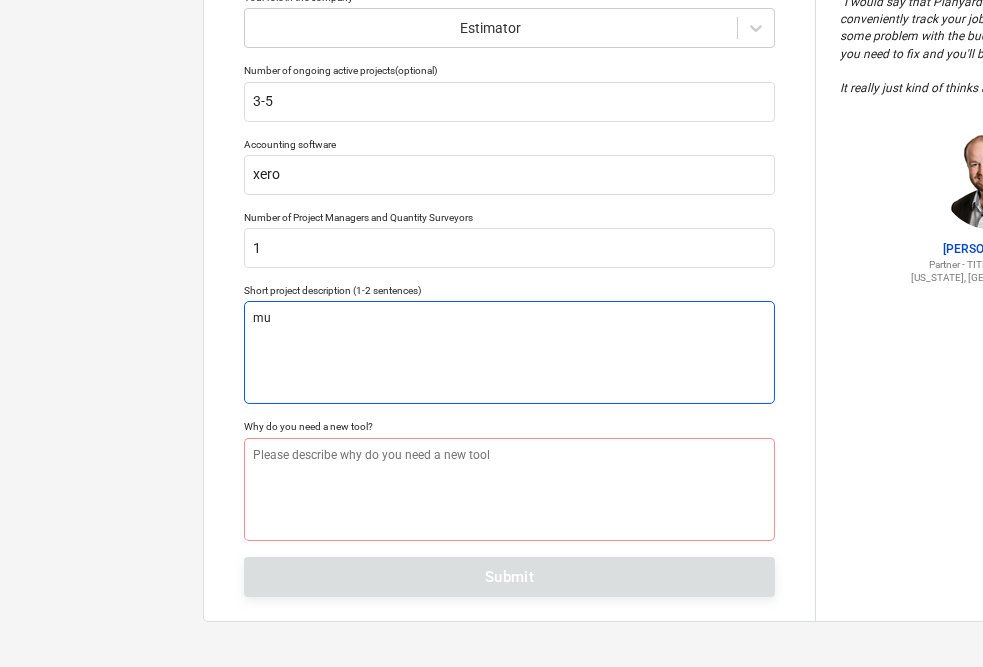 type on "x" 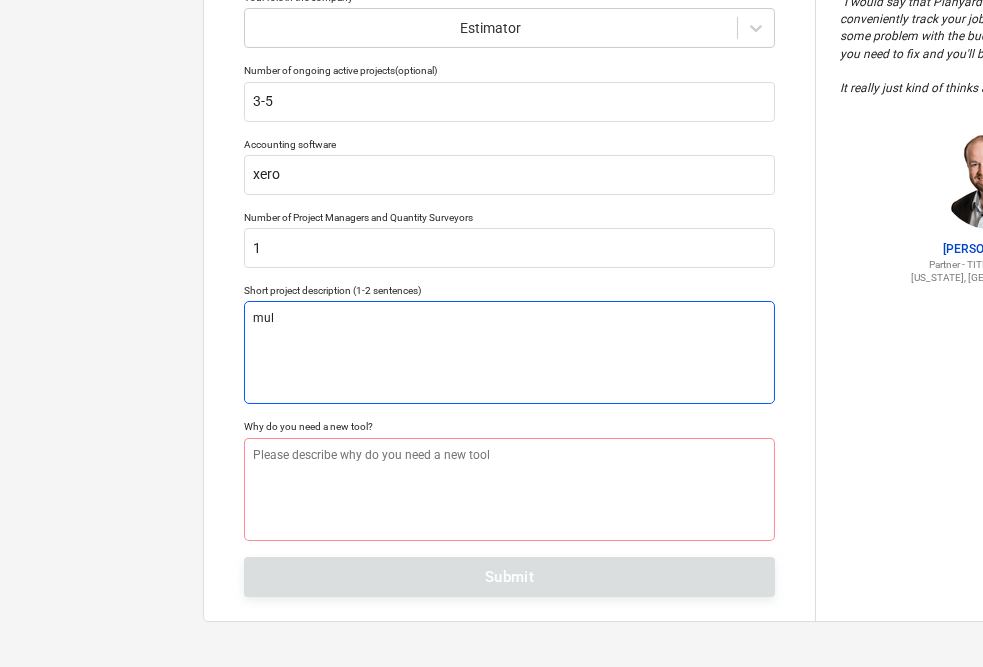 type on "x" 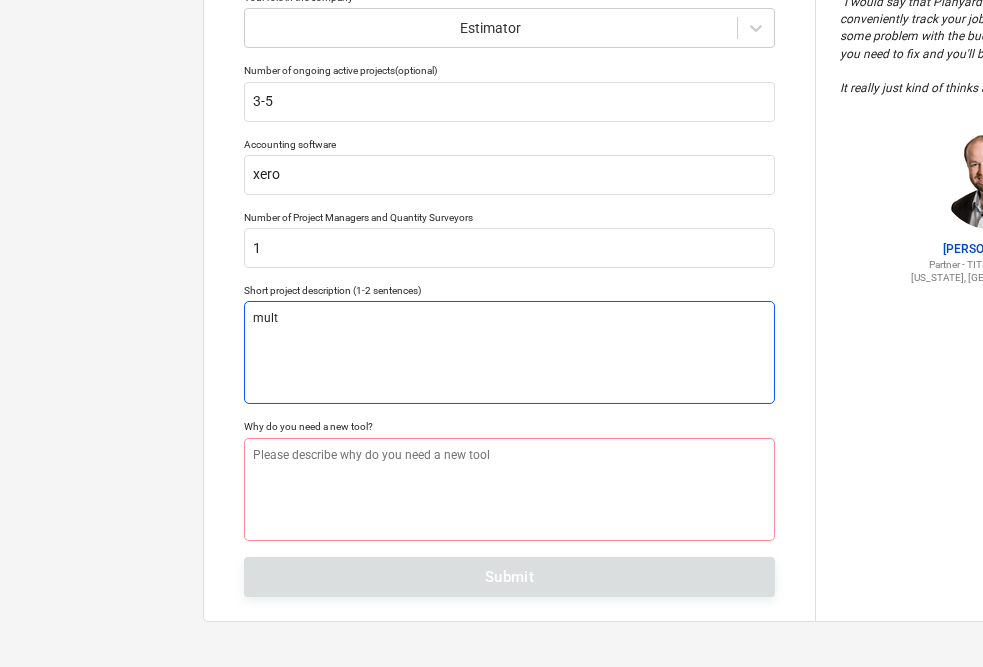 type on "x" 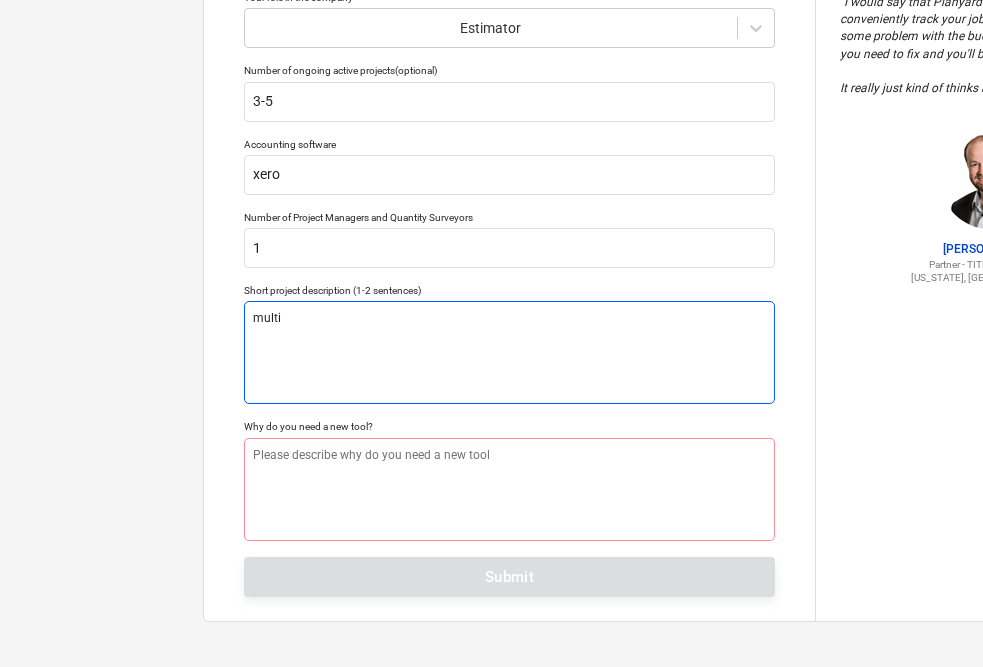 type on "x" 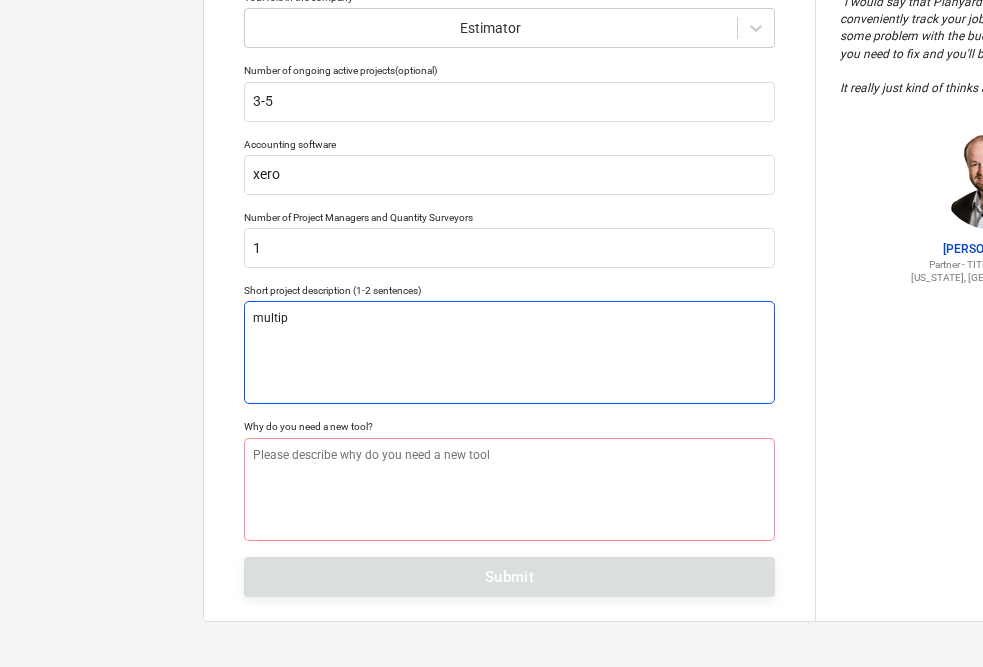 type on "x" 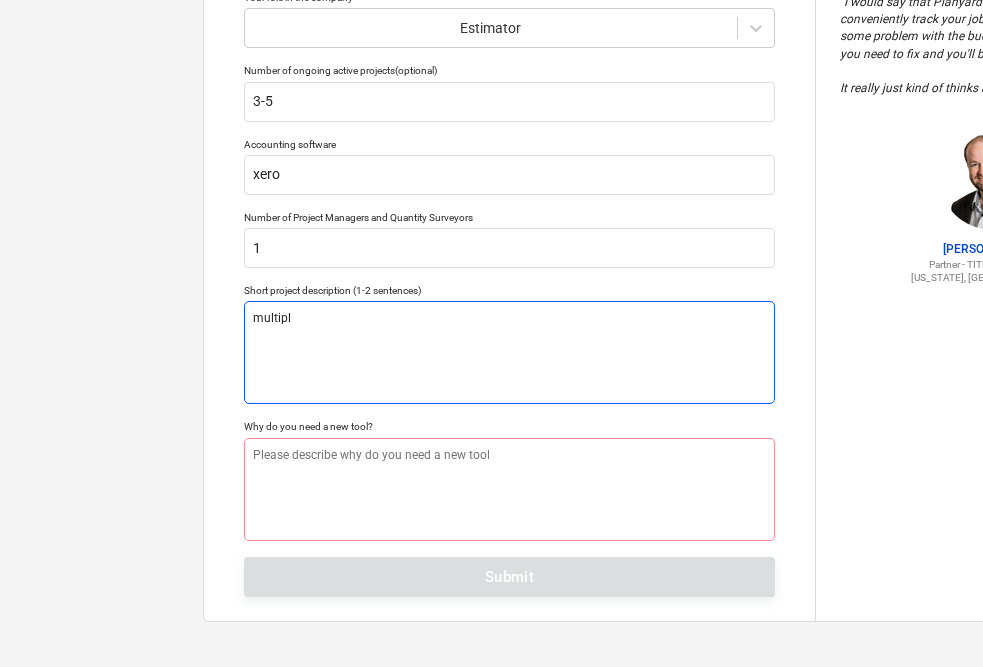 type on "x" 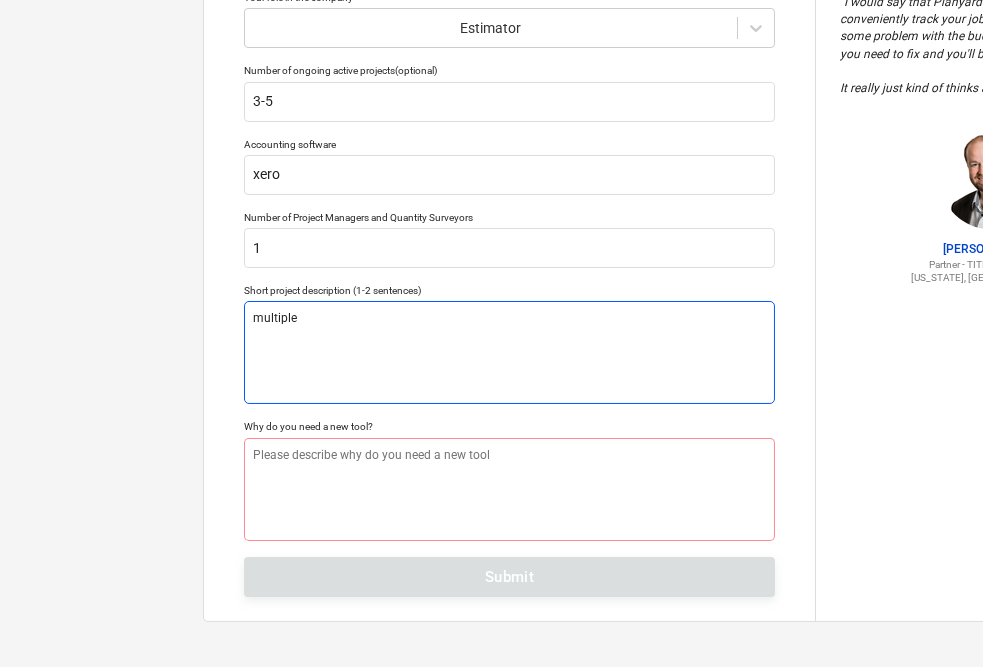 type on "x" 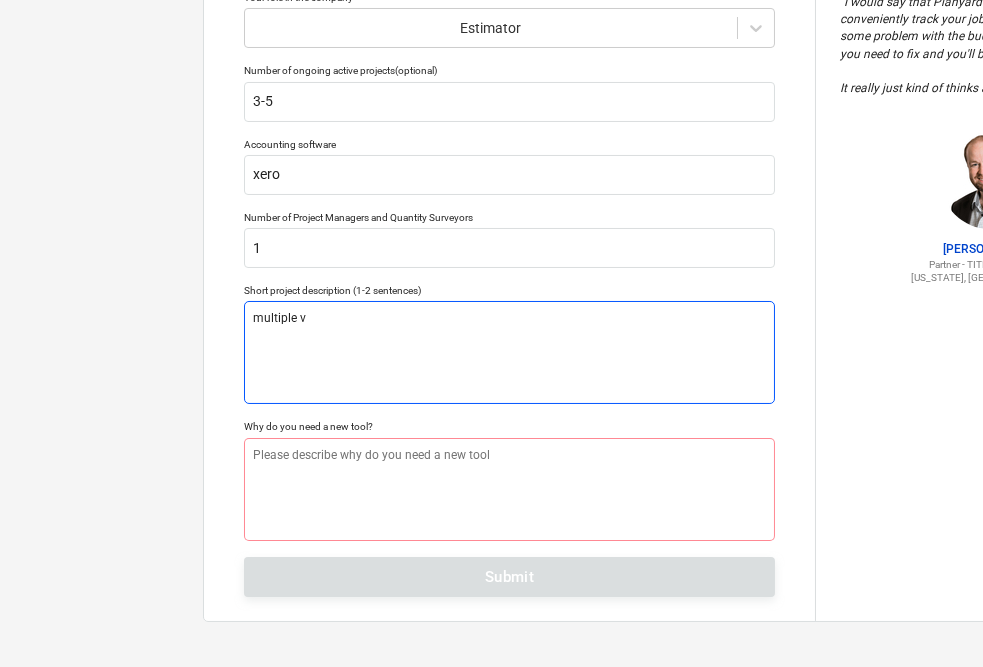 type on "x" 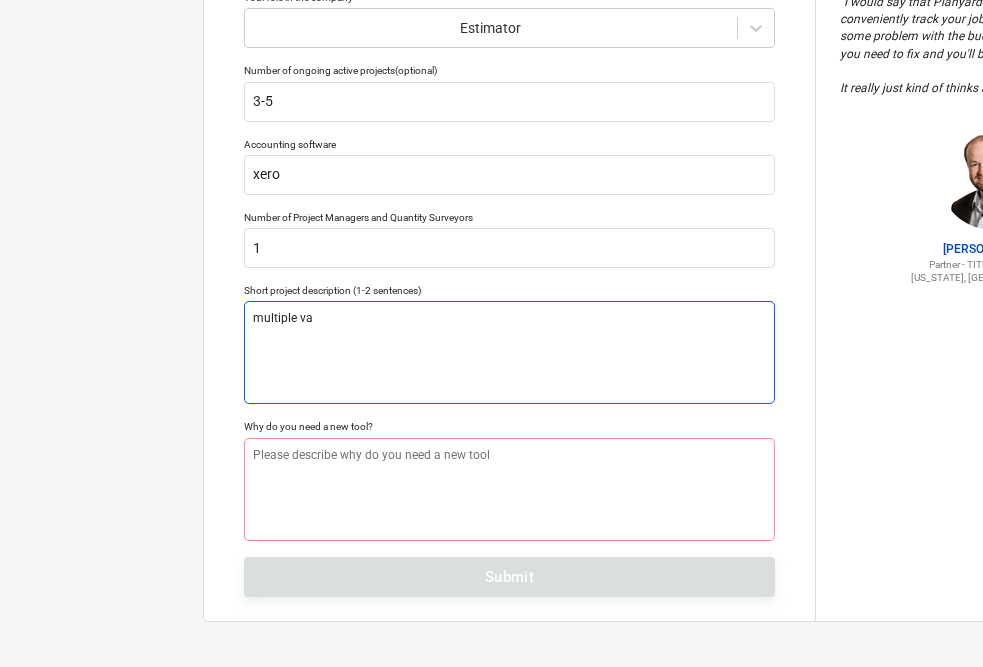 type on "x" 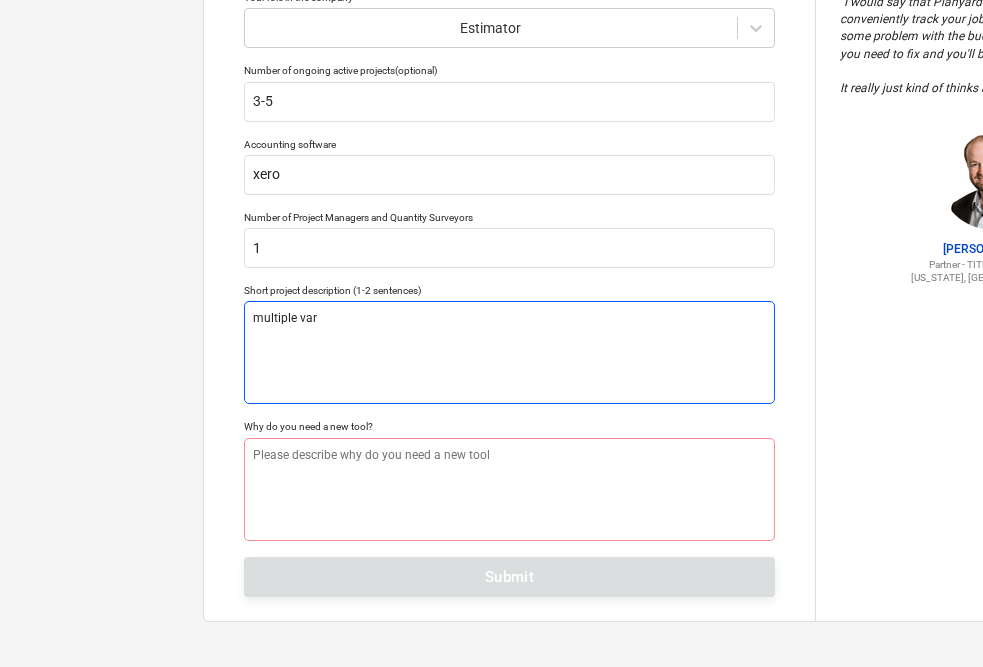 type on "x" 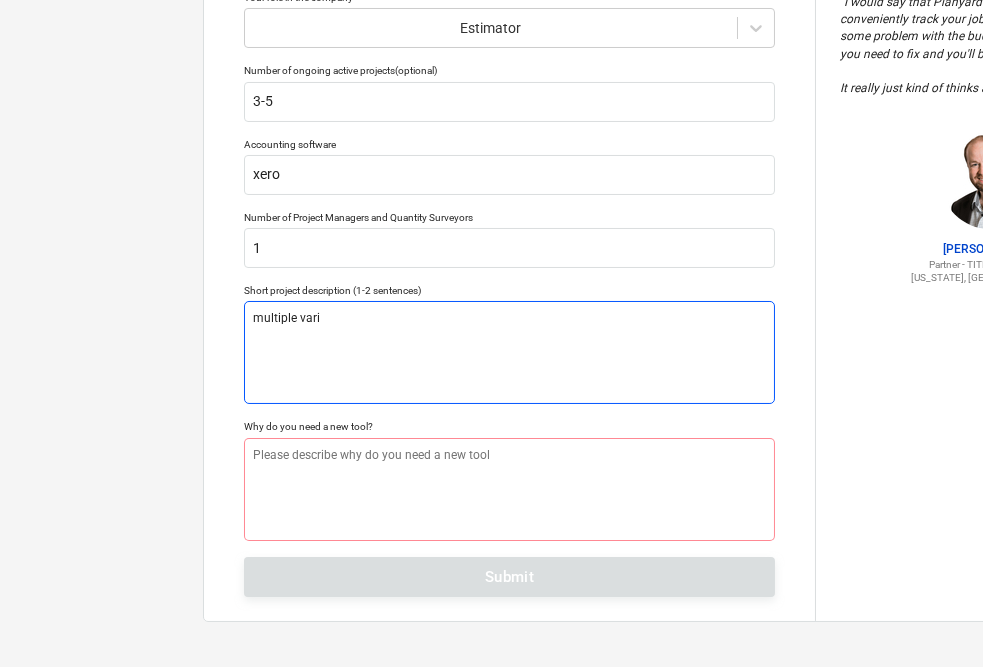 type on "x" 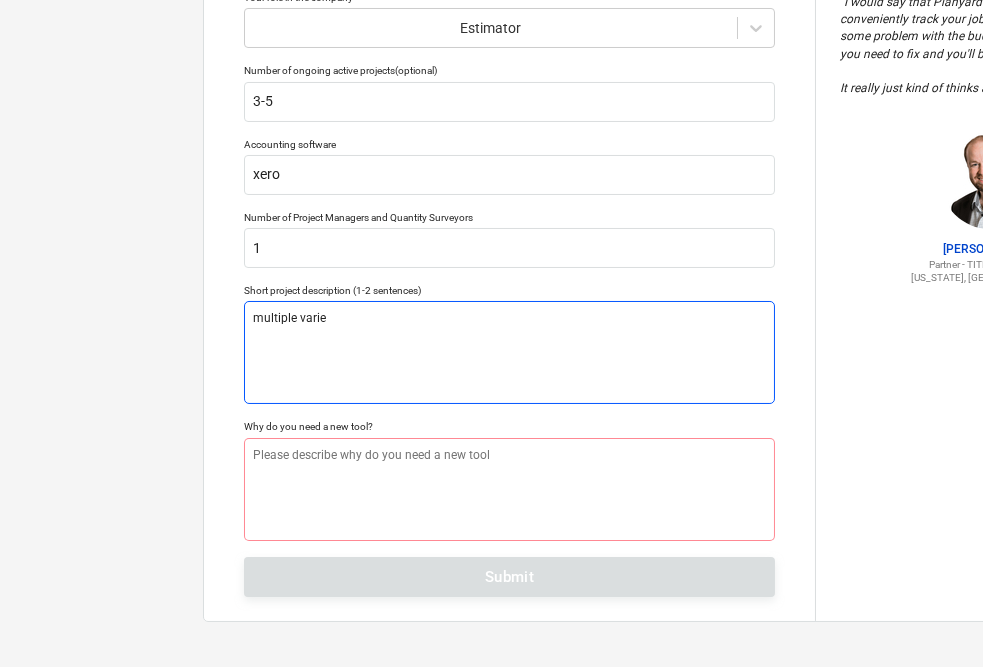 type on "x" 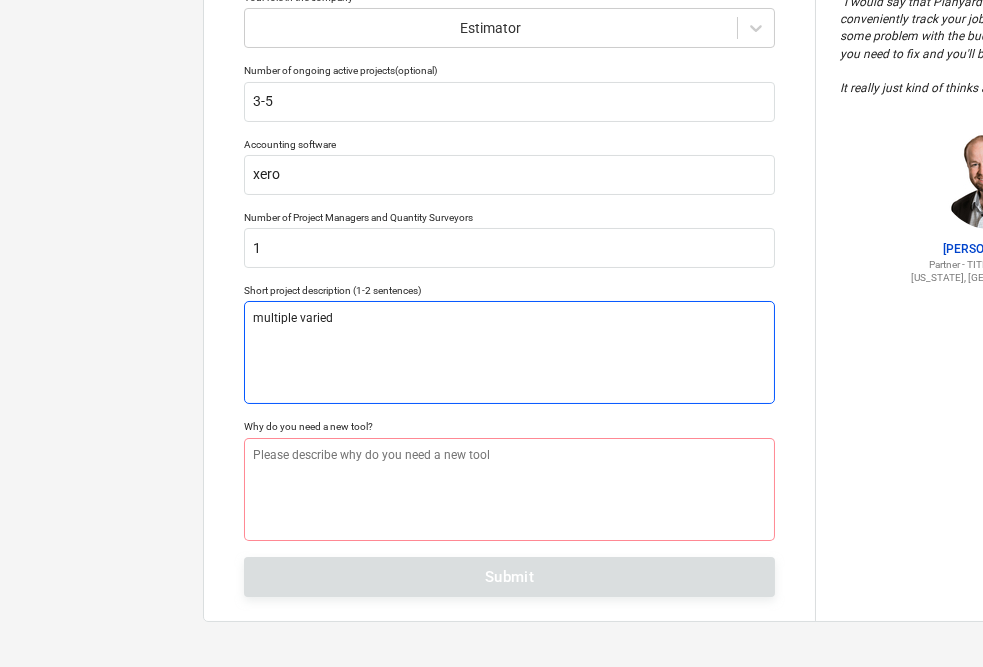 type on "x" 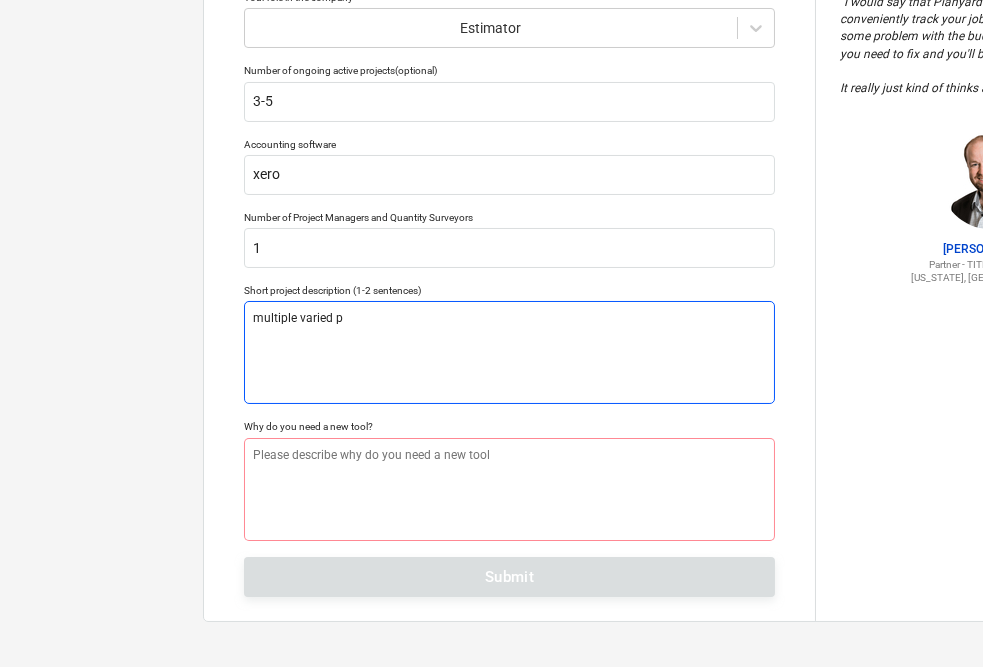 type on "x" 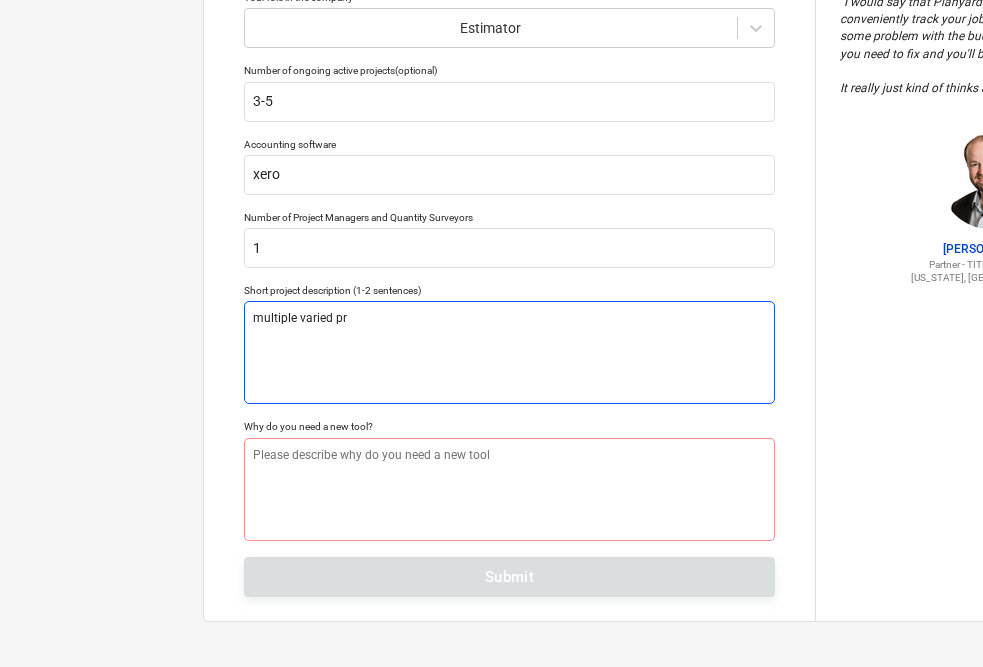 type on "x" 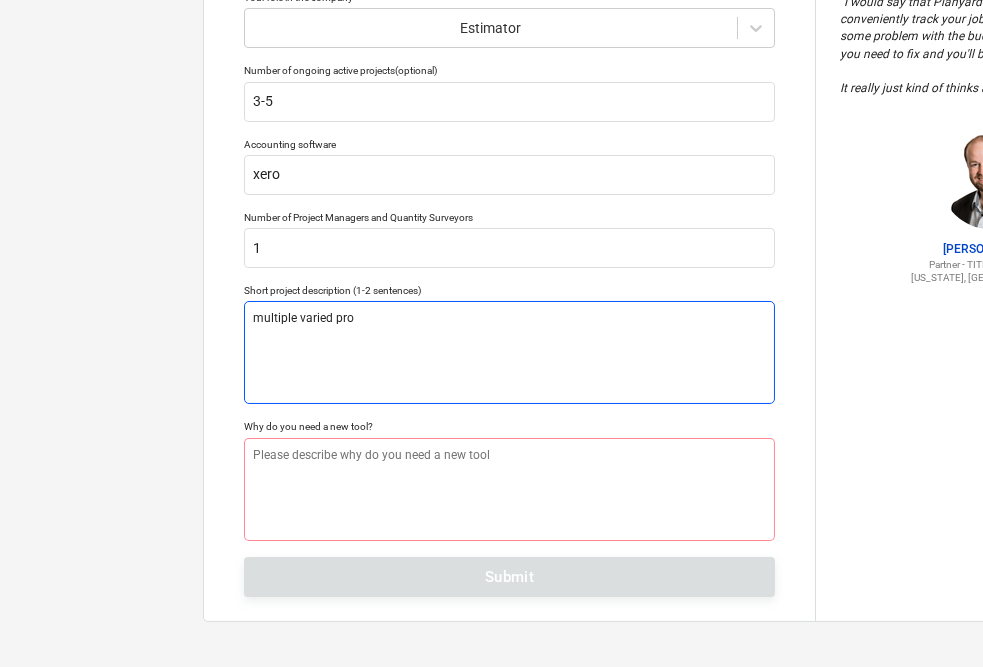 type on "x" 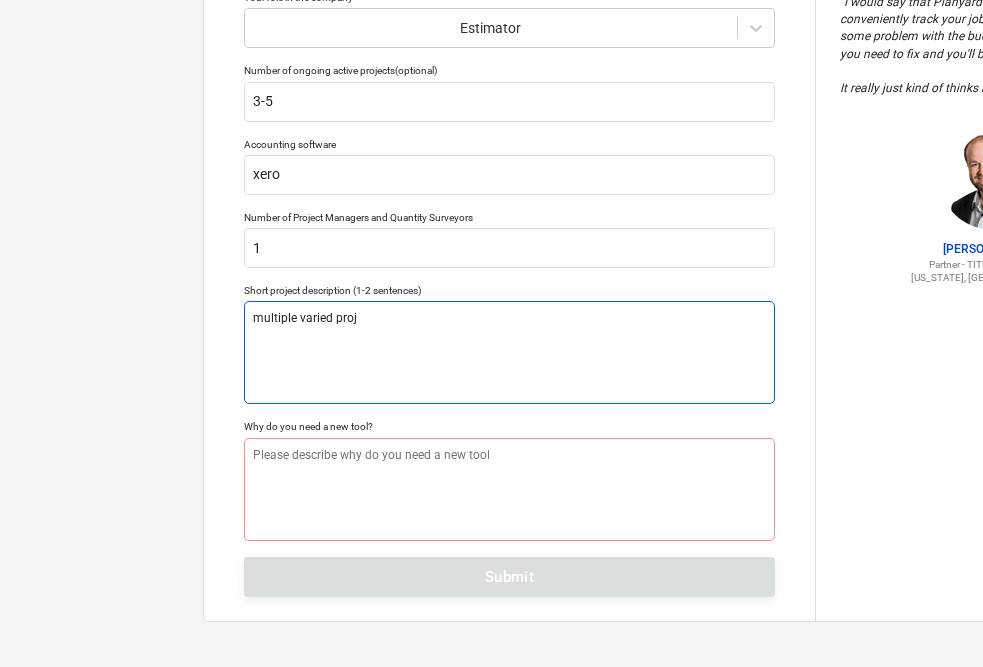 type on "x" 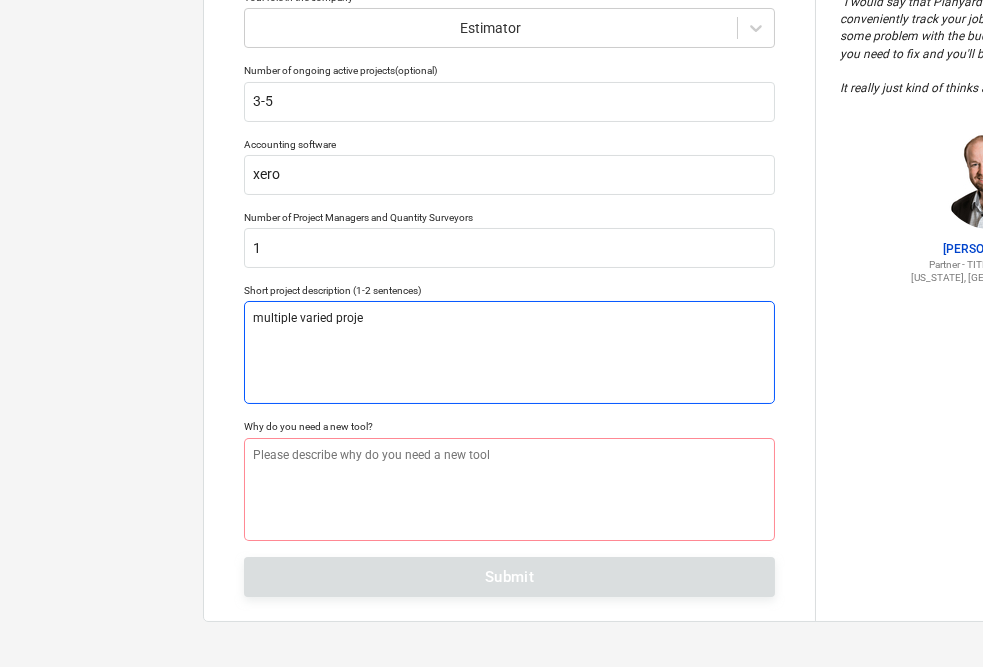 type on "x" 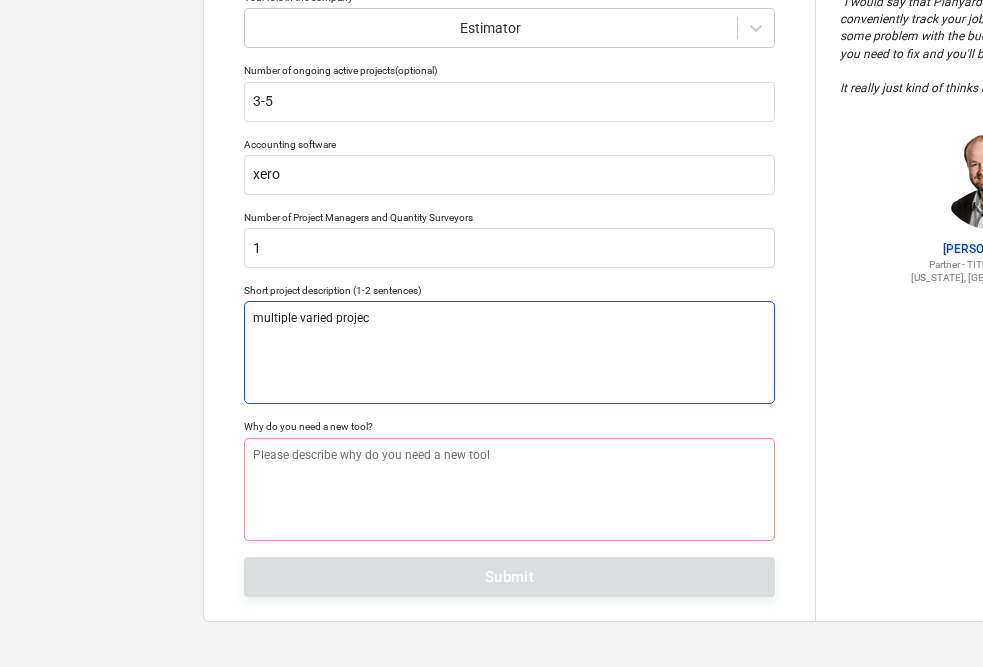 type on "x" 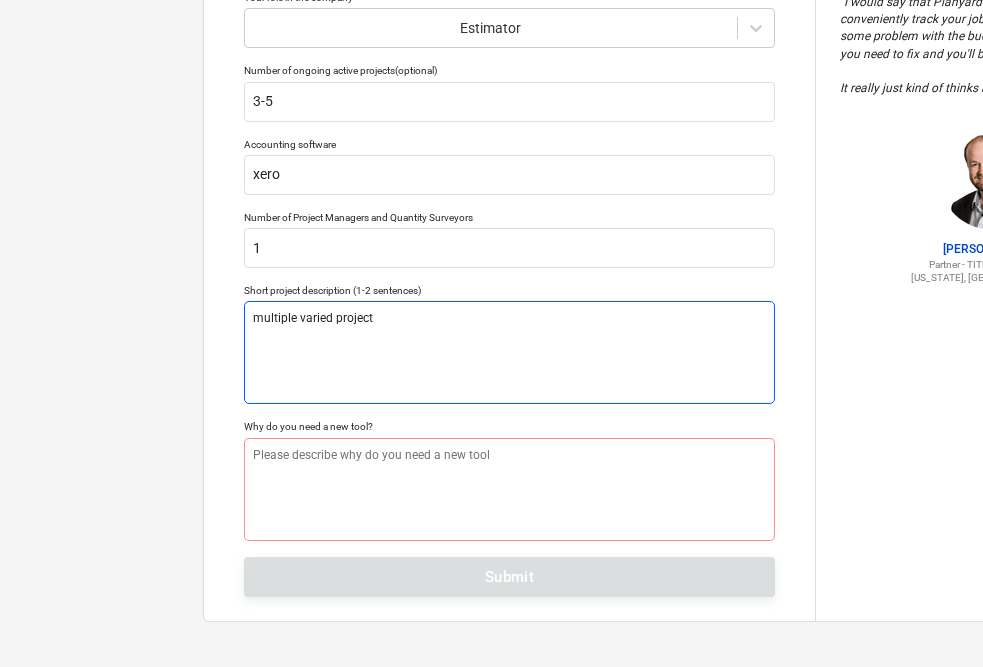 type on "x" 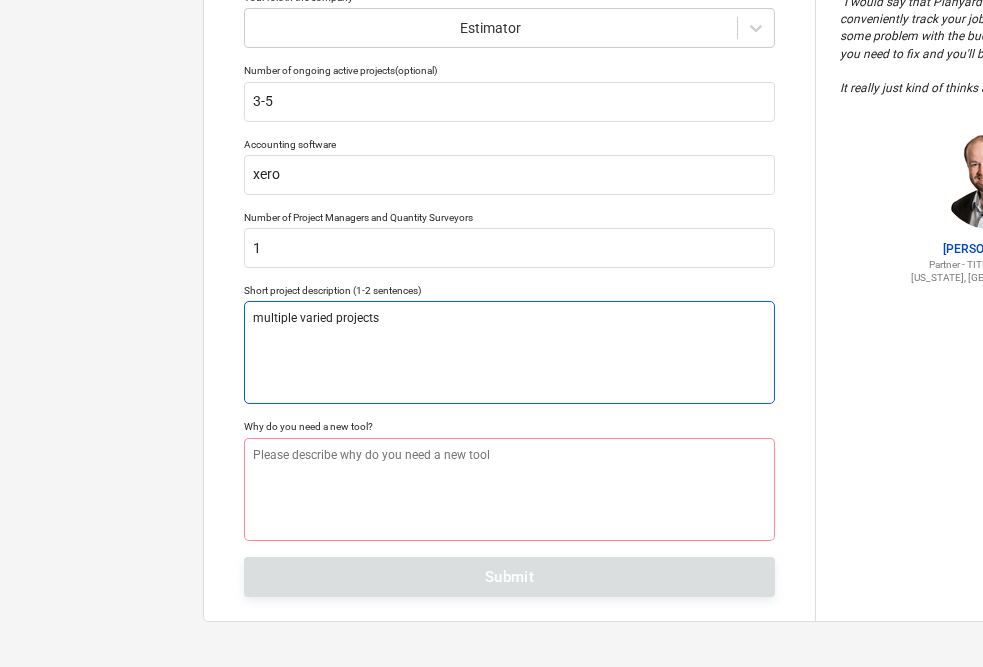 type on "x" 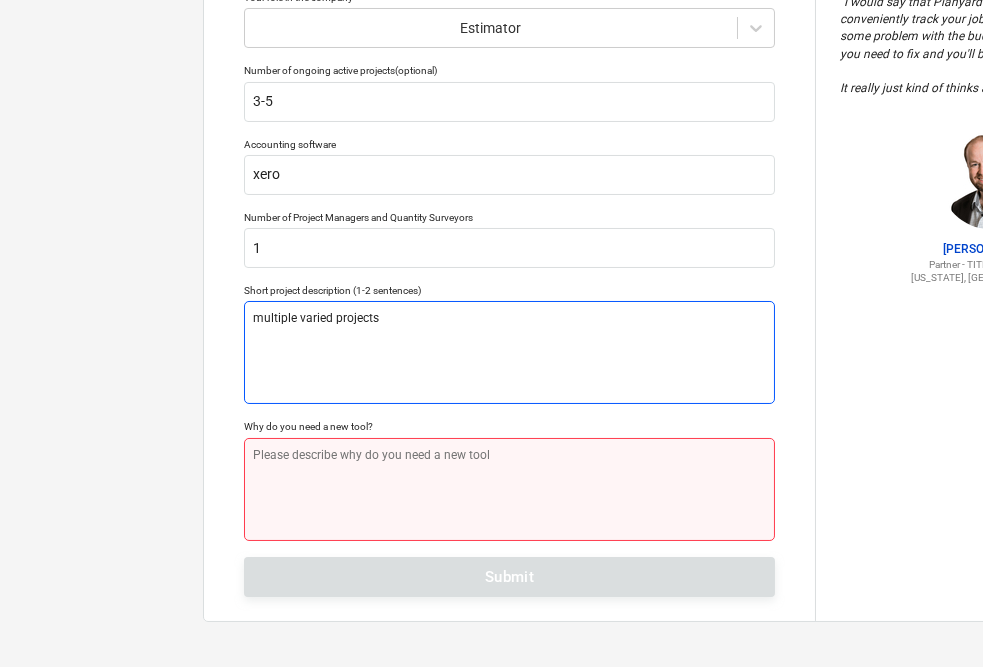 type on "multiple varied projects" 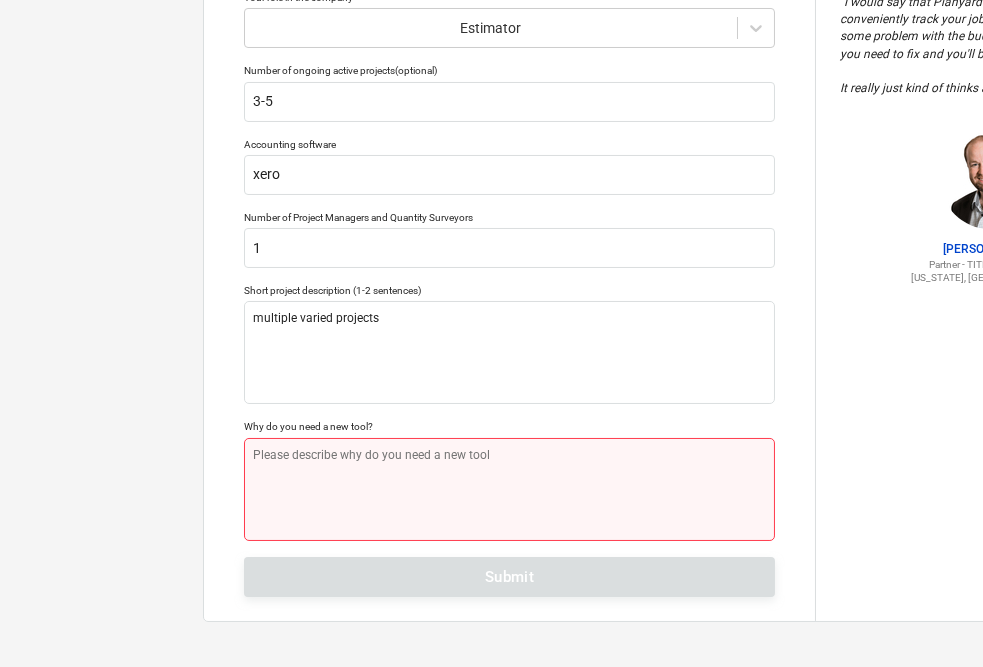 click at bounding box center (509, 489) 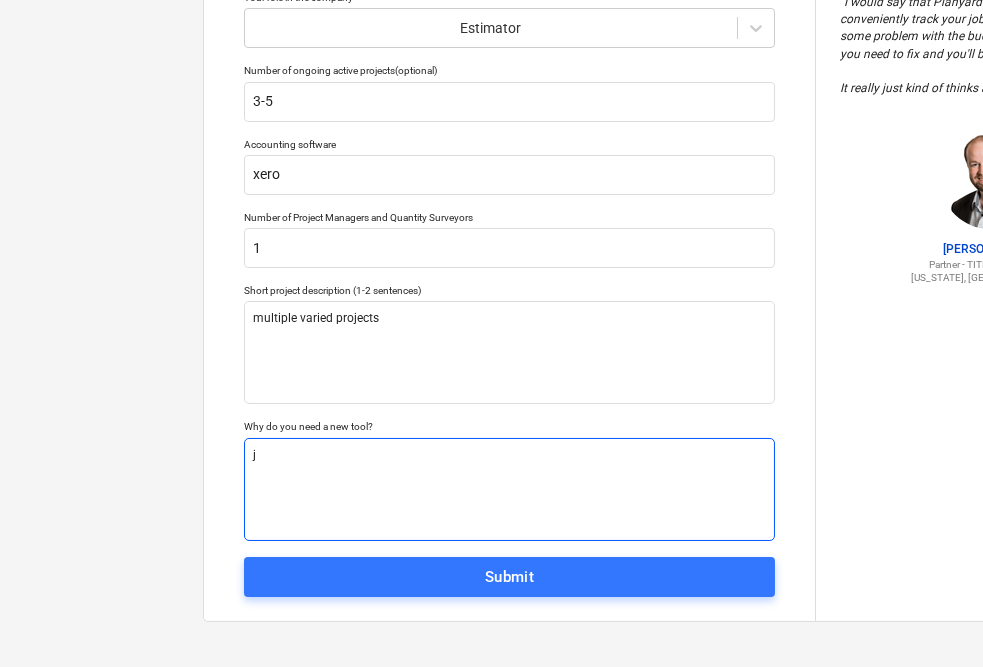 type on "x" 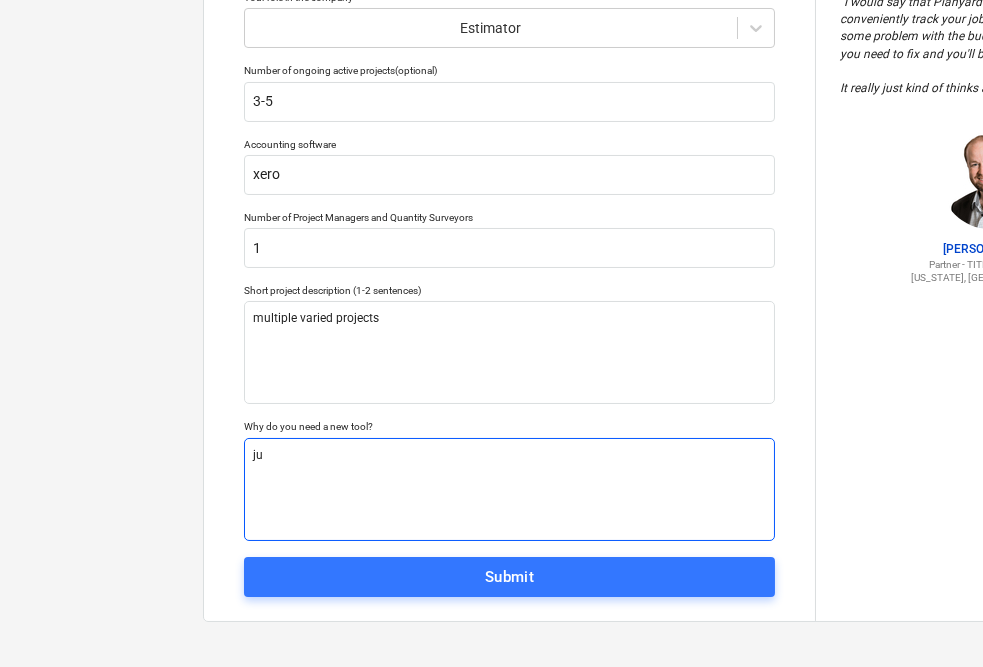 type on "x" 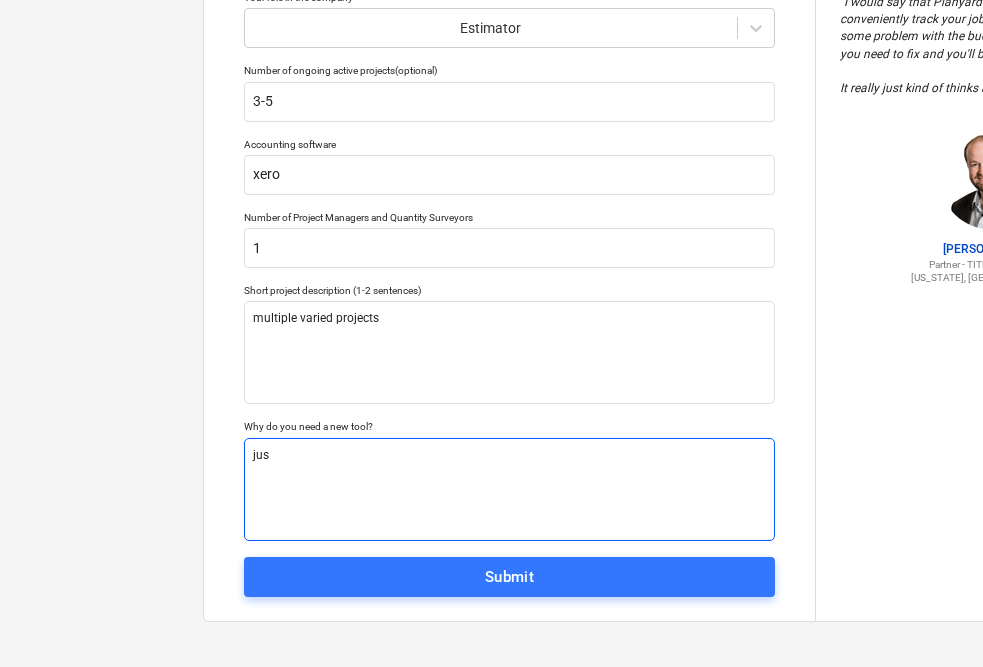 type on "x" 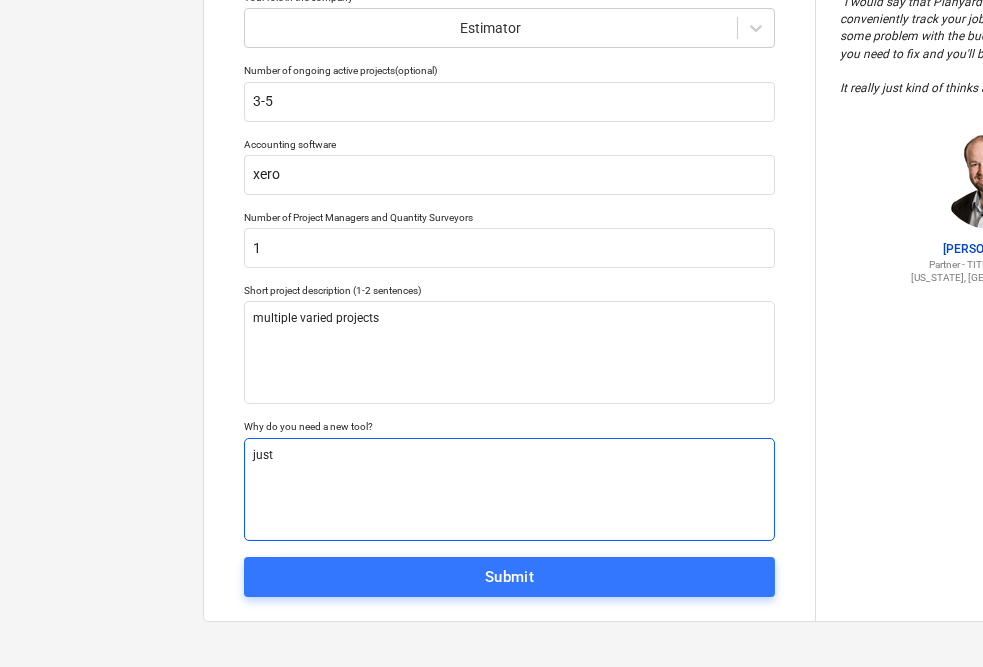 type on "x" 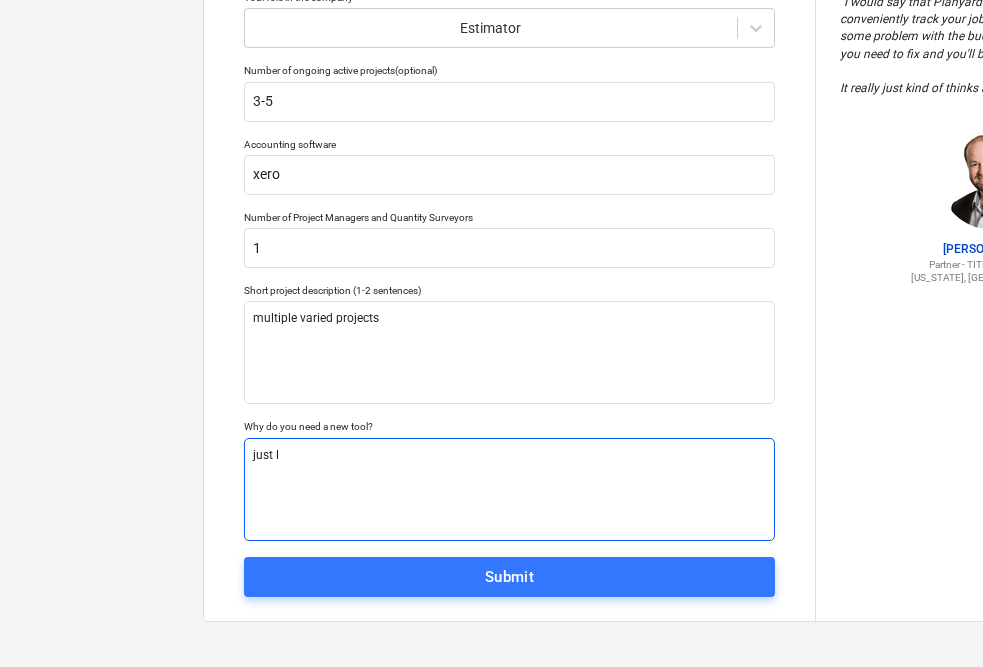 type on "x" 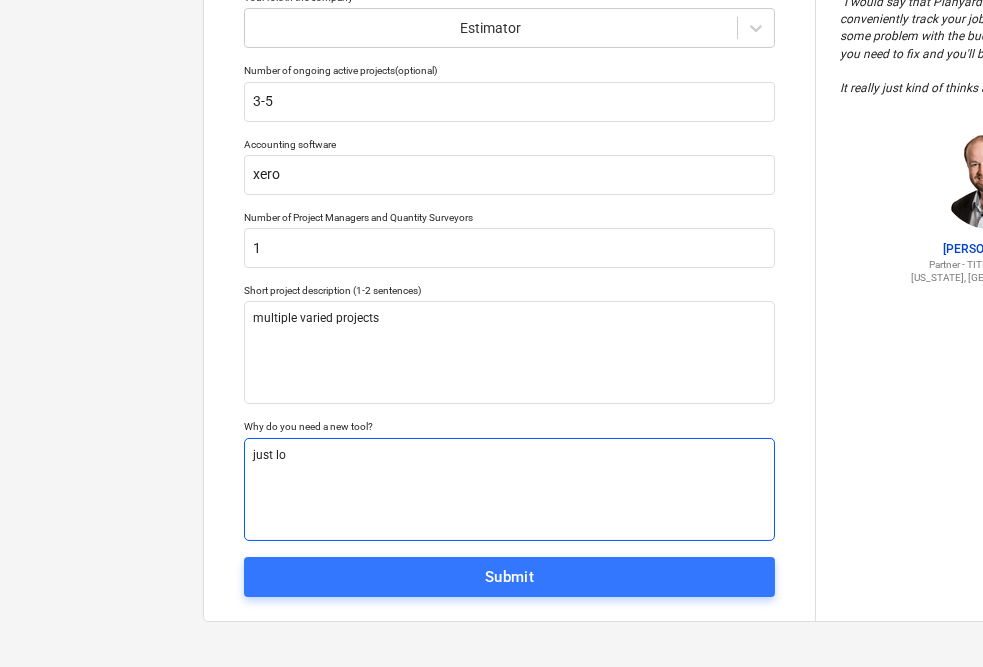 type on "x" 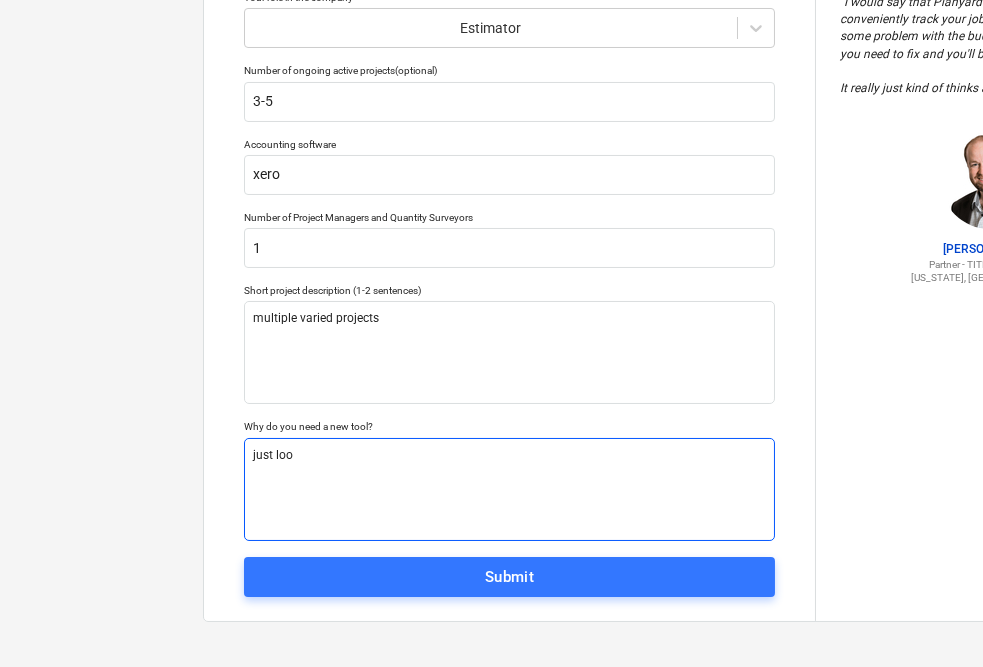 type on "x" 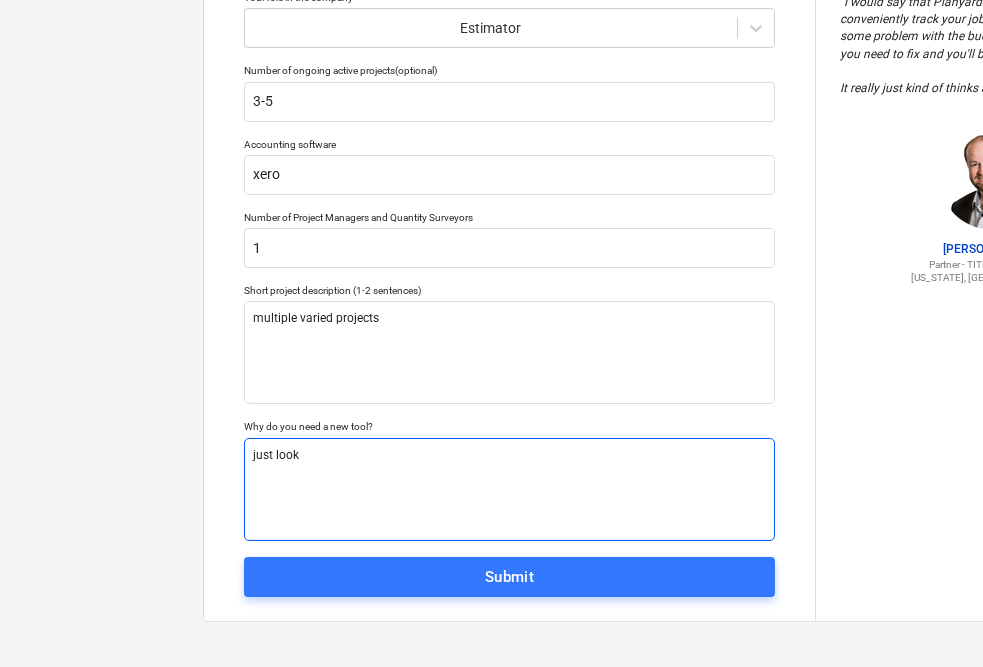 type on "x" 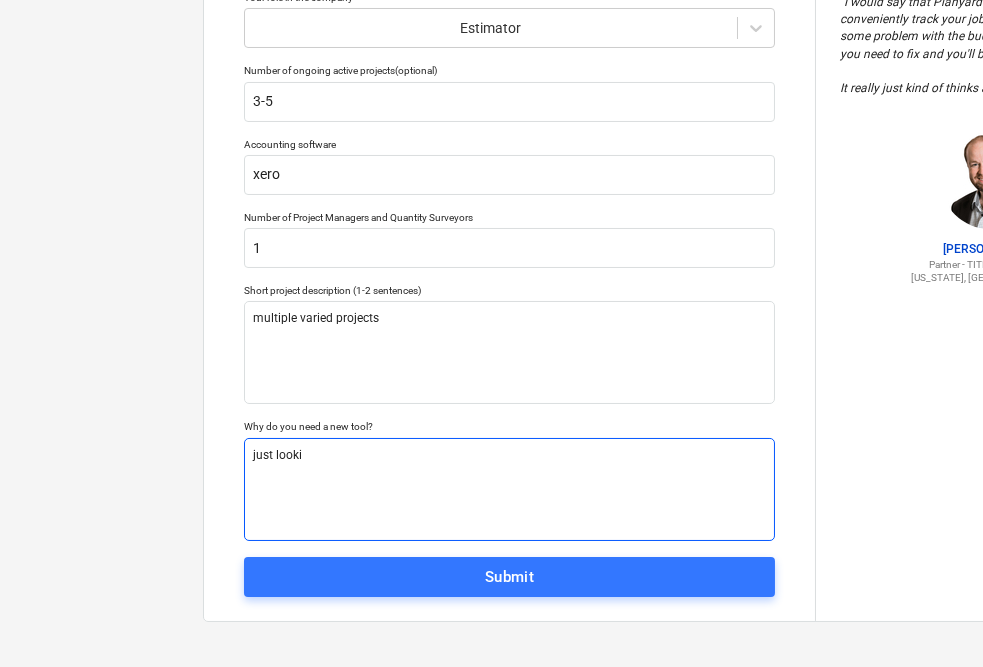 type on "x" 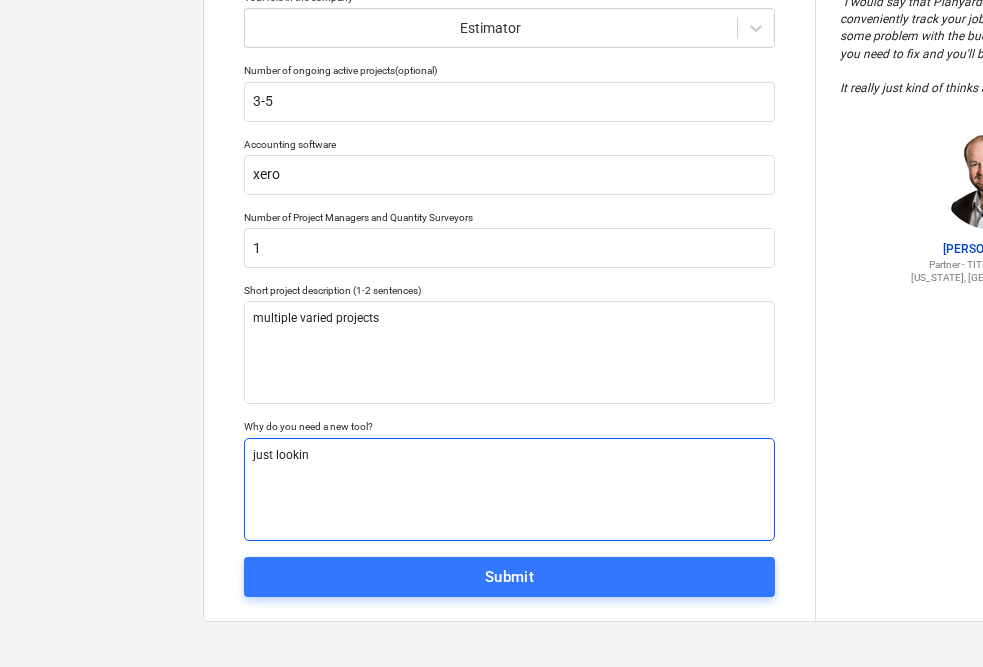 type on "x" 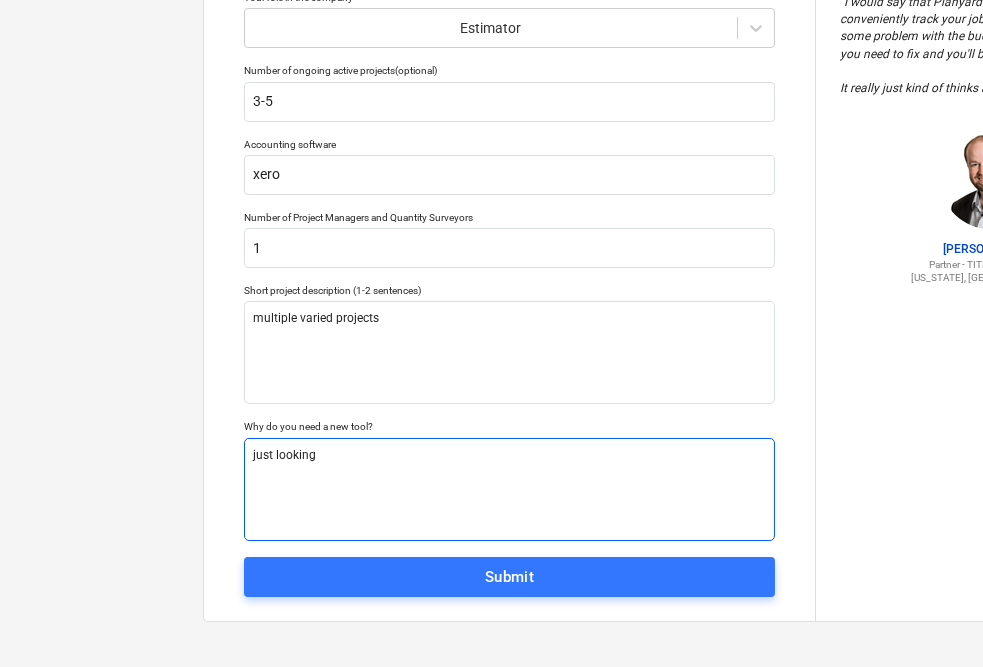 type on "x" 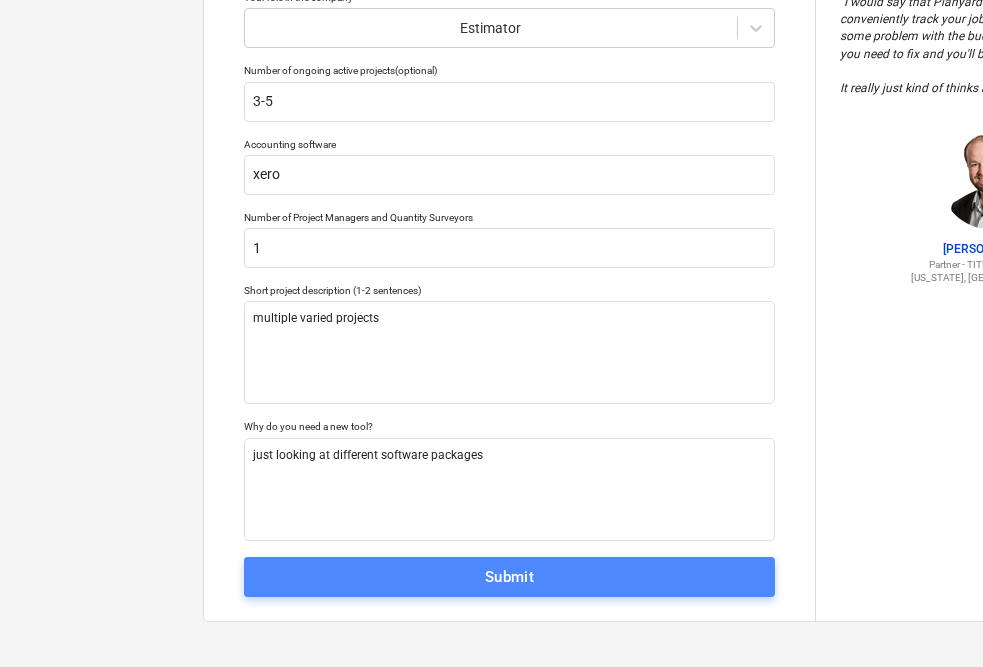 click on "Submit" at bounding box center [510, 577] 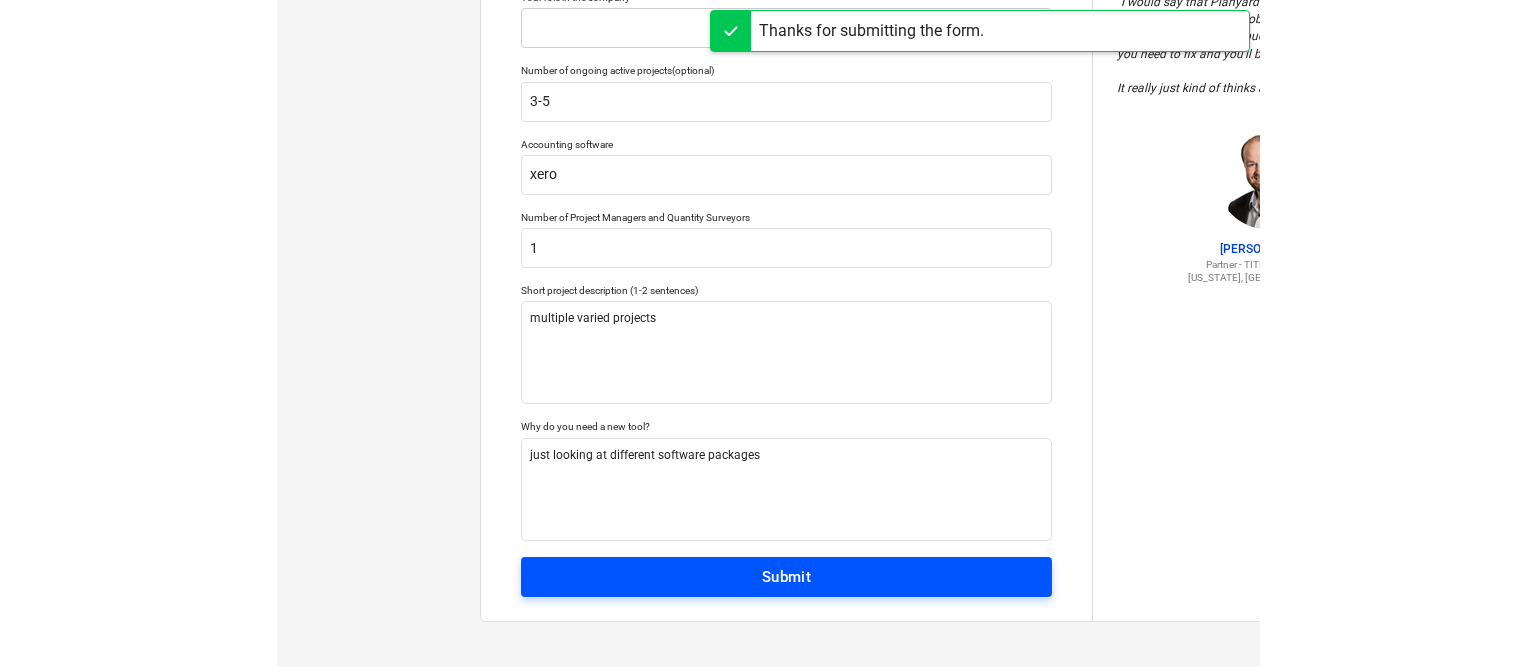 scroll, scrollTop: 19, scrollLeft: 0, axis: vertical 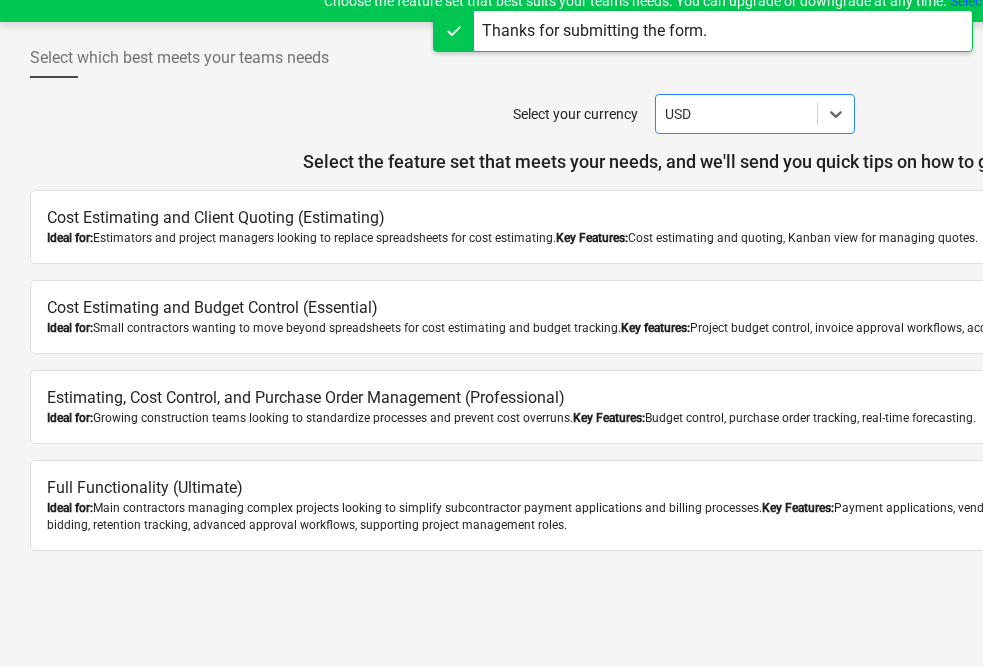 click on "Ideal for:  Estimators and project managers looking to replace spreadsheets for cost estimating.  Key Features:  Cost estimating and quoting, Kanban view for managing quotes." at bounding box center (578, 238) 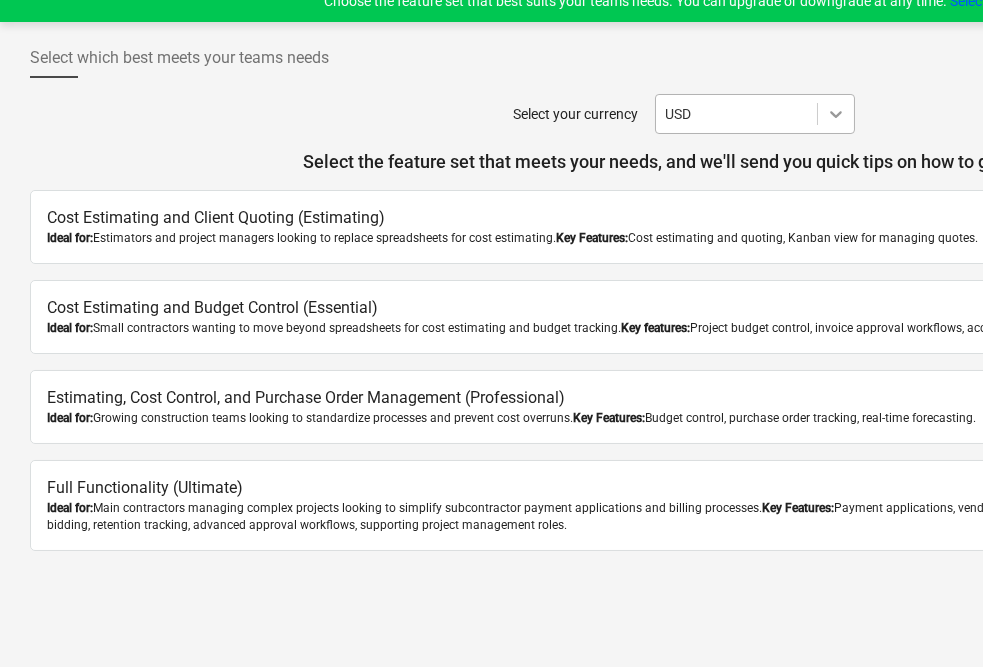 click 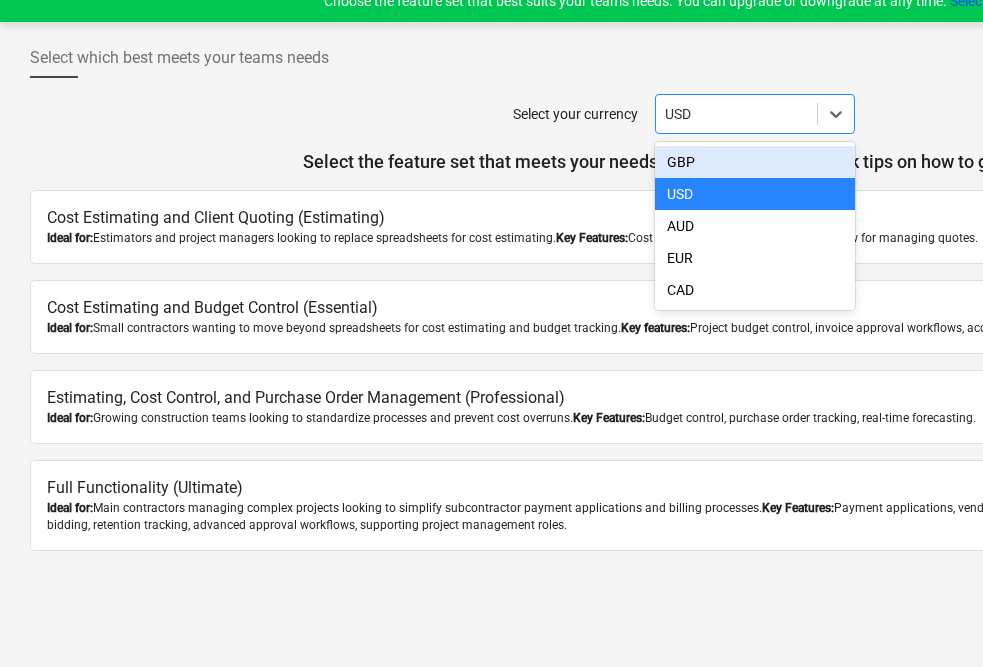 click on "GBP" at bounding box center (755, 162) 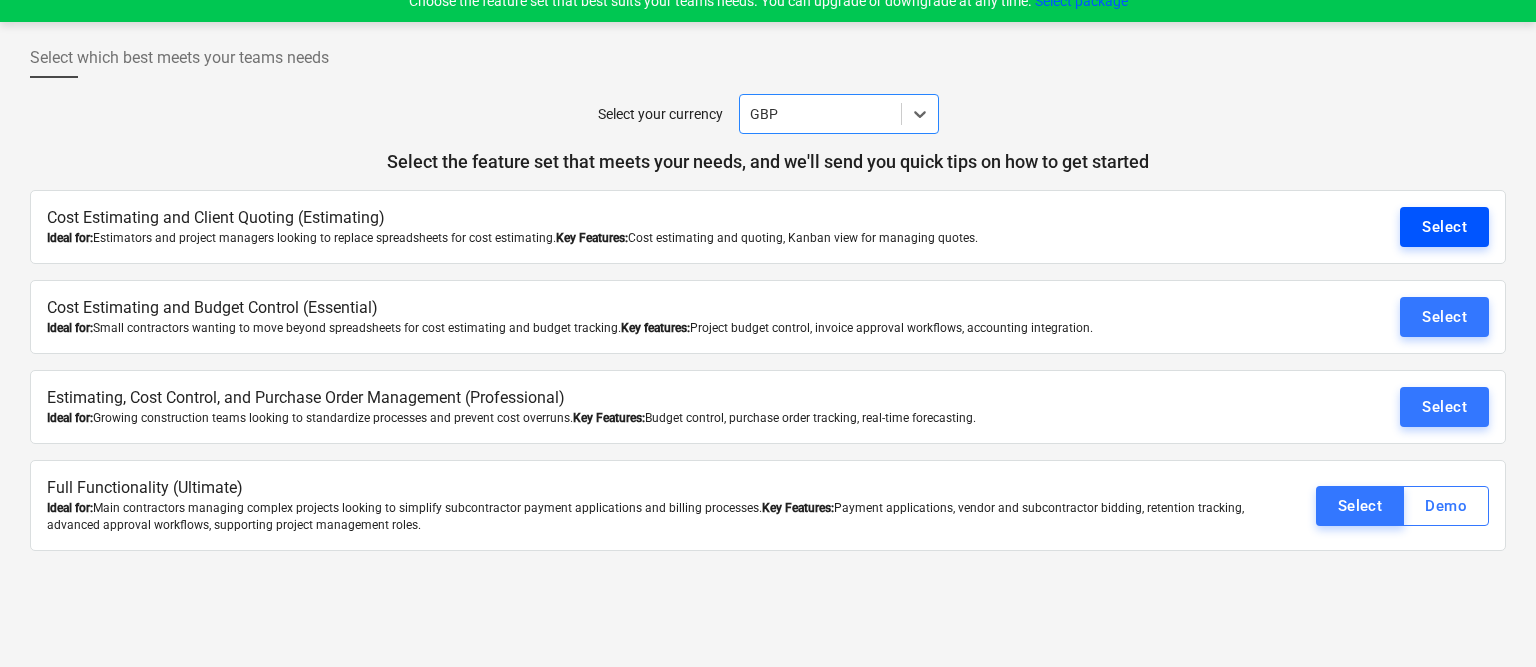 click on "Select" at bounding box center (1444, 227) 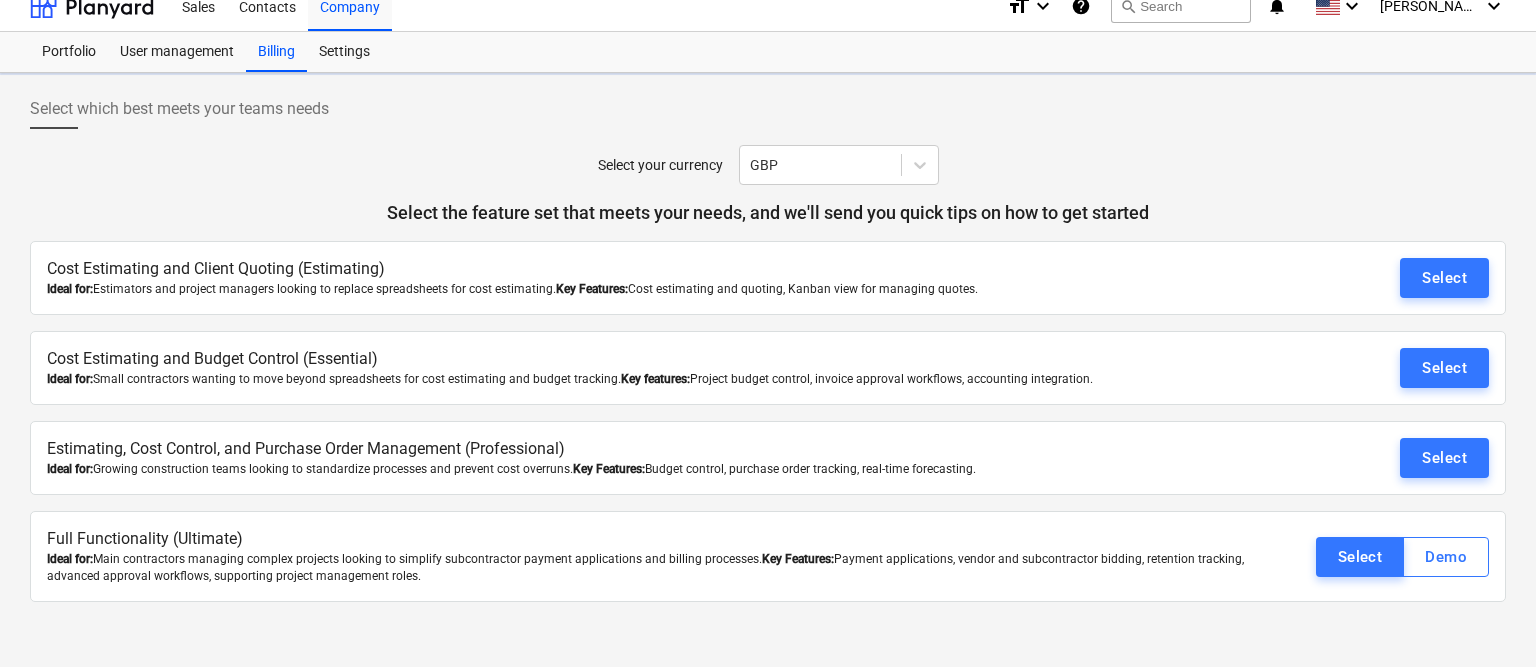 scroll, scrollTop: 0, scrollLeft: 0, axis: both 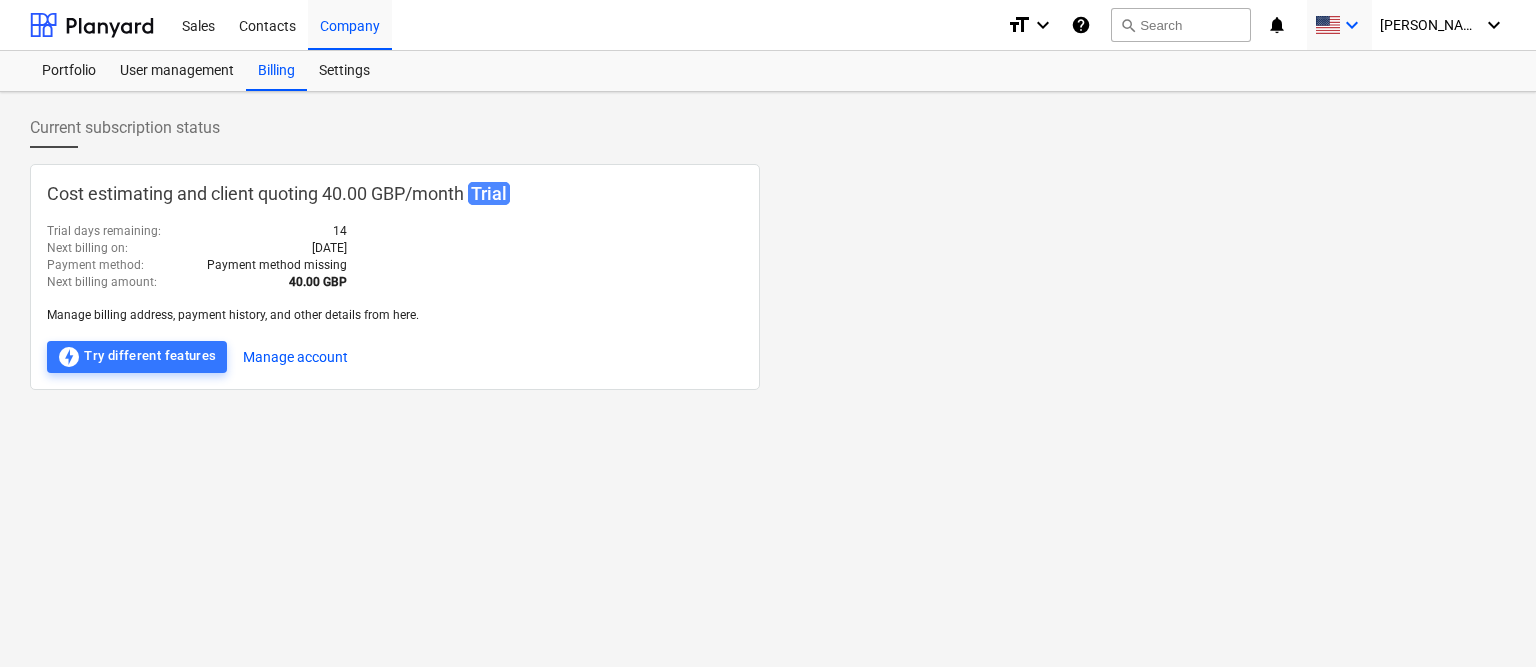 click on "keyboard_arrow_down" at bounding box center [1352, 25] 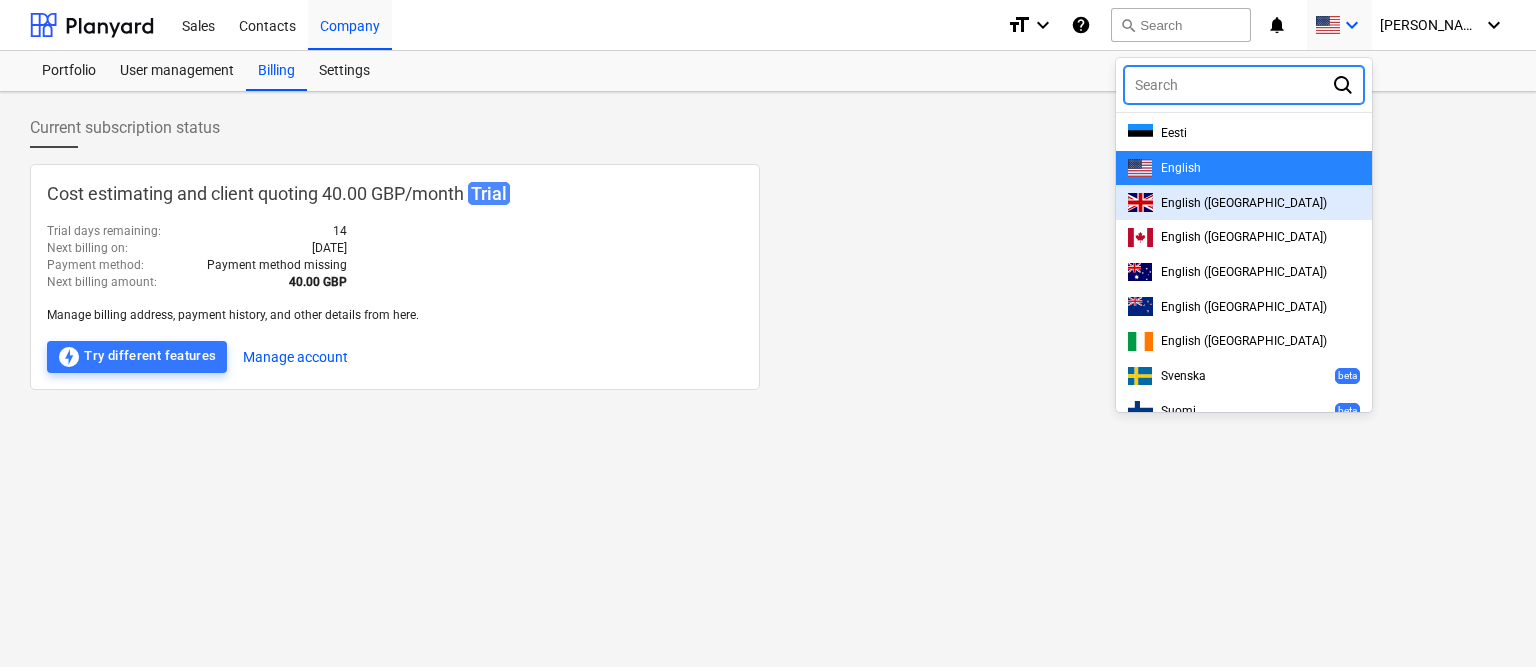 click on "English ([GEOGRAPHIC_DATA])" at bounding box center (1244, 203) 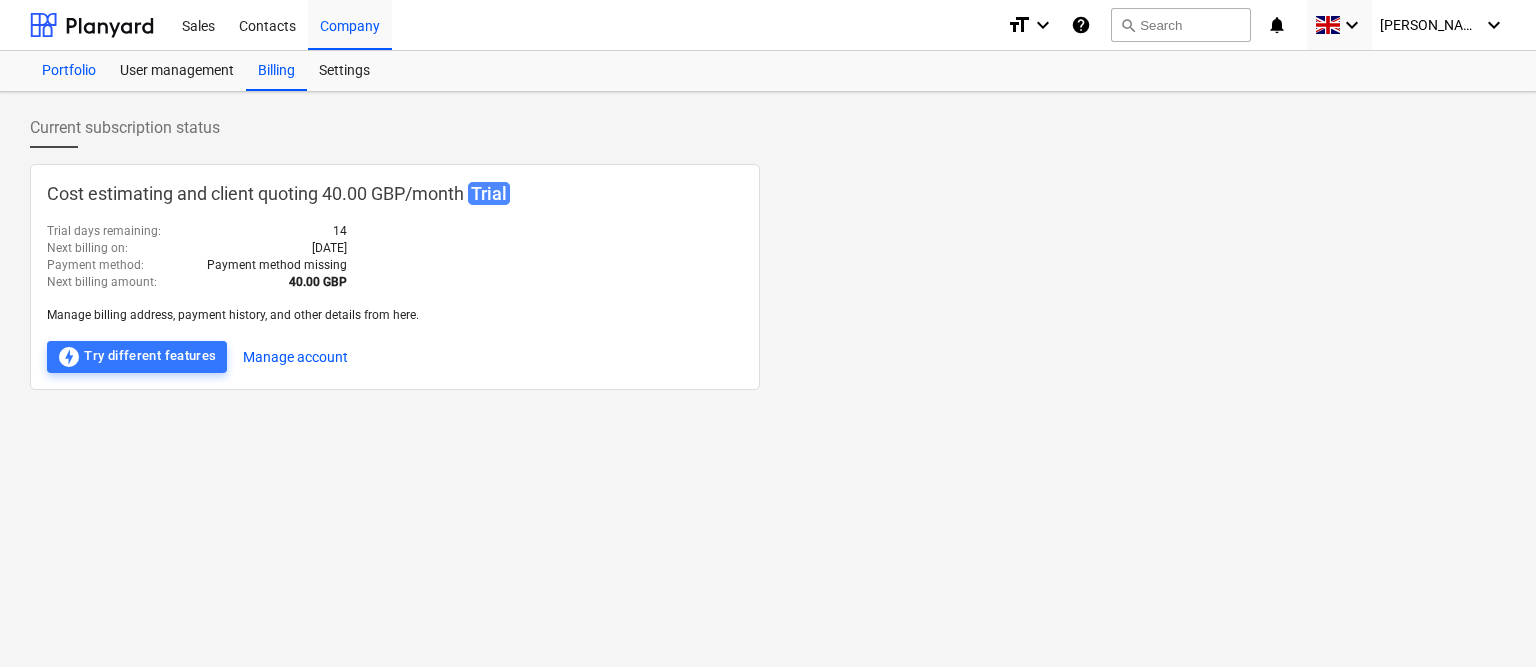 click on "Portfolio" at bounding box center [69, 71] 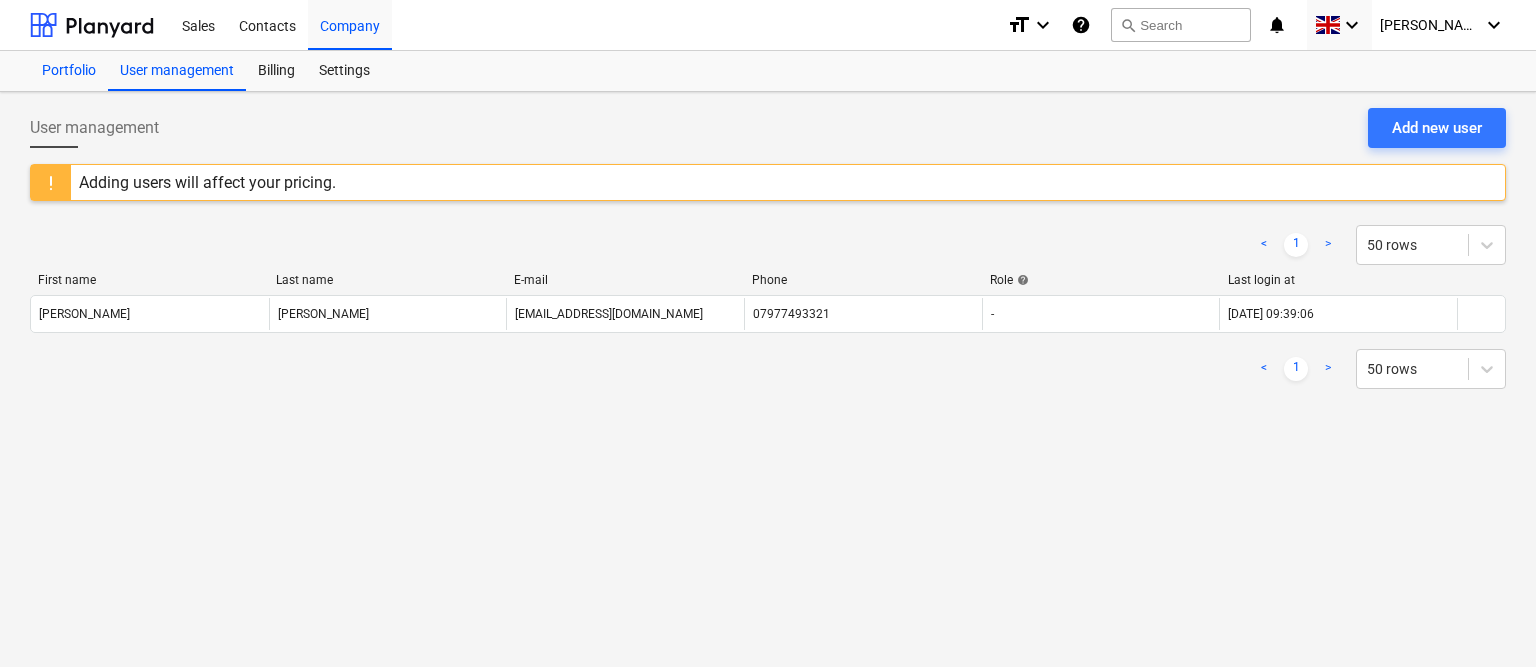 click on "Portfolio" at bounding box center [69, 71] 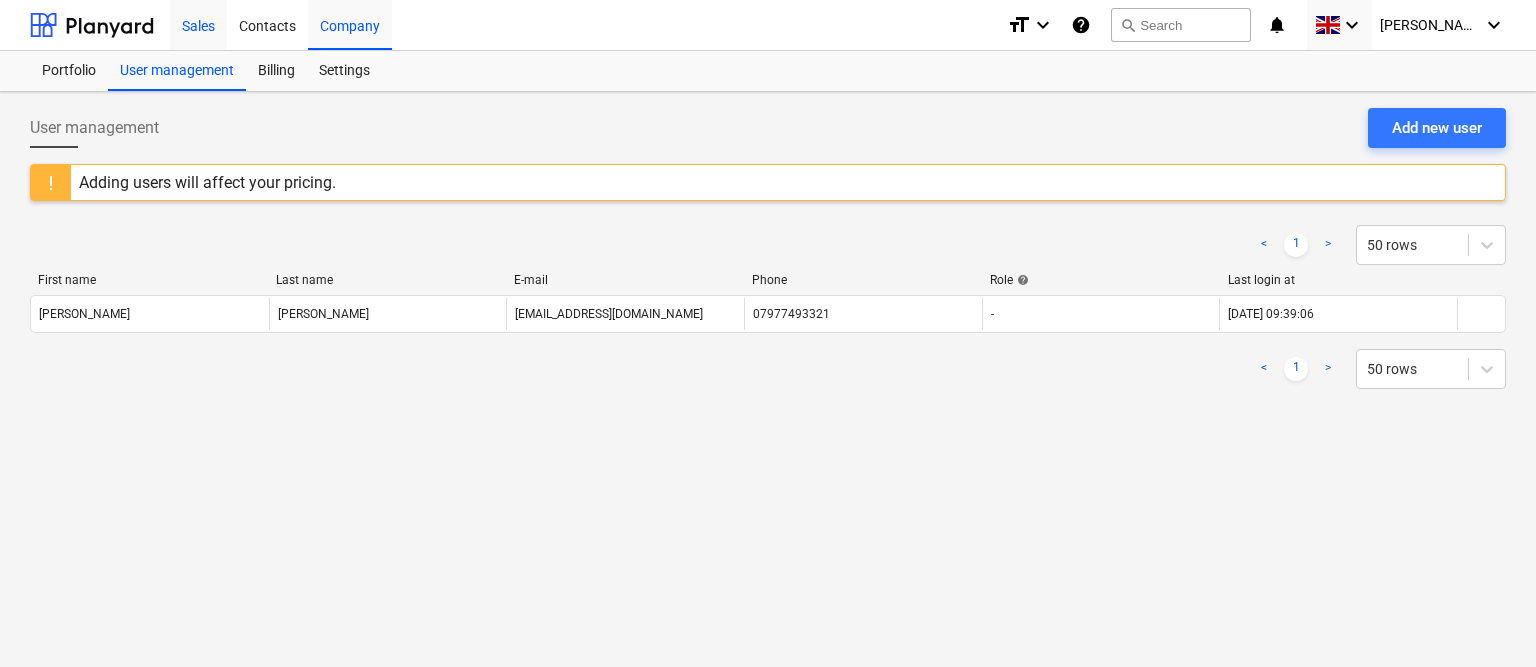 click on "Sales" at bounding box center (198, 24) 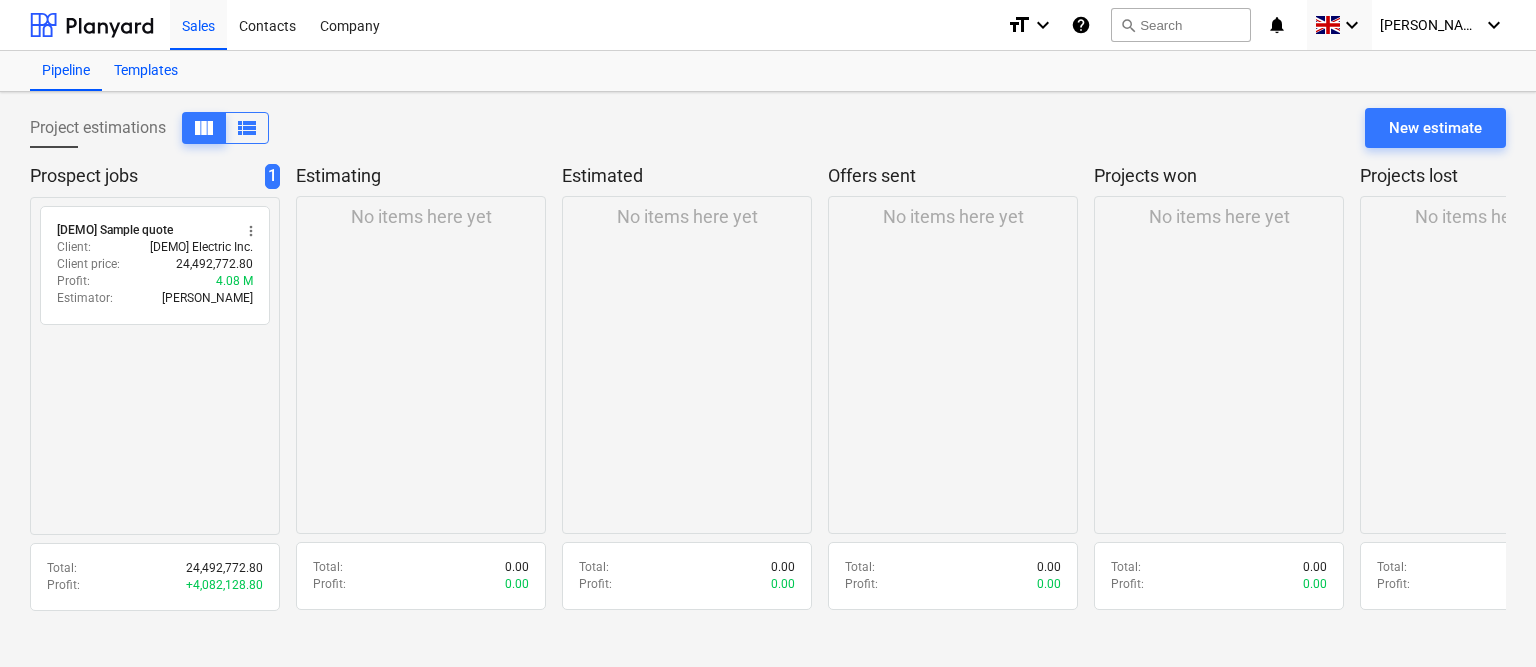click on "Templates" at bounding box center [146, 71] 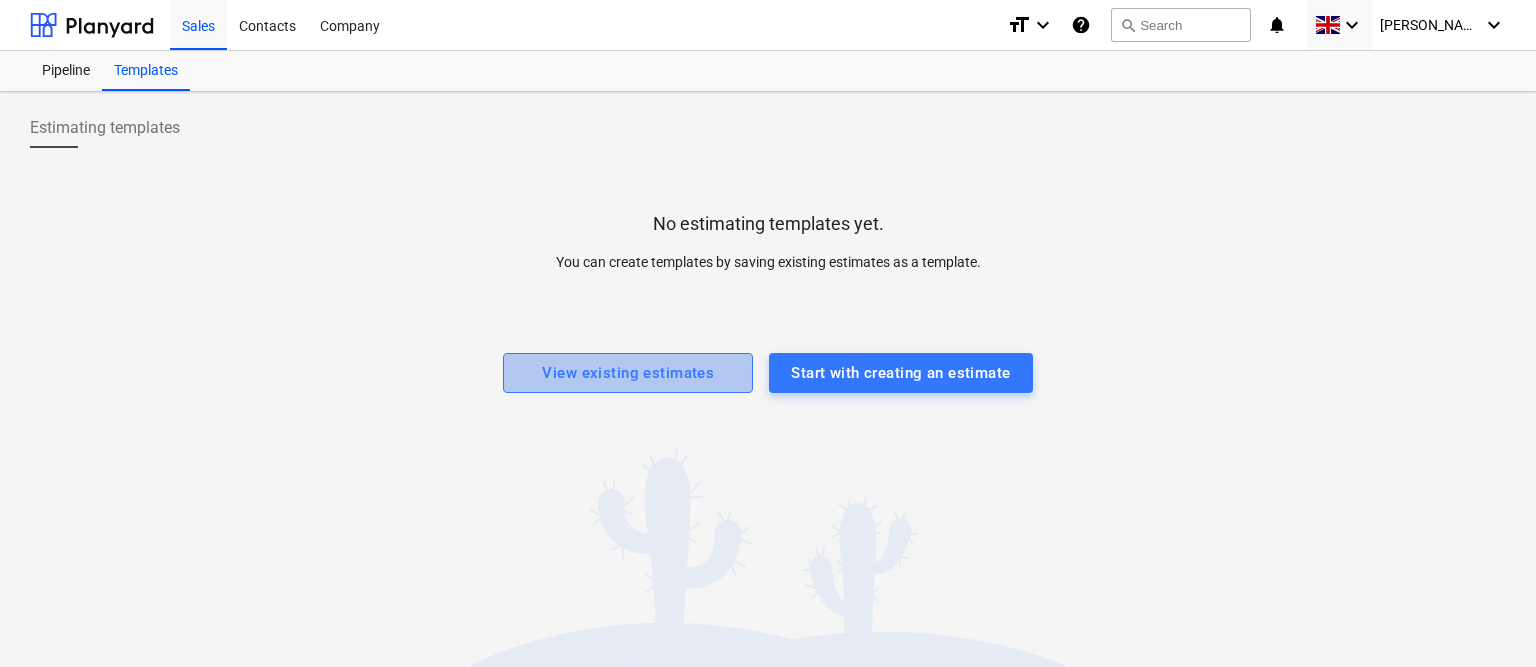 click on "View existing estimates" at bounding box center [628, 373] 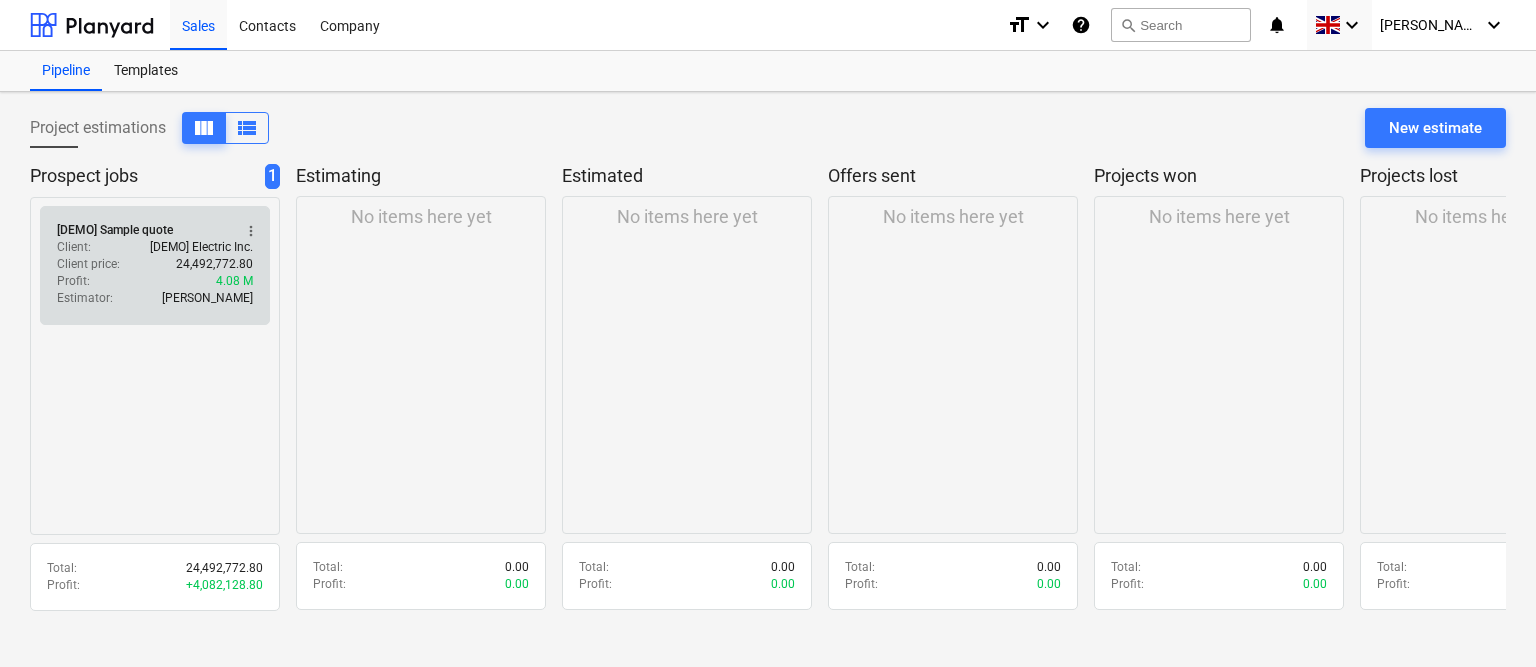 click on "Profit : 4.08 M" at bounding box center (155, 281) 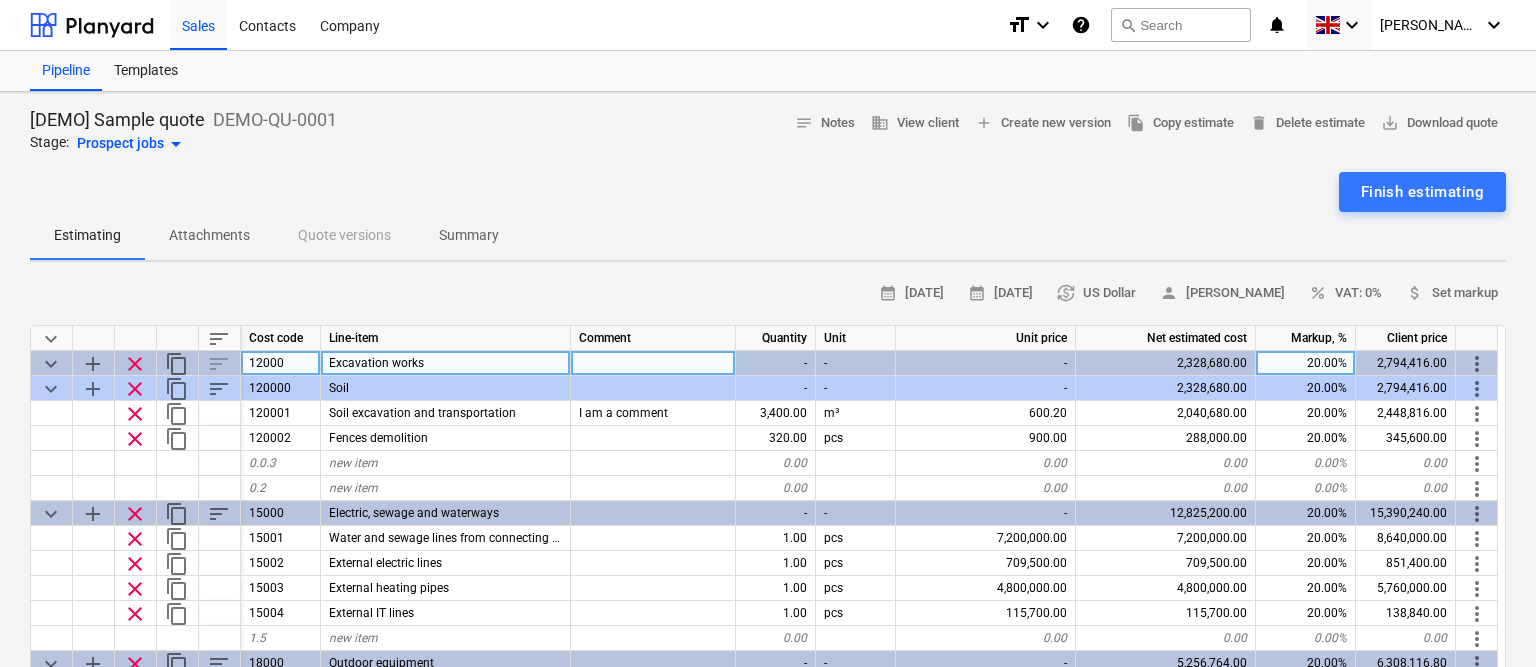 scroll, scrollTop: 142, scrollLeft: 0, axis: vertical 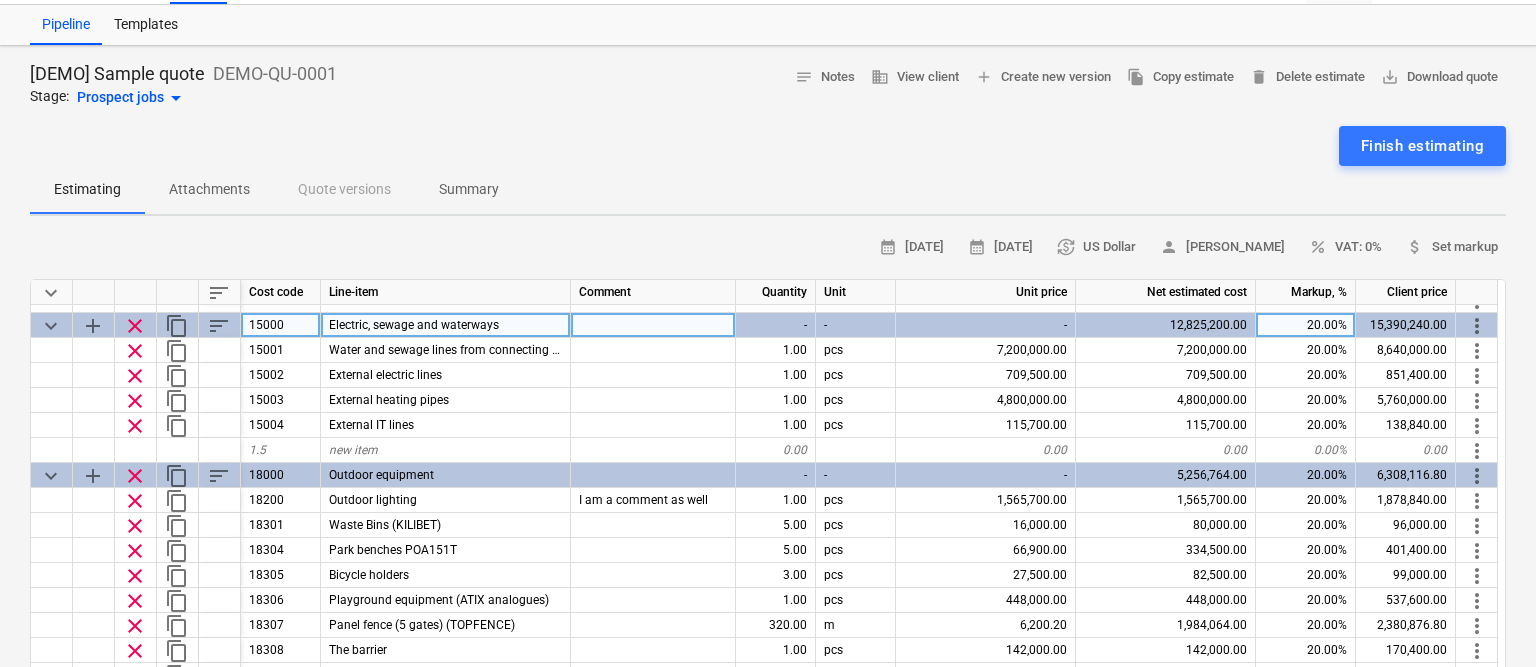 click on "-" at bounding box center (986, 325) 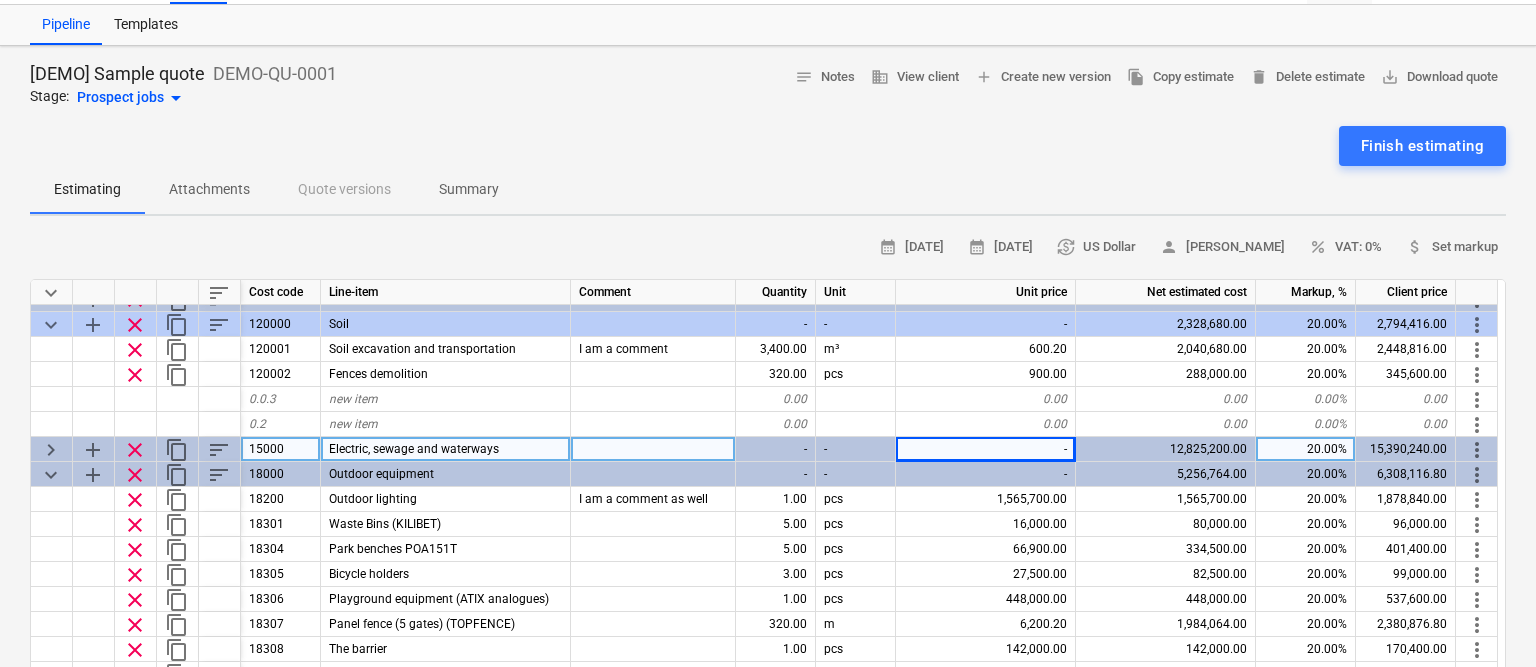 scroll, scrollTop: 17, scrollLeft: 0, axis: vertical 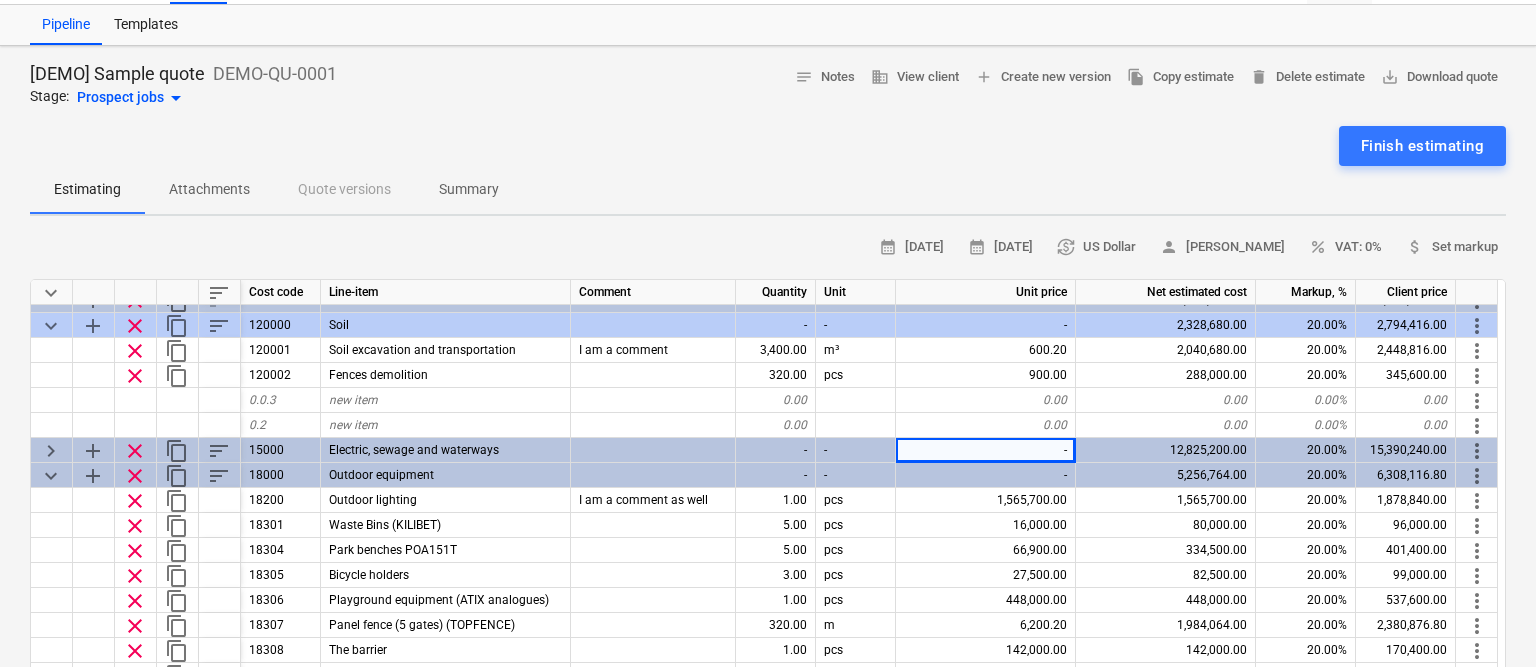 click on "Estimating Attachments Quote versions Summary" at bounding box center [768, 190] 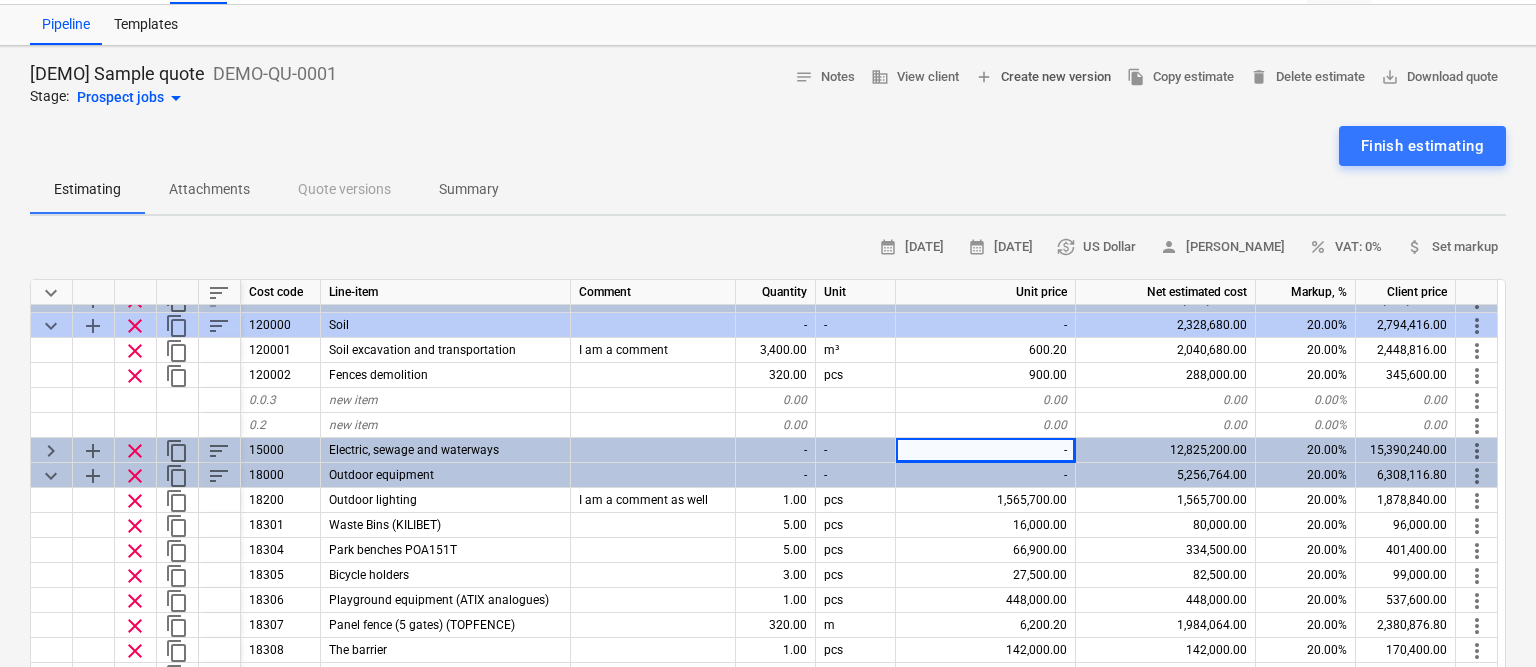 click on "add Create new version" at bounding box center [1043, 77] 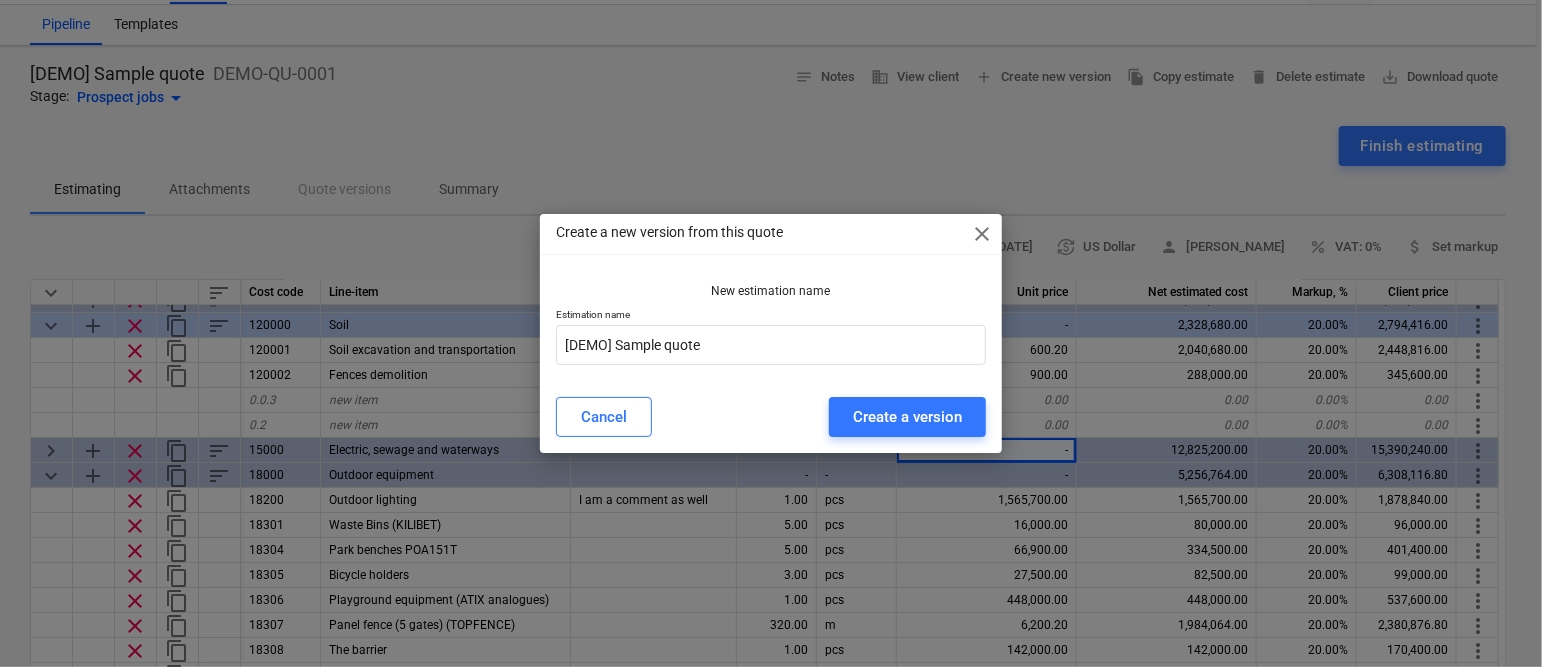 click on "close" at bounding box center [982, 234] 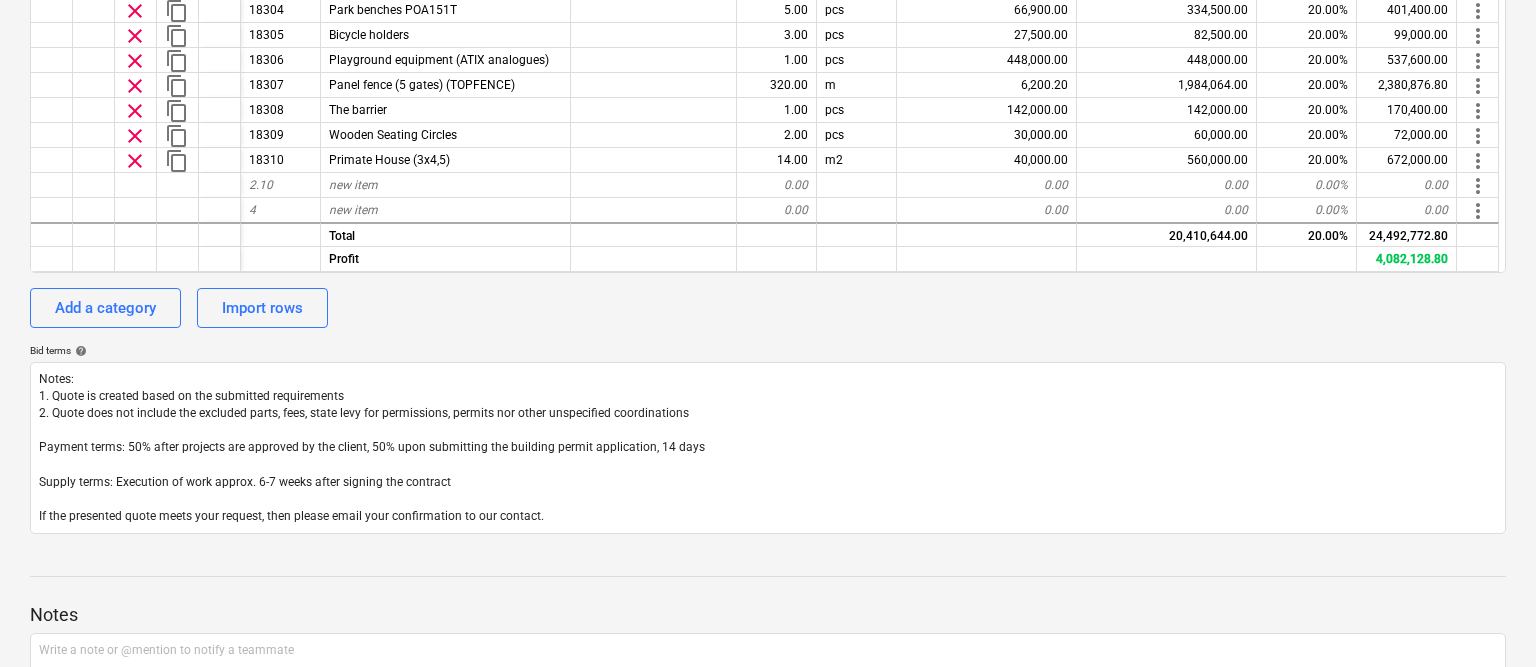 scroll, scrollTop: 746, scrollLeft: 0, axis: vertical 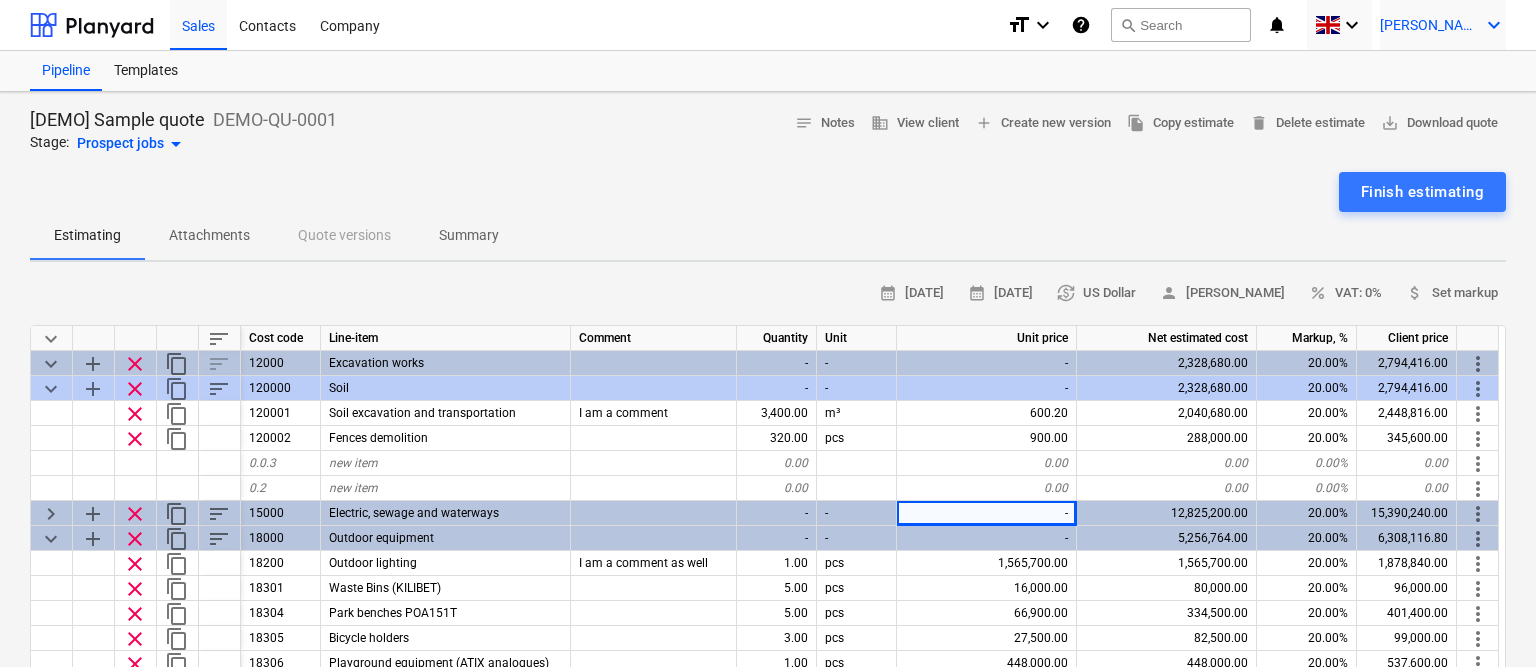 click on "S. Conroy" at bounding box center [1430, 25] 